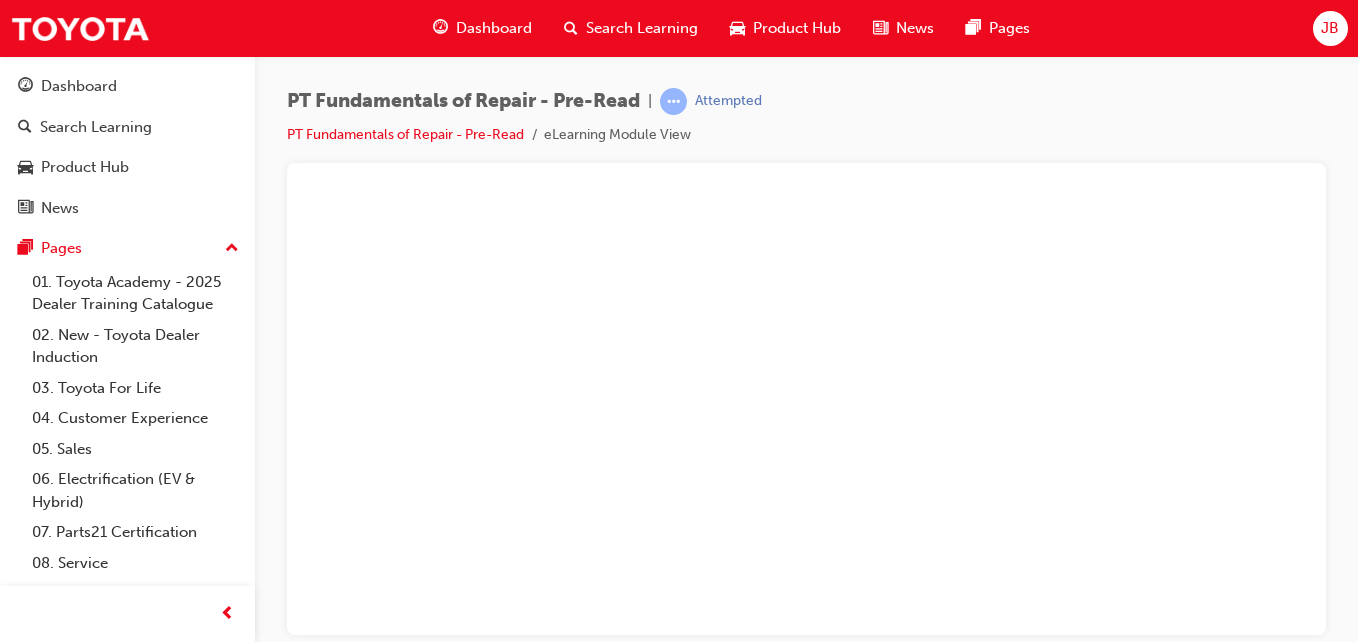 scroll, scrollTop: 0, scrollLeft: 0, axis: both 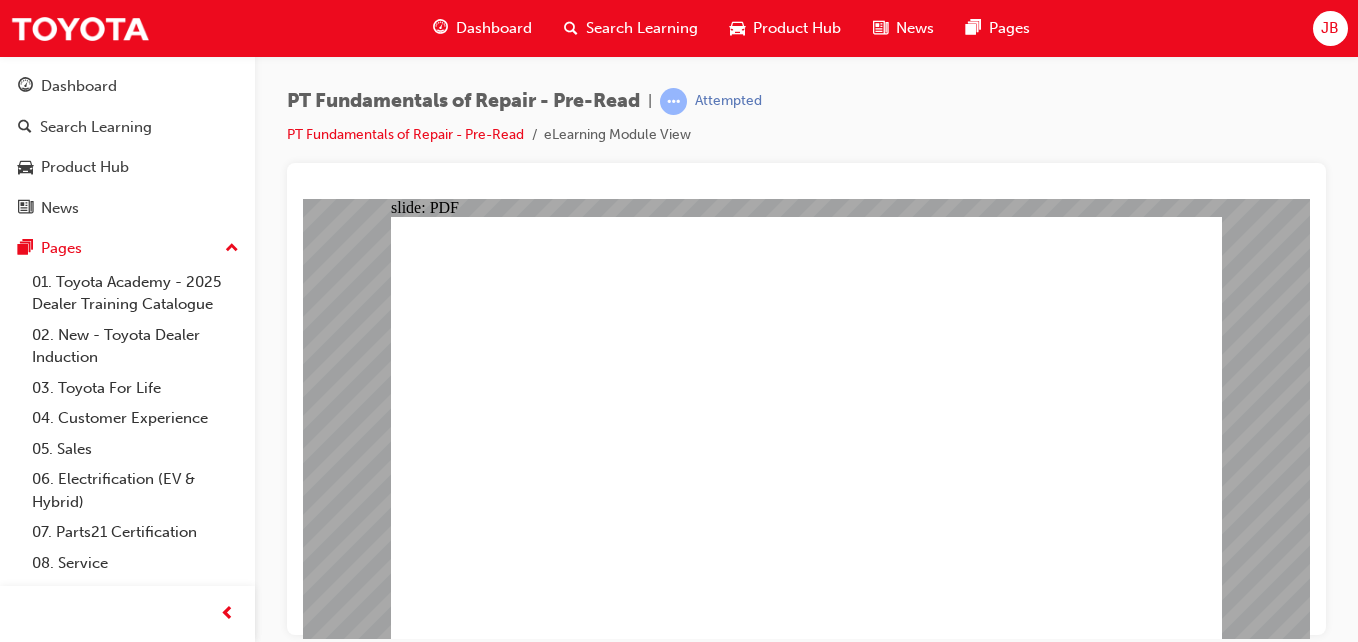 click 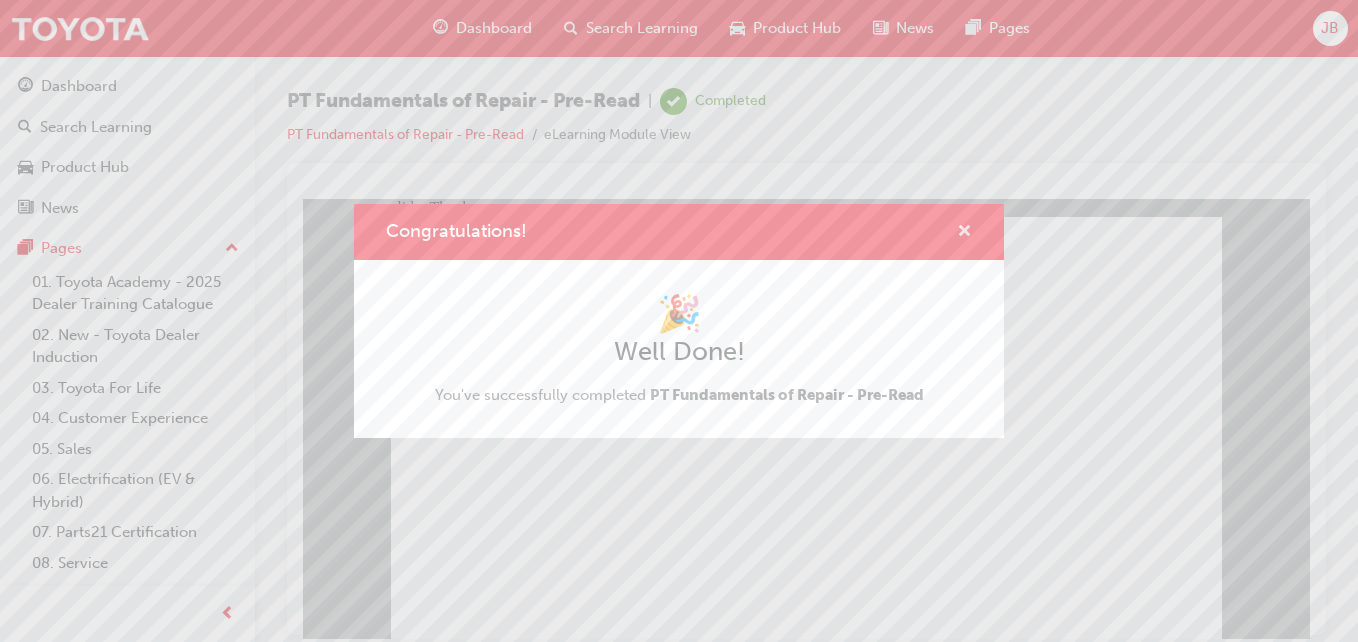 click at bounding box center (964, 233) 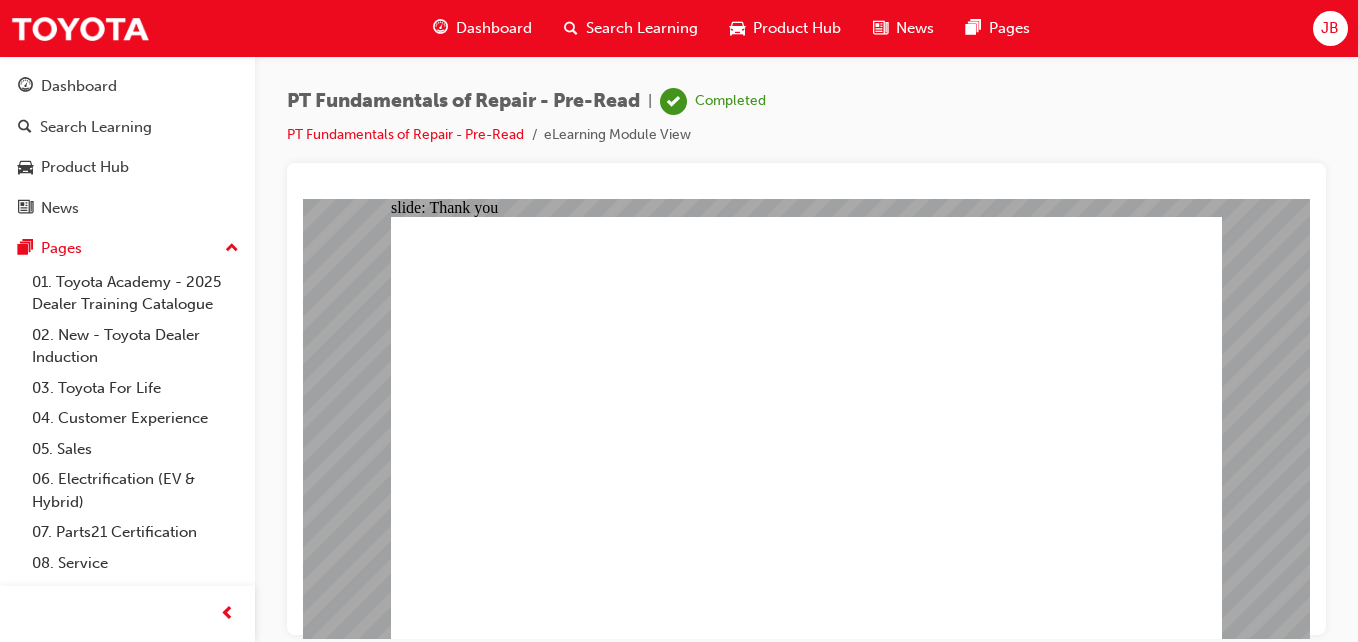 click 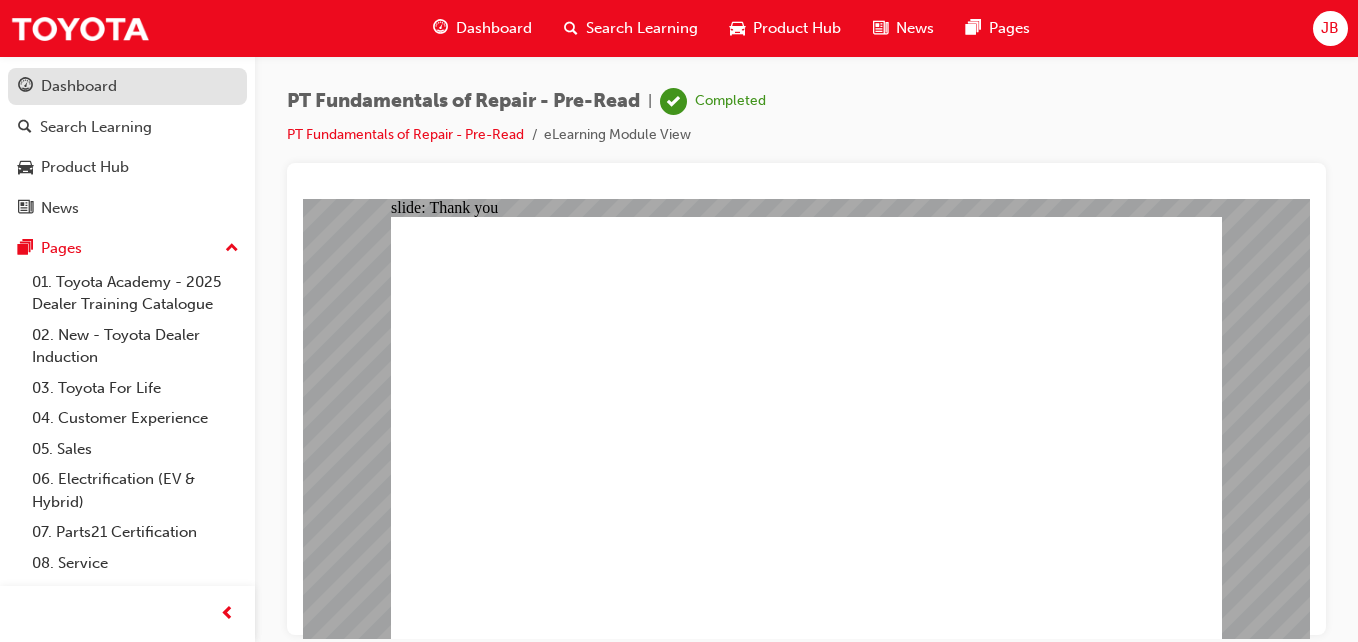 click on "Dashboard" at bounding box center (79, 86) 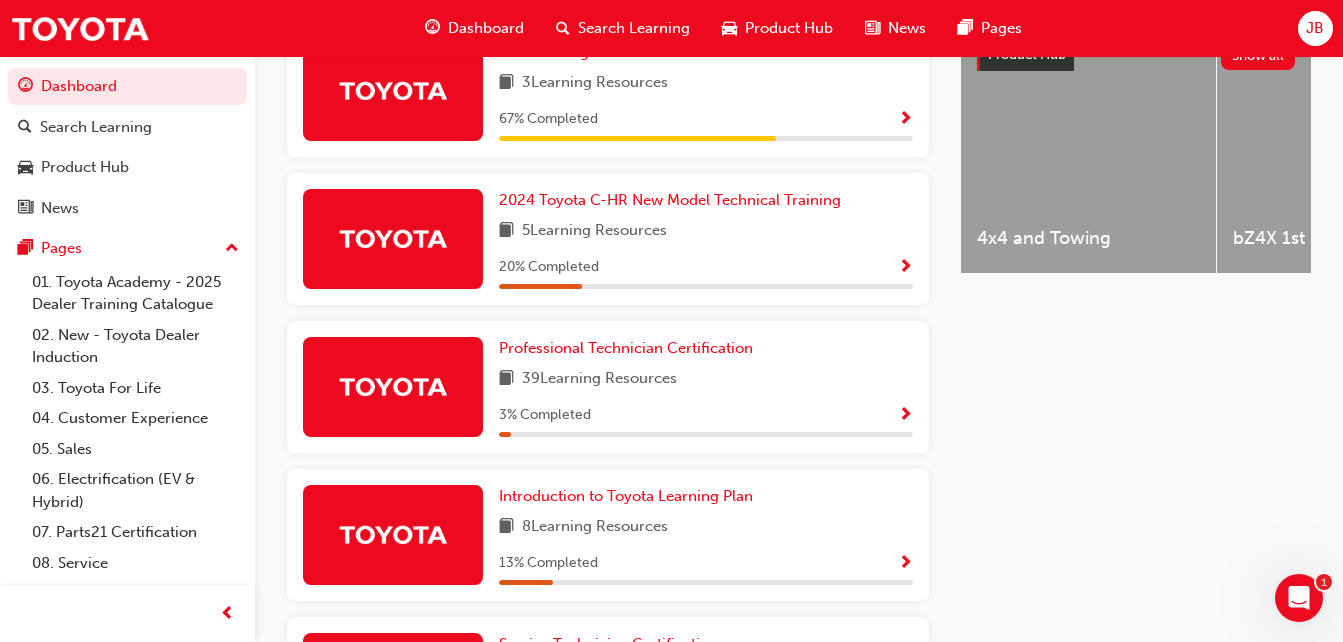 scroll, scrollTop: 835, scrollLeft: 0, axis: vertical 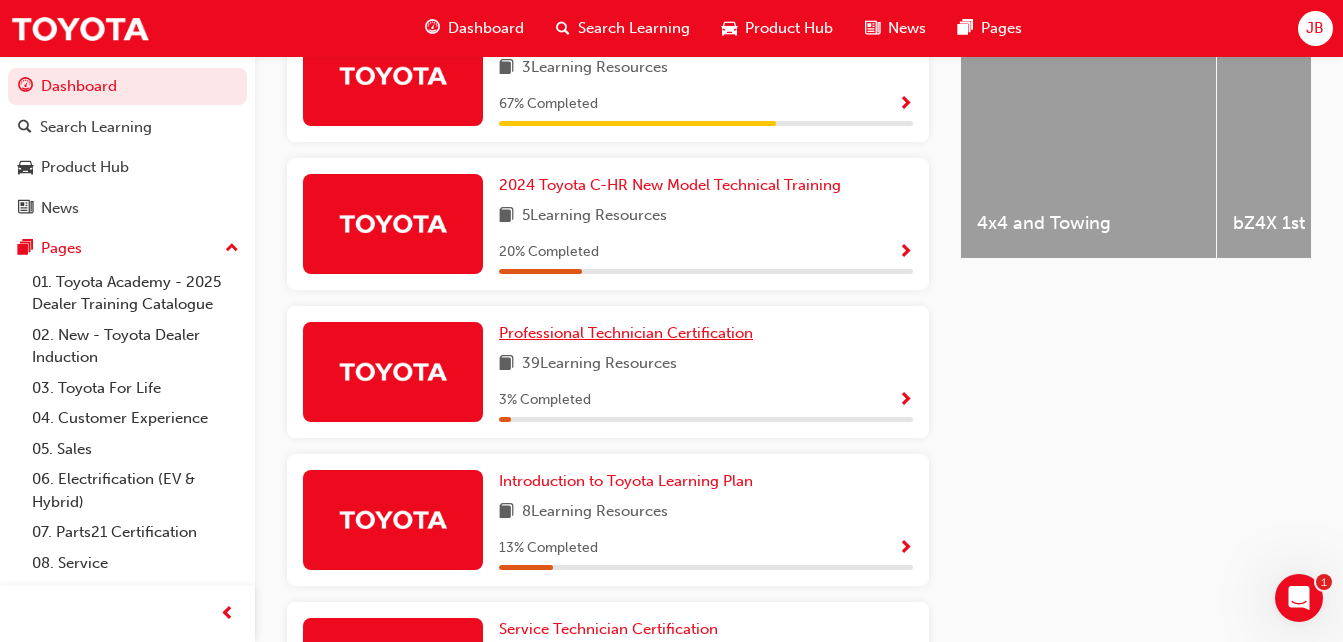 click on "Professional Technician Certification" at bounding box center [626, 333] 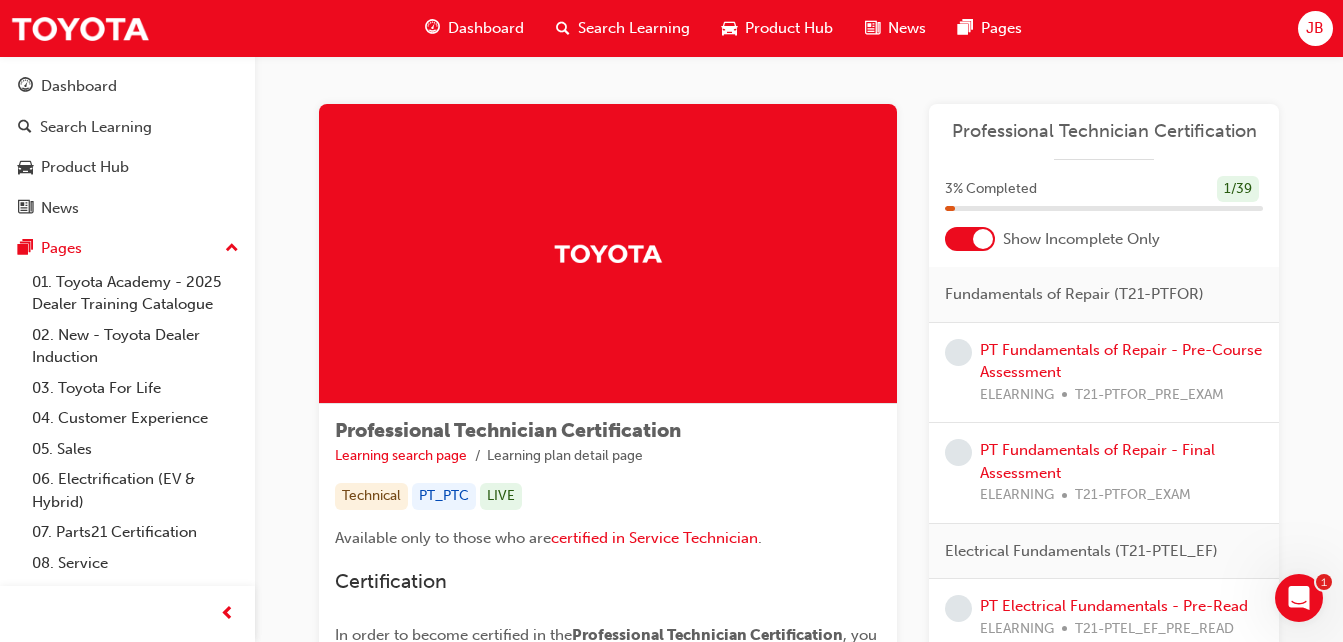 click on "PT Fundamentals of Repair - Pre-Course Assessment ELEARNING T21-PTFOR_PRE_EXAM" at bounding box center (1121, 373) 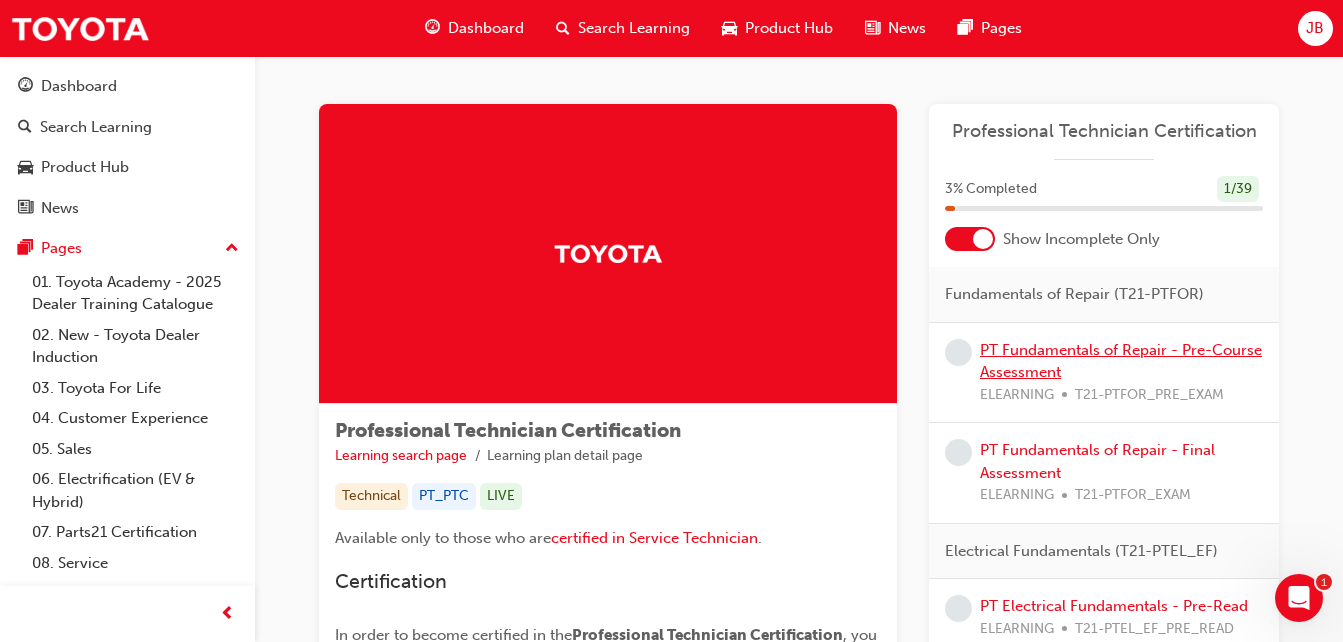 click on "PT Fundamentals of Repair - Pre-Course Assessment" at bounding box center [1121, 361] 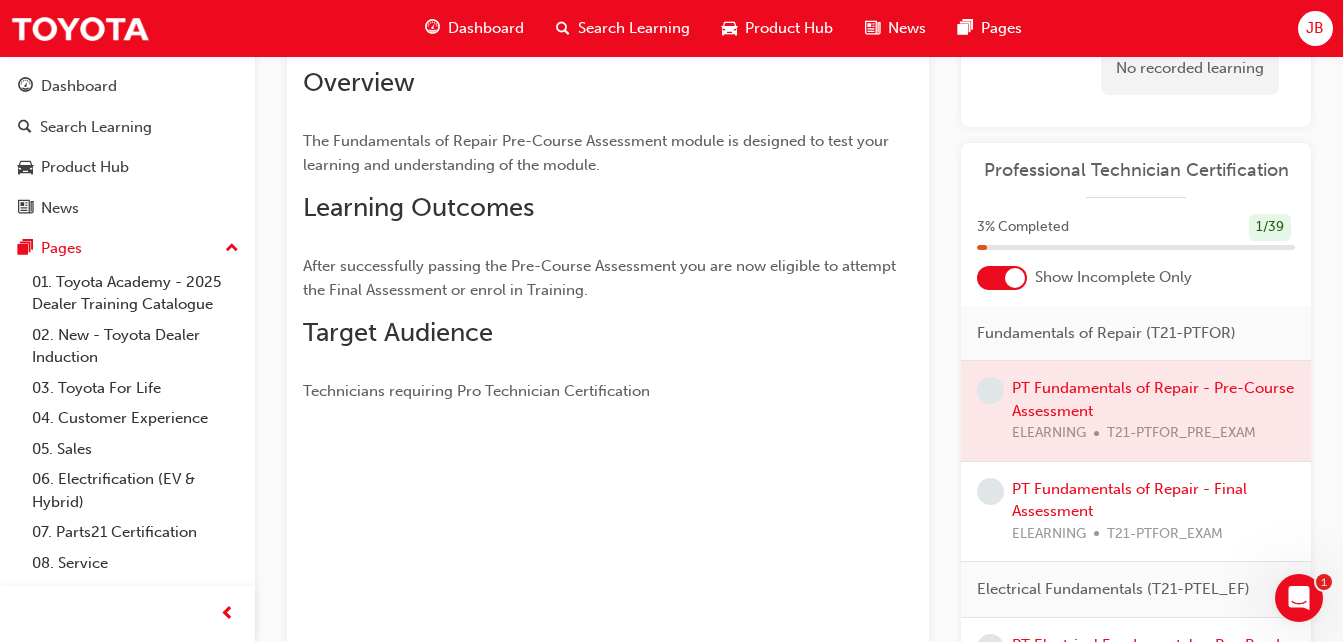 scroll, scrollTop: 0, scrollLeft: 0, axis: both 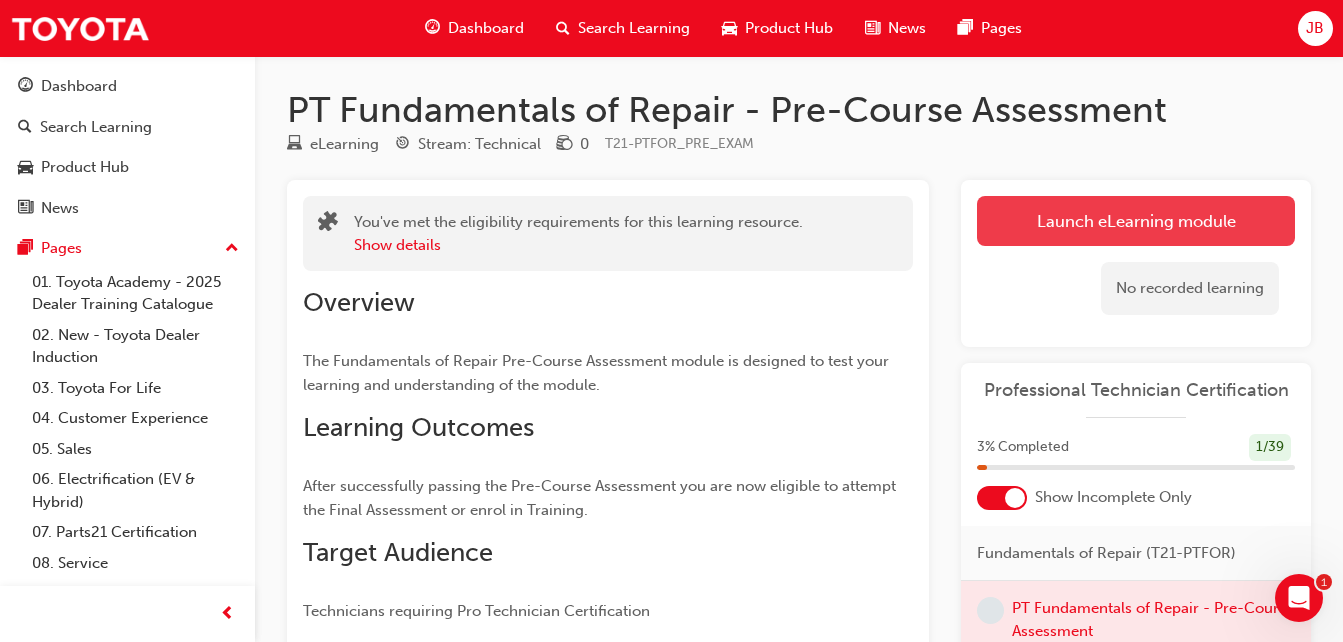 click on "Launch eLearning module" at bounding box center [1136, 221] 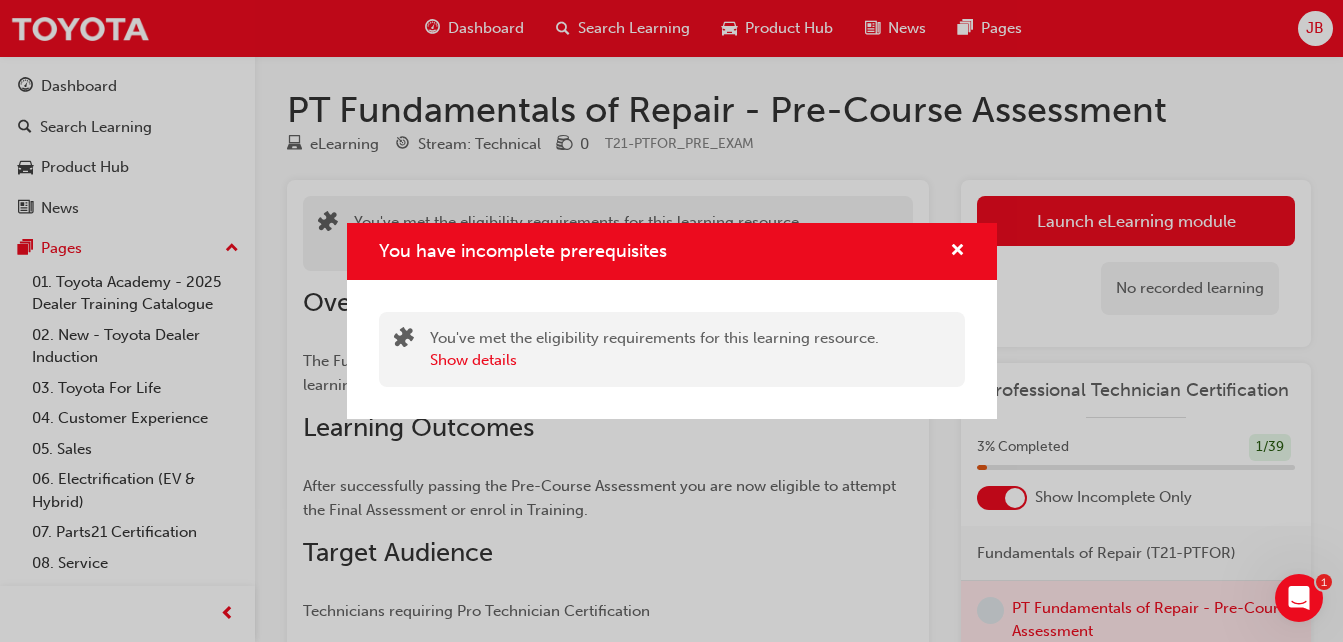 click on "You've met the eligibility requirements for this learning resource. Show details" at bounding box center [654, 349] 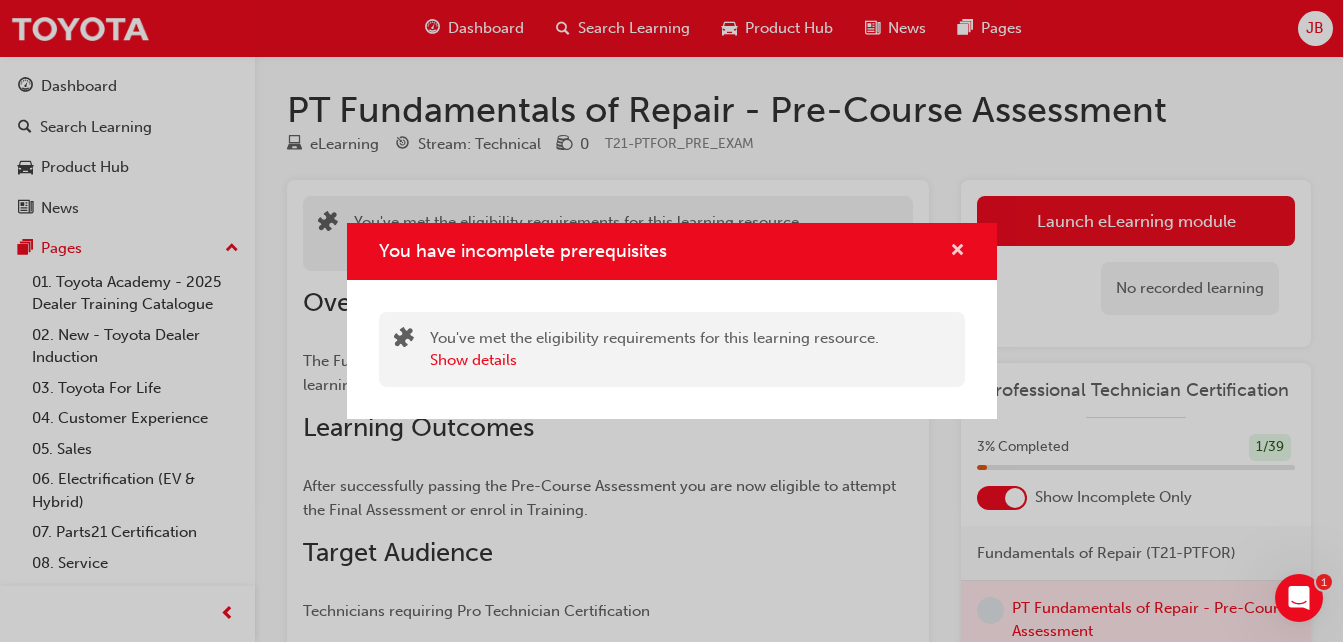 click at bounding box center (957, 252) 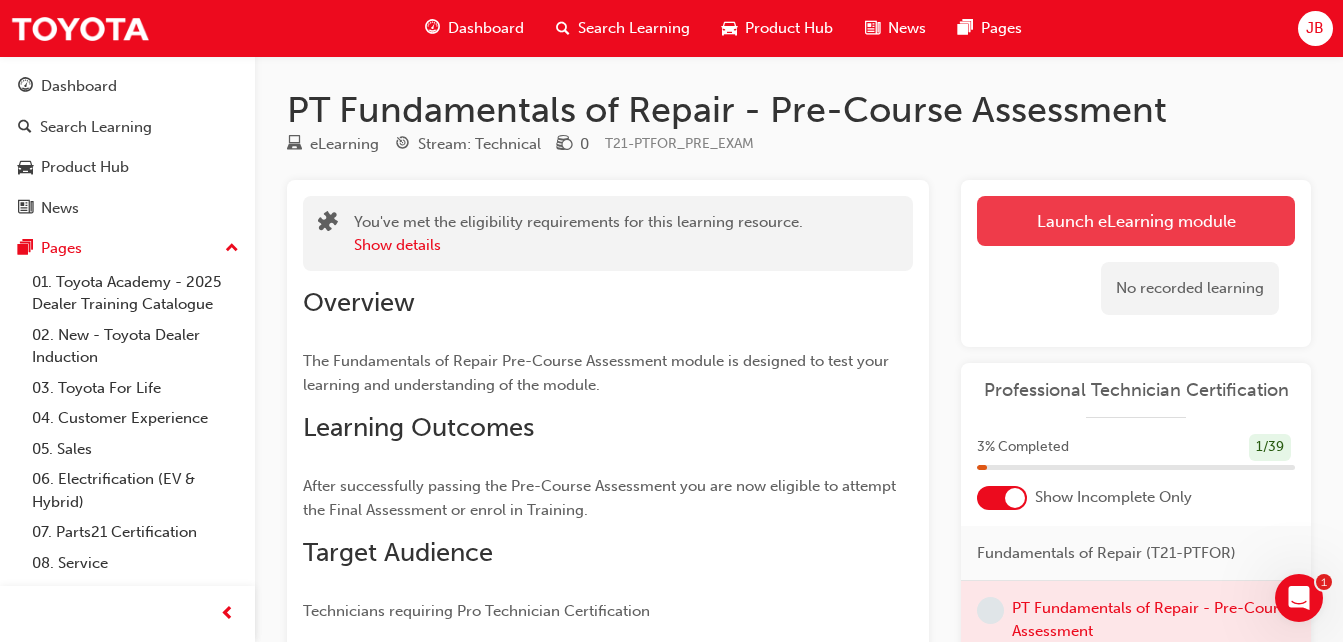click on "Launch eLearning module" at bounding box center (1136, 221) 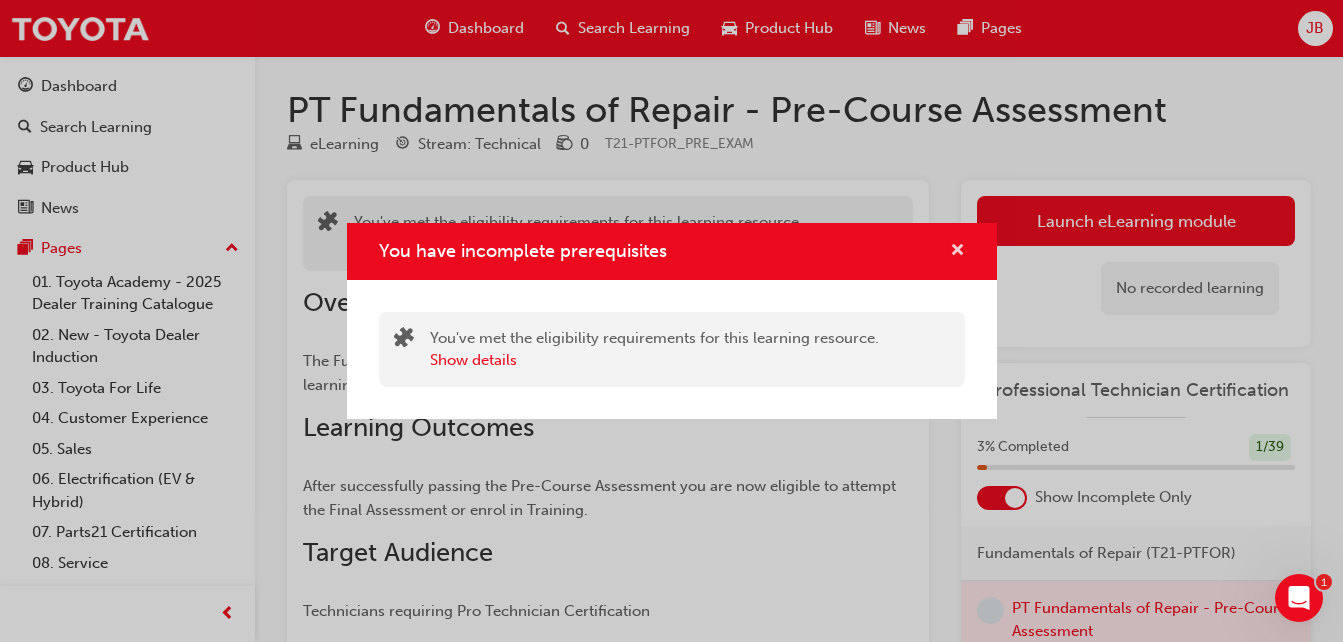 click at bounding box center (957, 252) 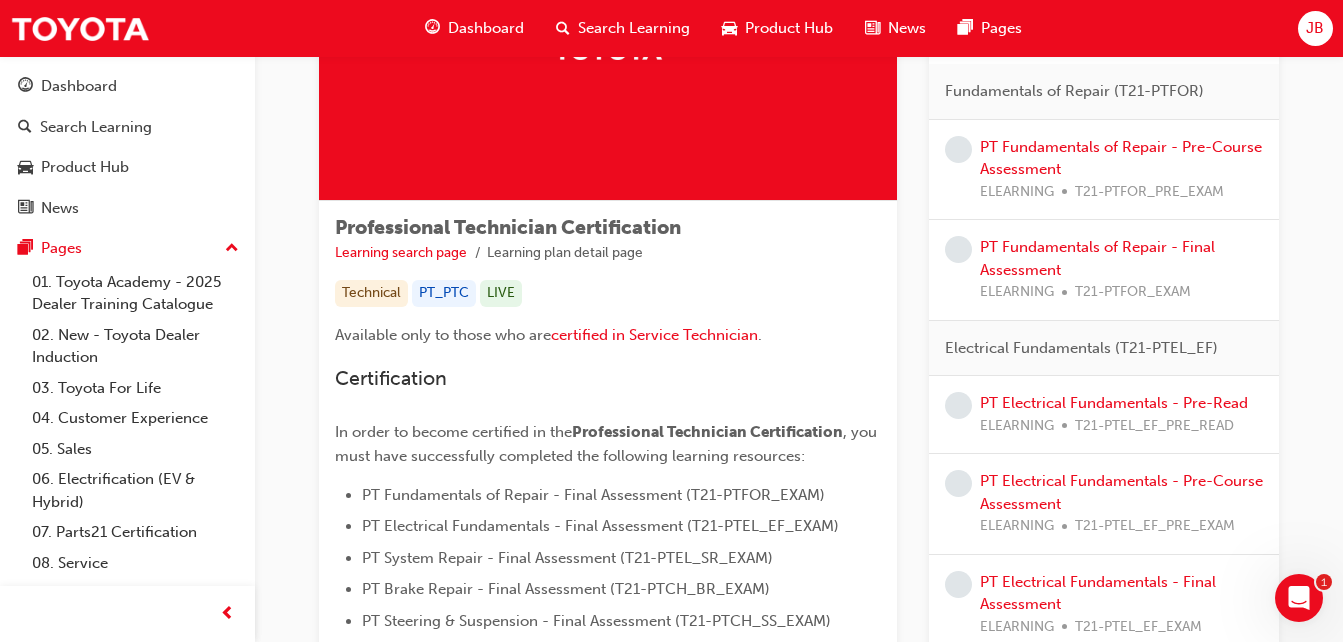 scroll, scrollTop: 202, scrollLeft: 0, axis: vertical 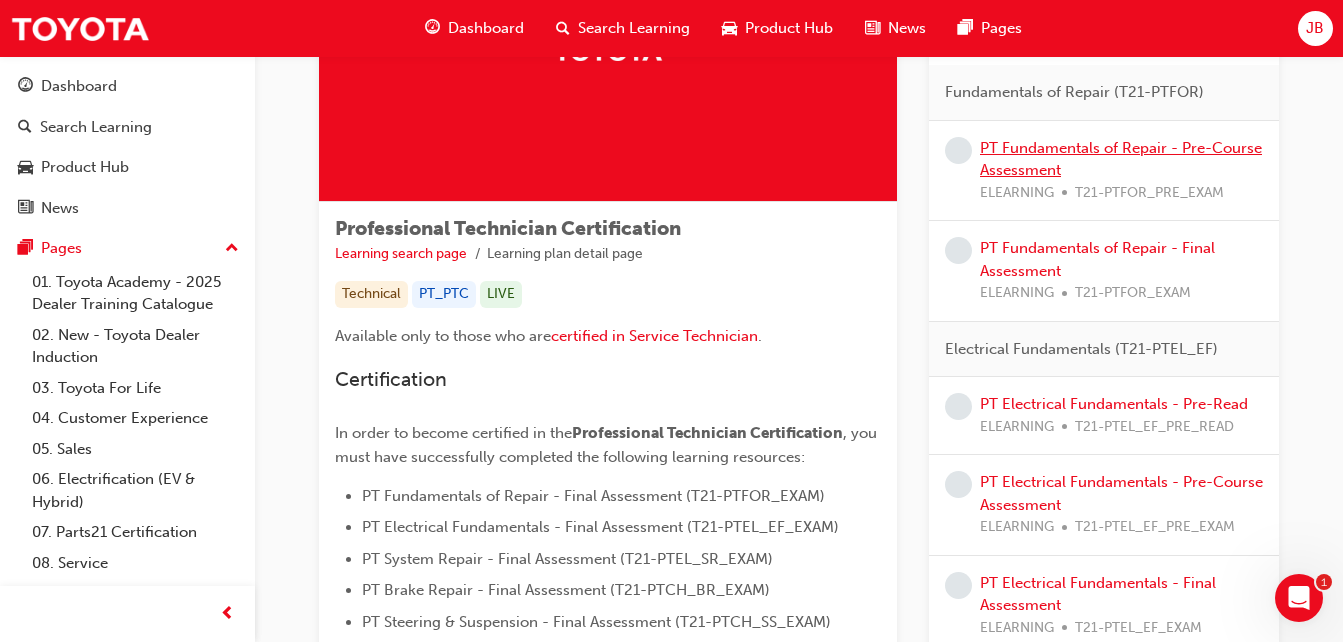 click on "PT Fundamentals of Repair - Pre-Course Assessment" at bounding box center (1121, 159) 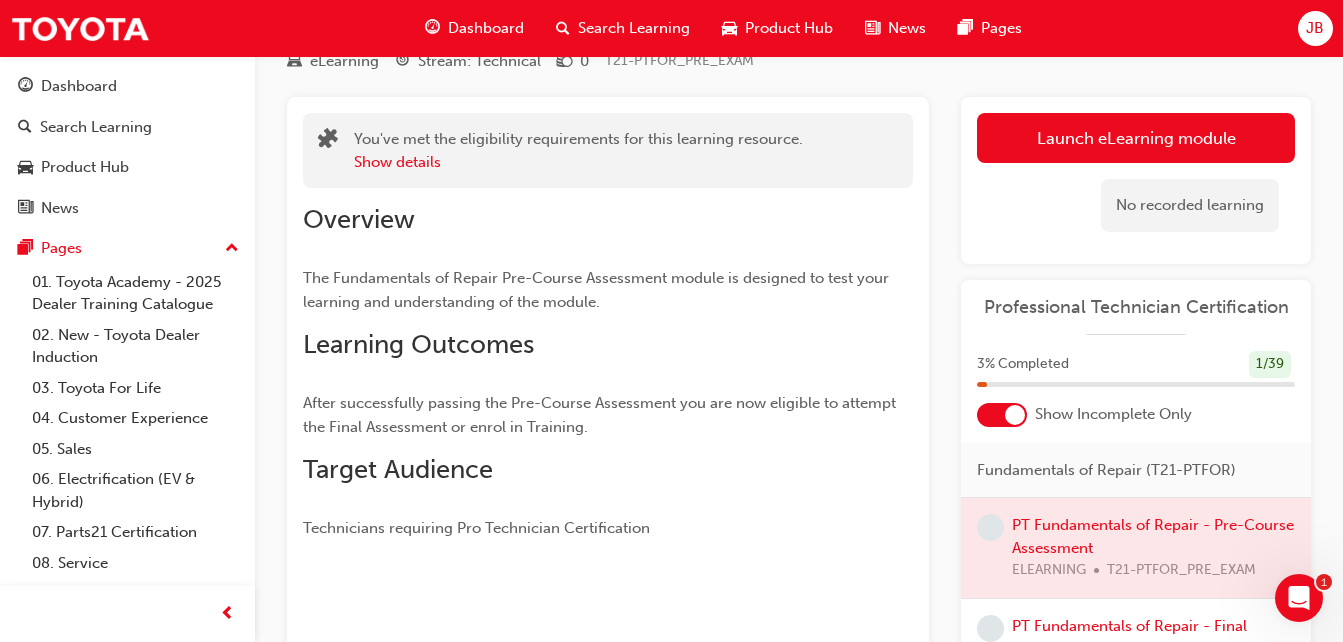 scroll, scrollTop: 74, scrollLeft: 0, axis: vertical 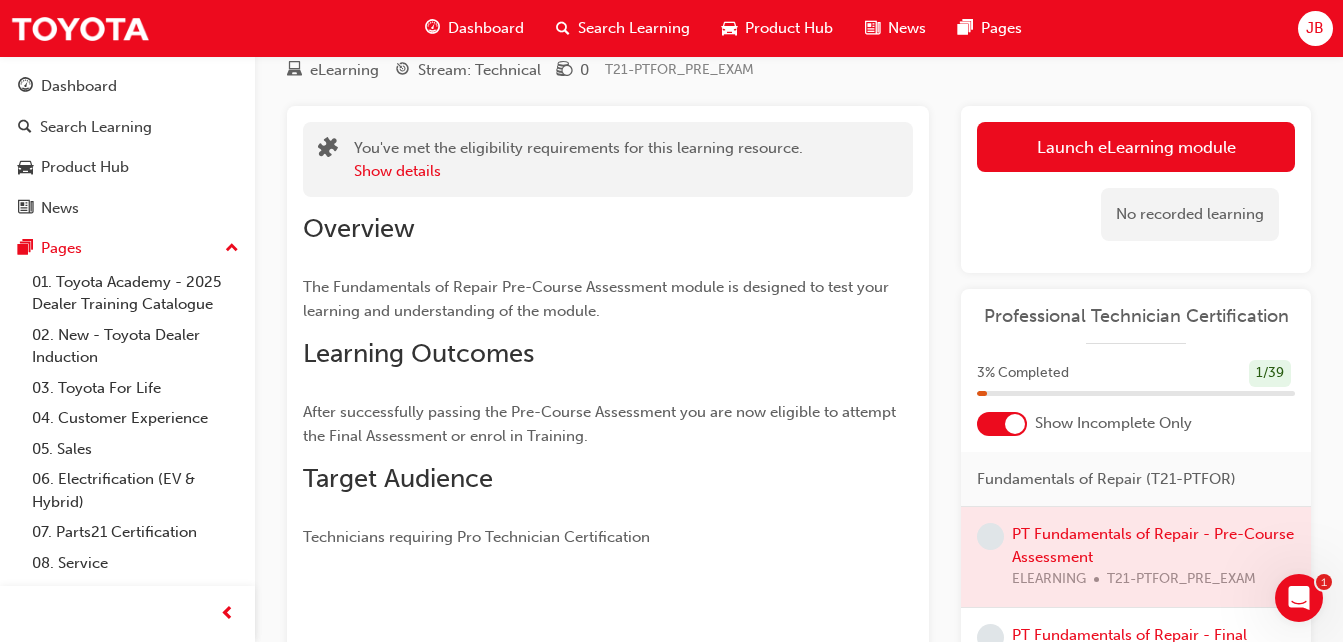 click on "Launch eLearning module" at bounding box center [1136, 147] 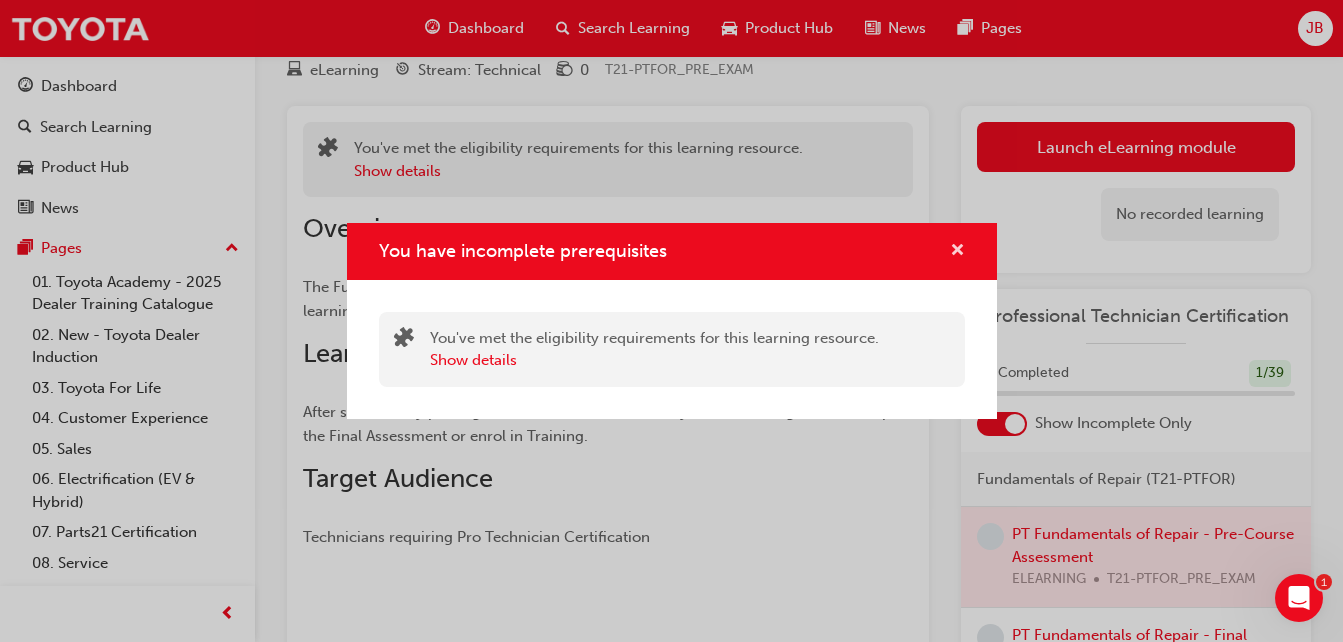 click at bounding box center [957, 252] 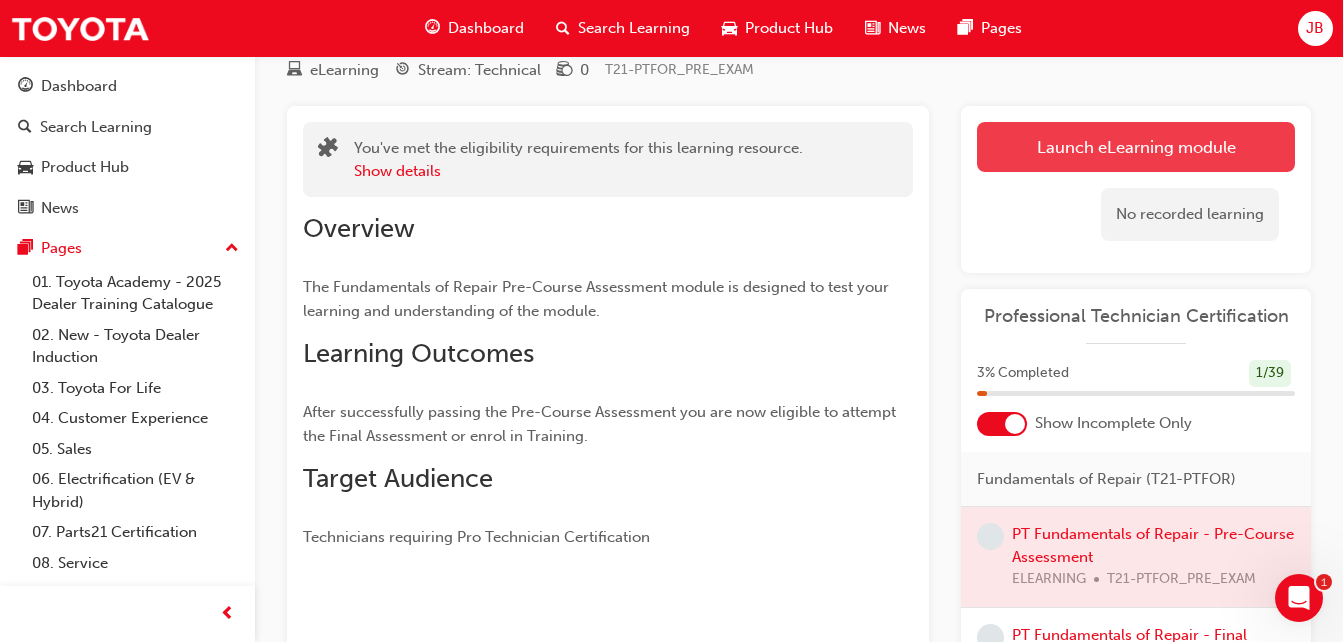 click on "Launch eLearning module" at bounding box center (1136, 147) 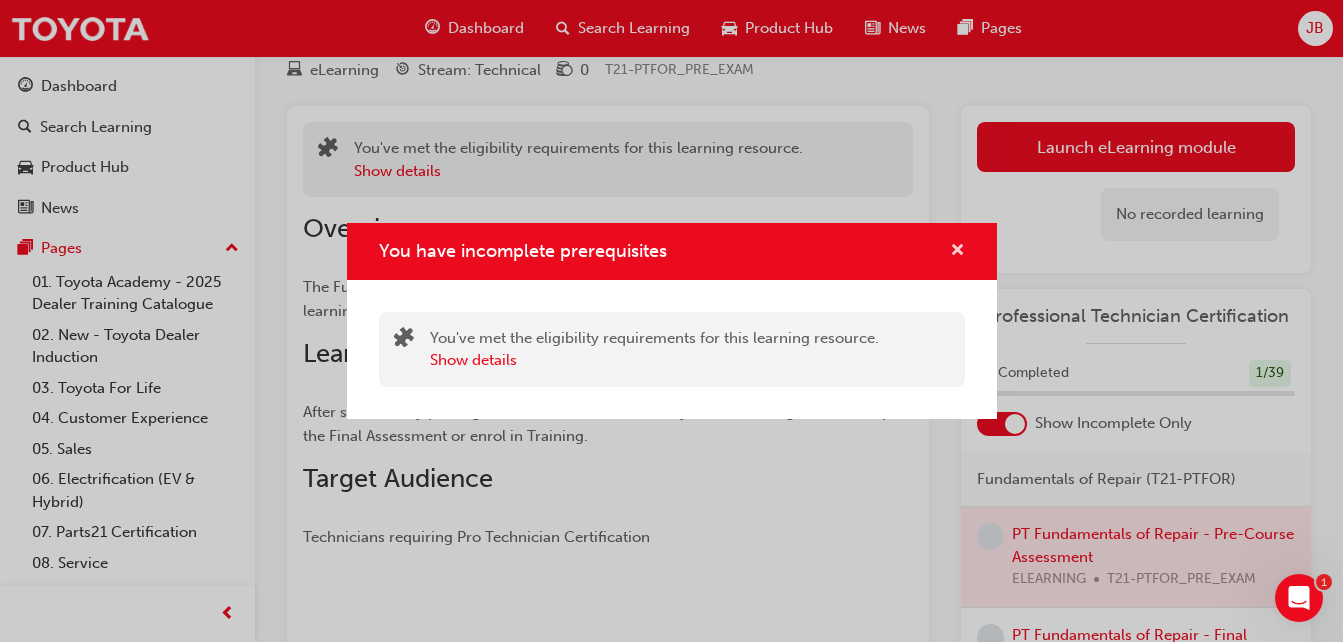click at bounding box center [957, 252] 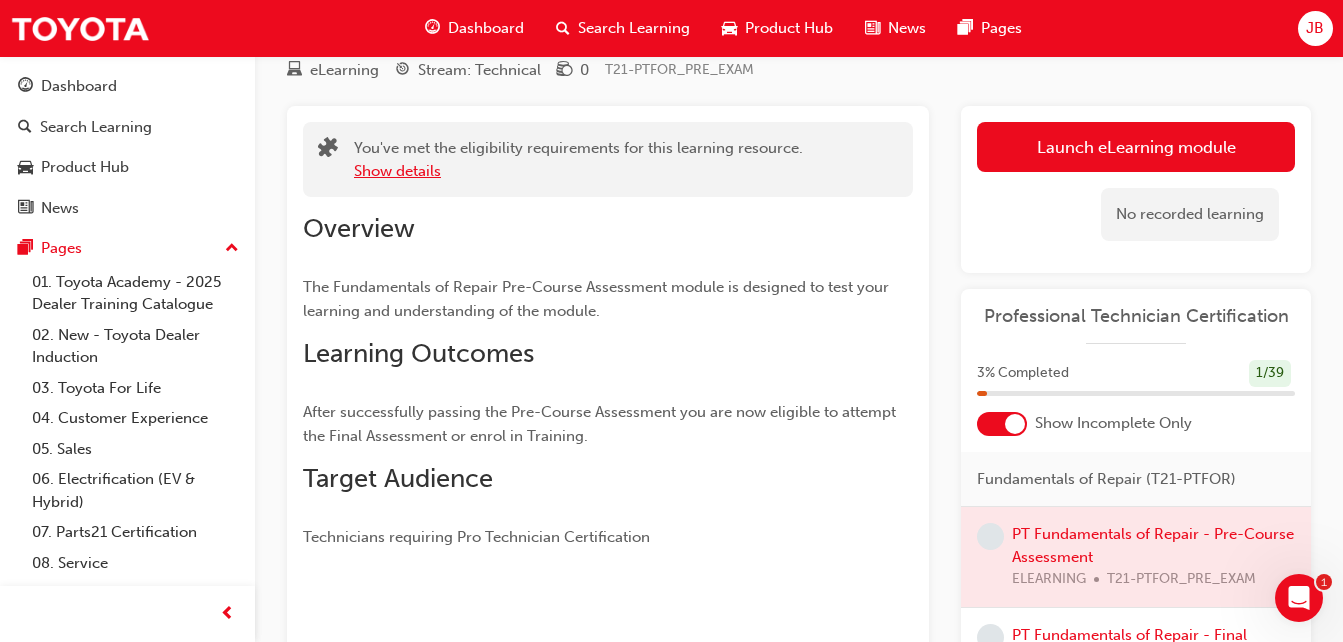 click on "Show details" at bounding box center (397, 171) 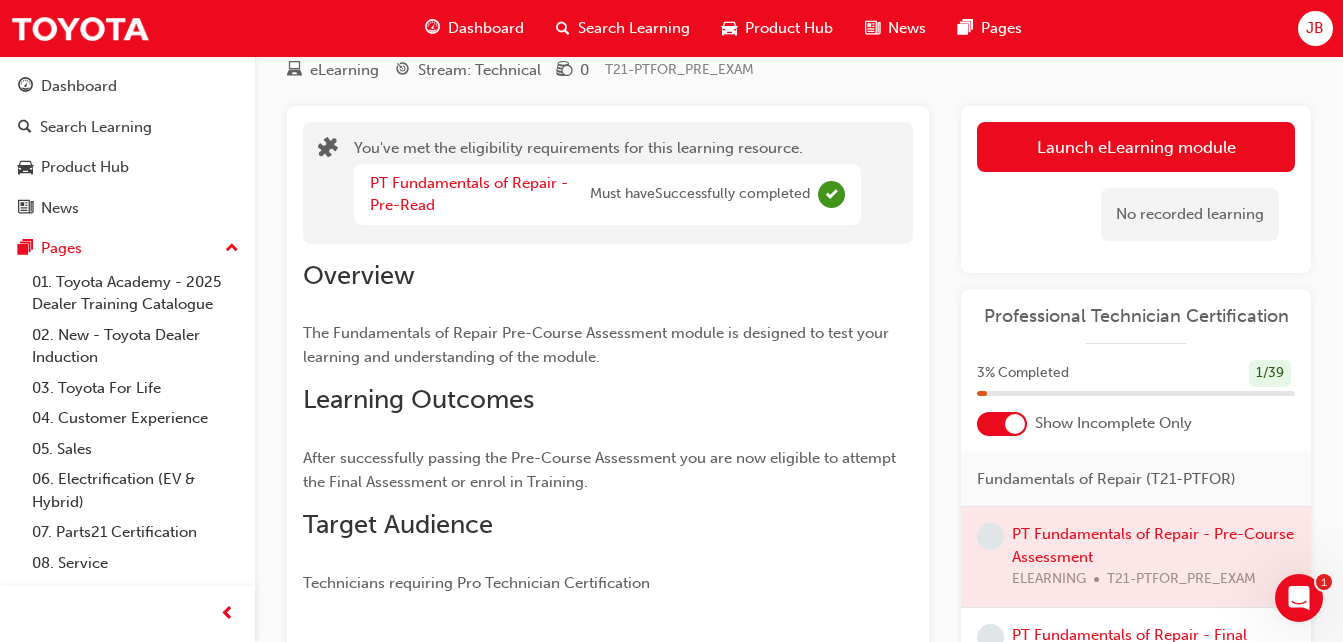 click on "Overview" at bounding box center [608, 276] 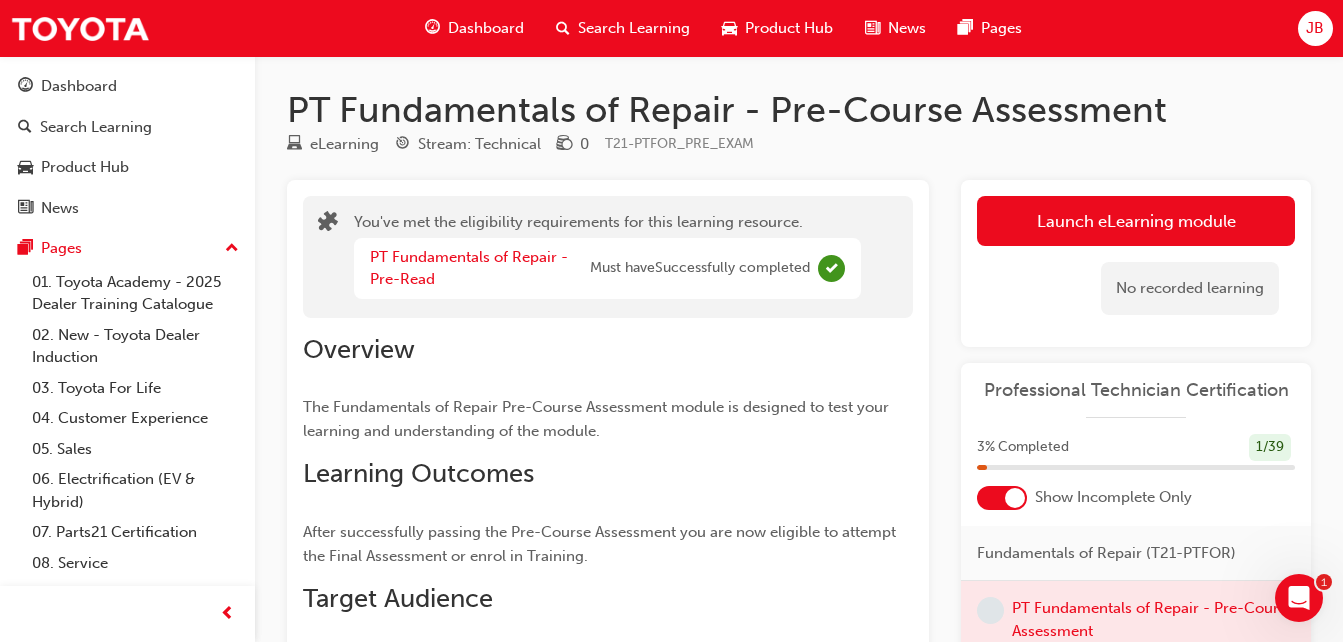 click on "Overview The Fundamentals of Repair Pre-Course Assessment module is designed to test your learning and understanding of the module. Learning Outcomes After successfully passing the Pre-Course Assessment you are now eligible to attempt the Final Assessment or enrol in Training. Target Audience Technicians requiring Pro Technician Certification" at bounding box center (608, 502) 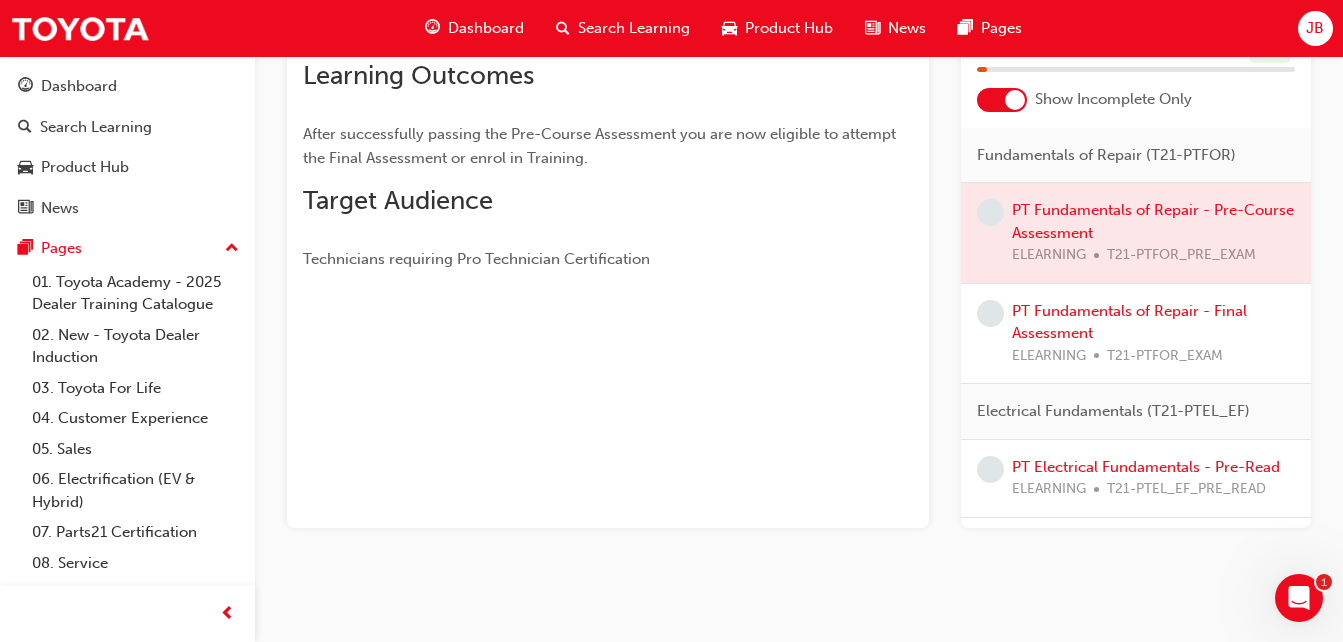 scroll, scrollTop: 0, scrollLeft: 0, axis: both 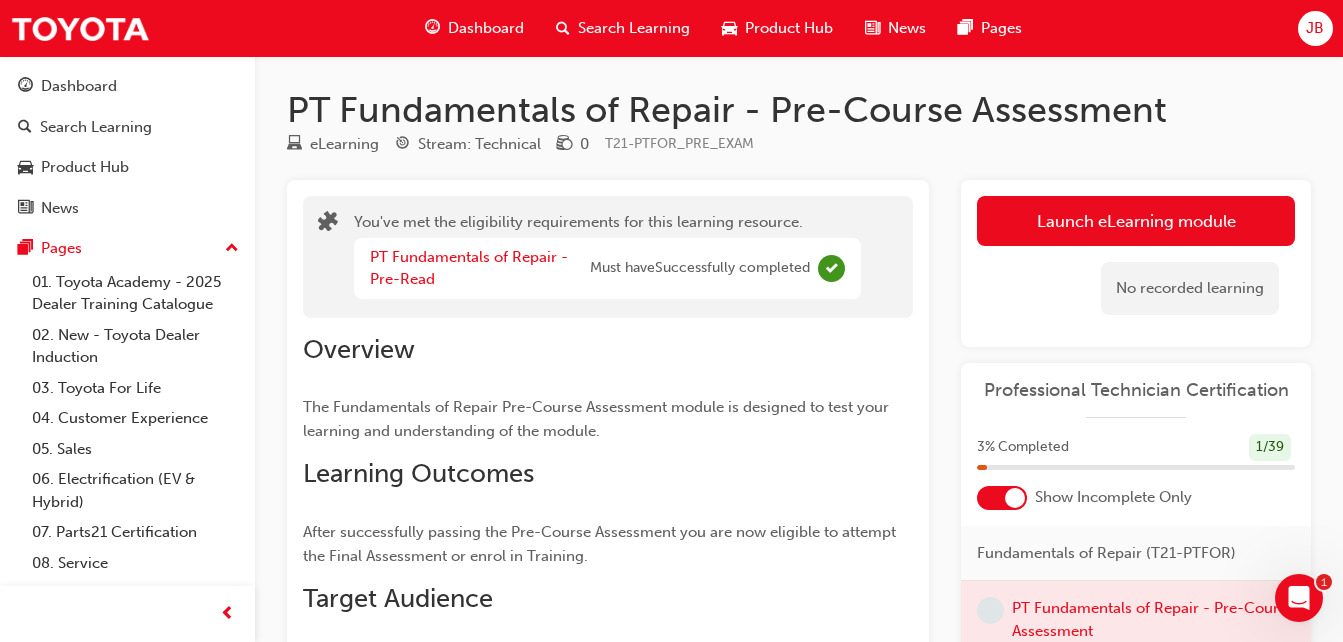 click on "No recorded learning" at bounding box center [1190, 288] 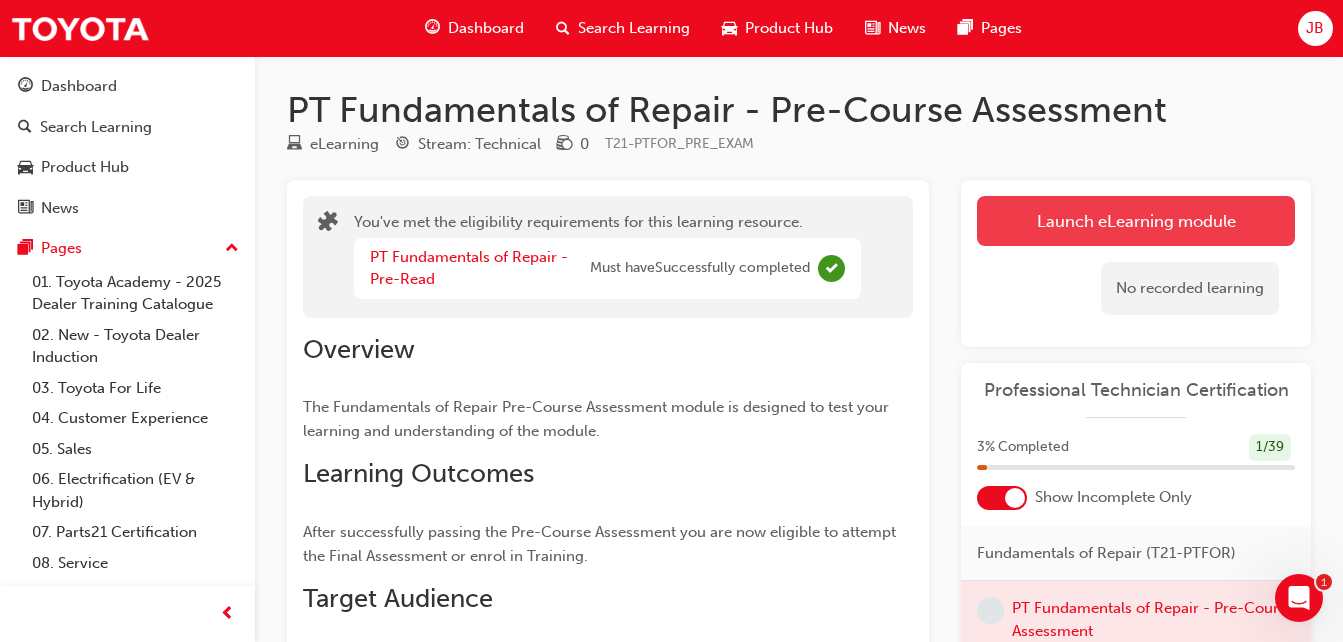 click on "Launch eLearning module" at bounding box center [1136, 221] 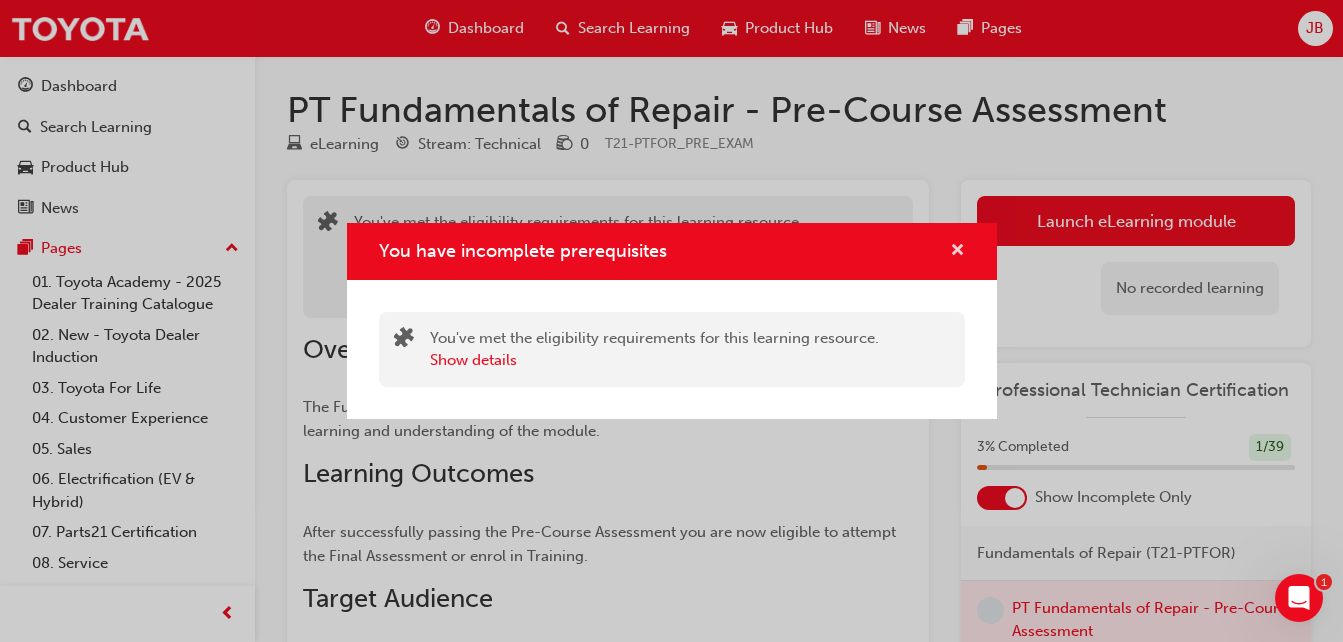 click at bounding box center [957, 252] 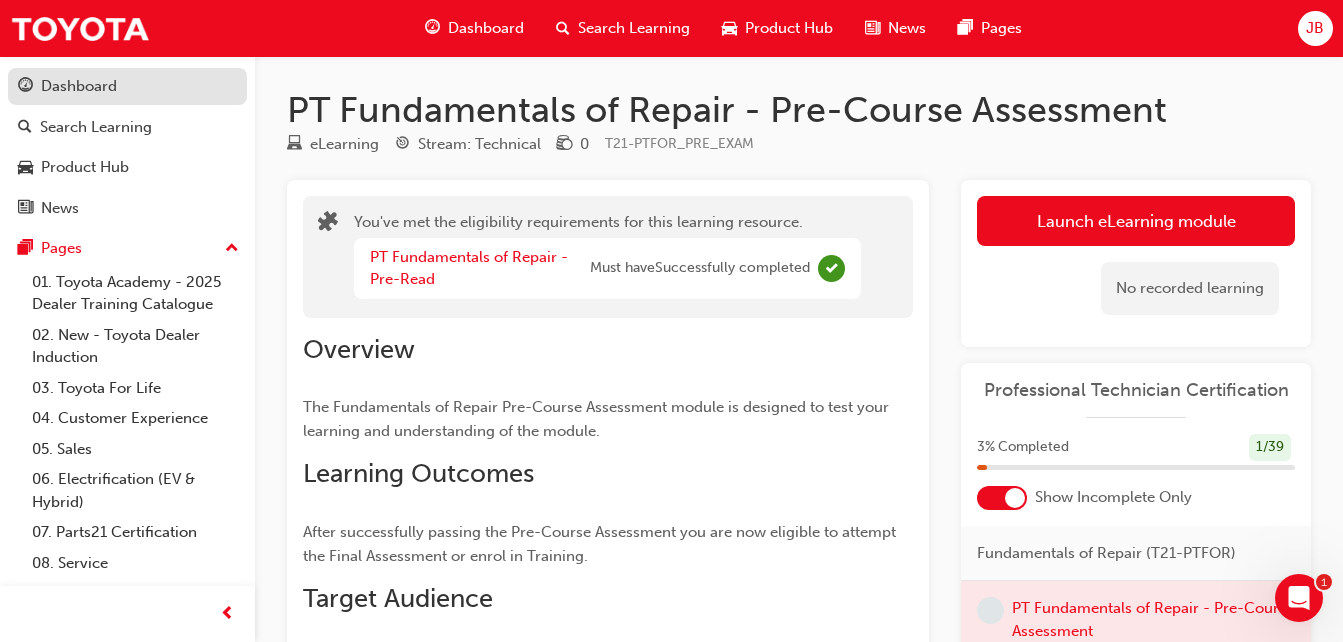 click on "Dashboard" at bounding box center (79, 86) 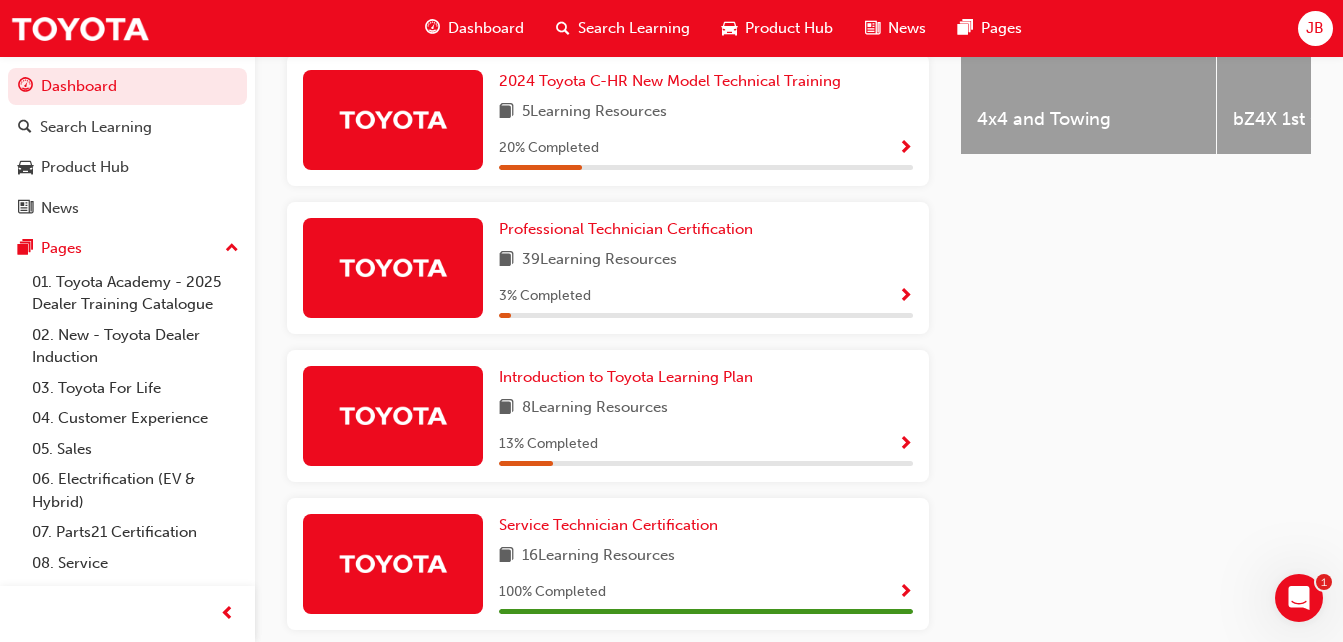 scroll, scrollTop: 940, scrollLeft: 0, axis: vertical 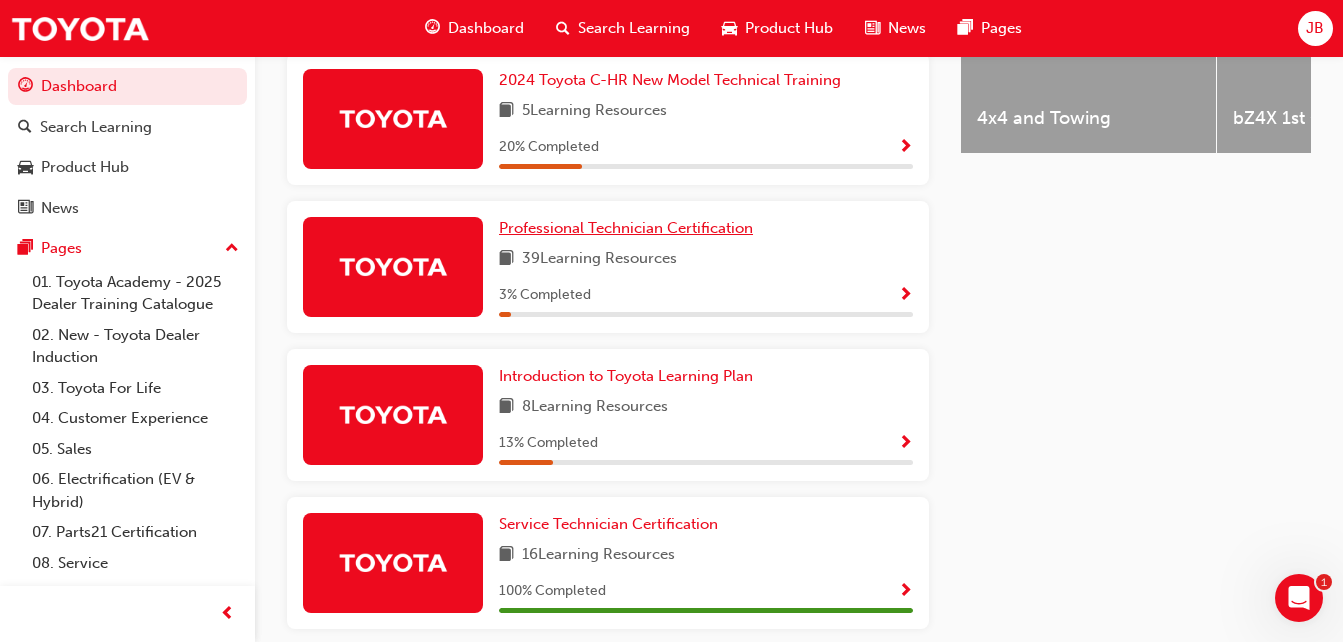 click on "Professional Technician Certification" at bounding box center [626, 228] 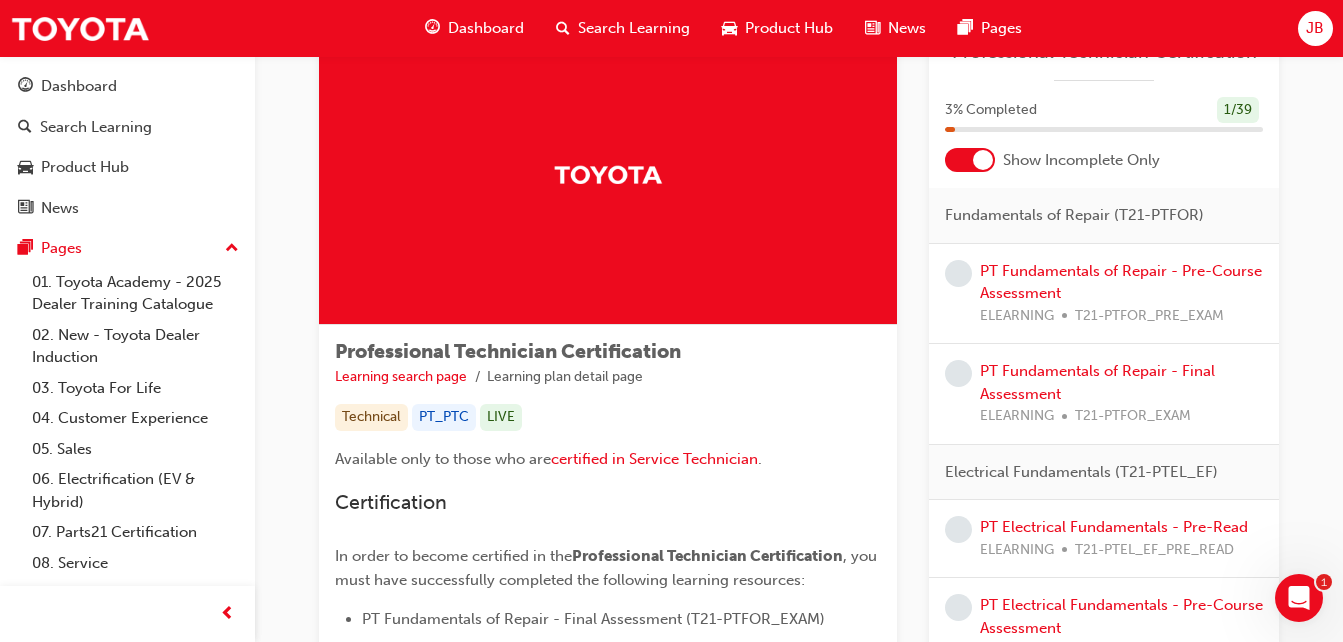 scroll, scrollTop: 63, scrollLeft: 0, axis: vertical 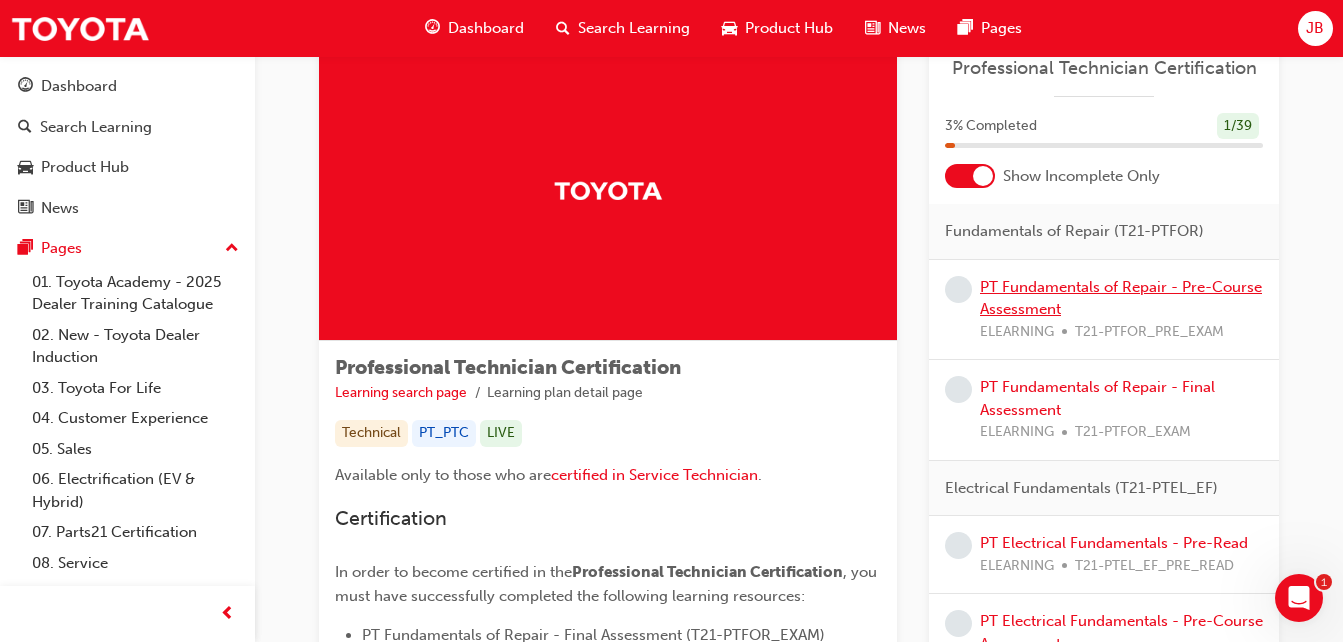 click on "PT Fundamentals of Repair - Pre-Course Assessment" at bounding box center [1121, 298] 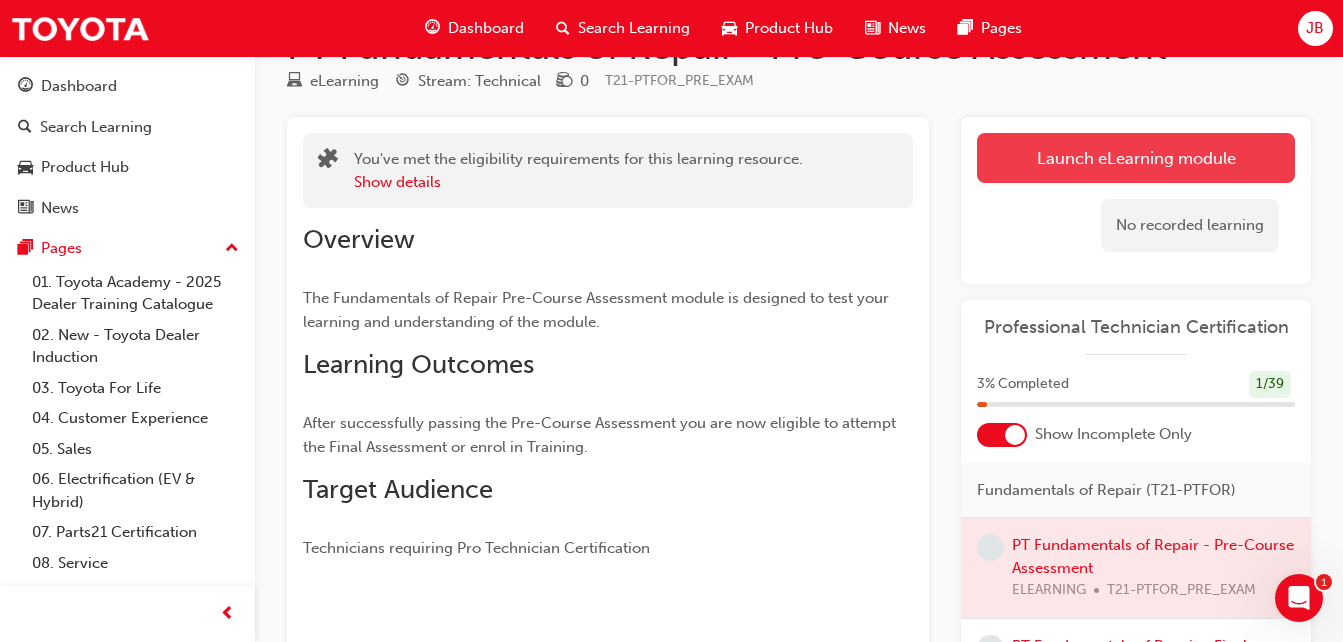 click on "Launch eLearning module" at bounding box center (1136, 158) 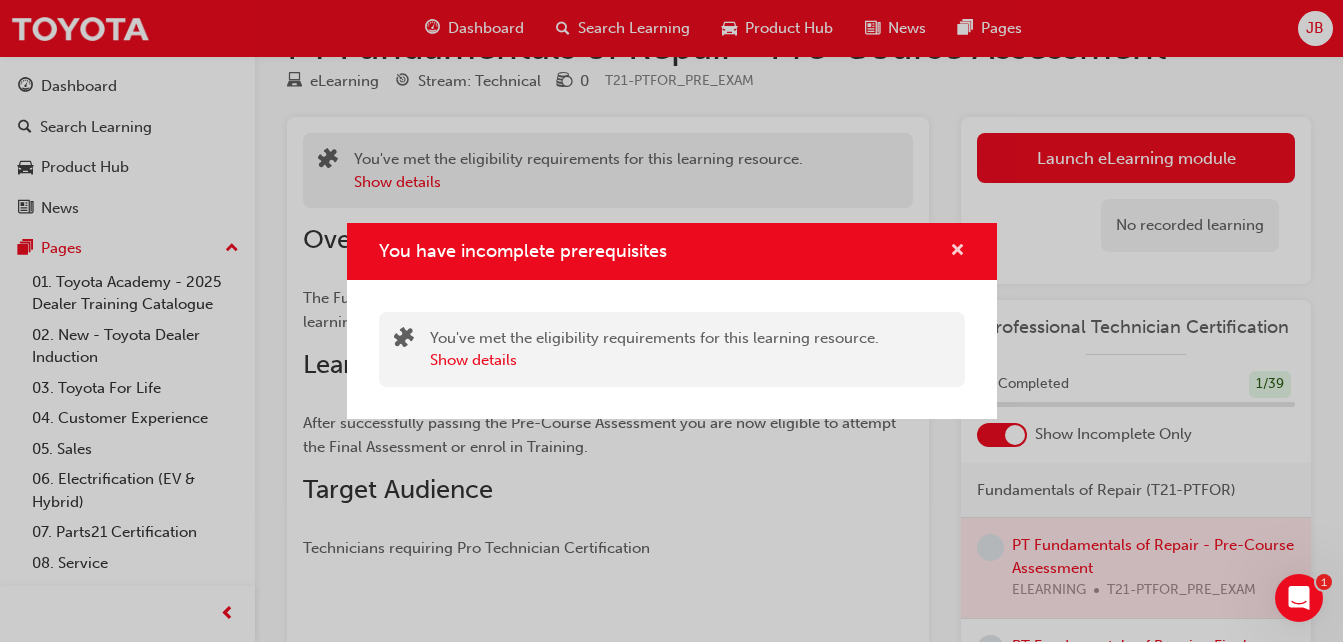 click at bounding box center [957, 252] 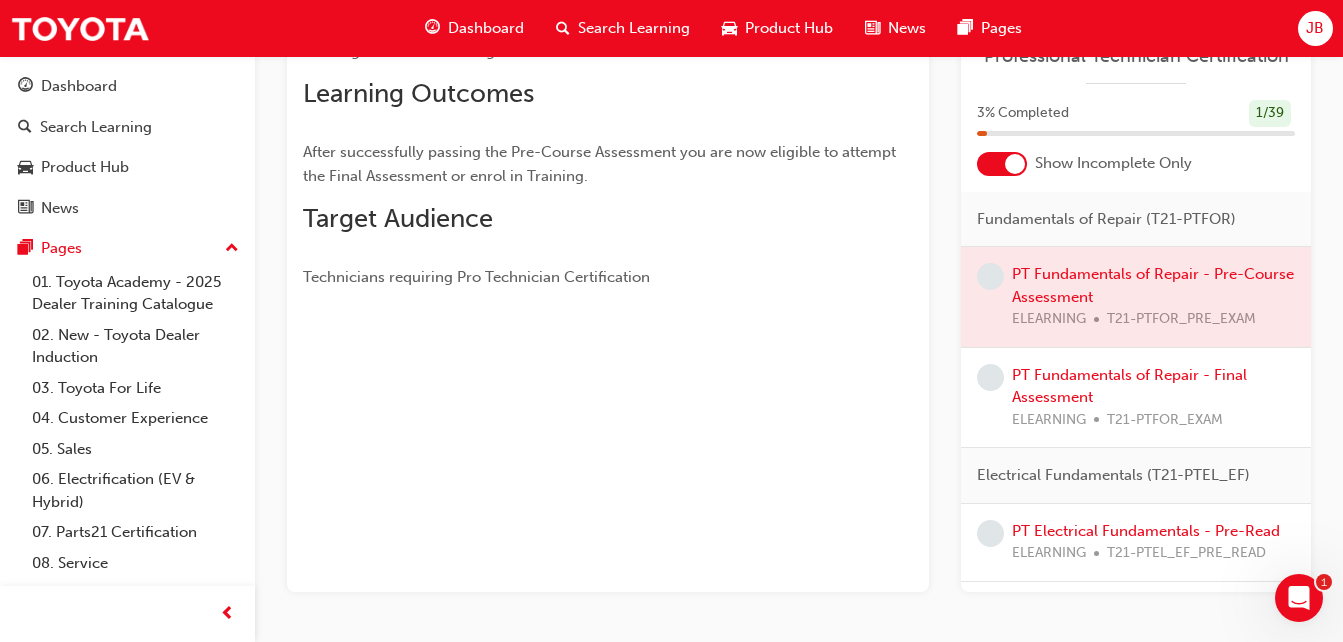 scroll, scrollTop: 338, scrollLeft: 0, axis: vertical 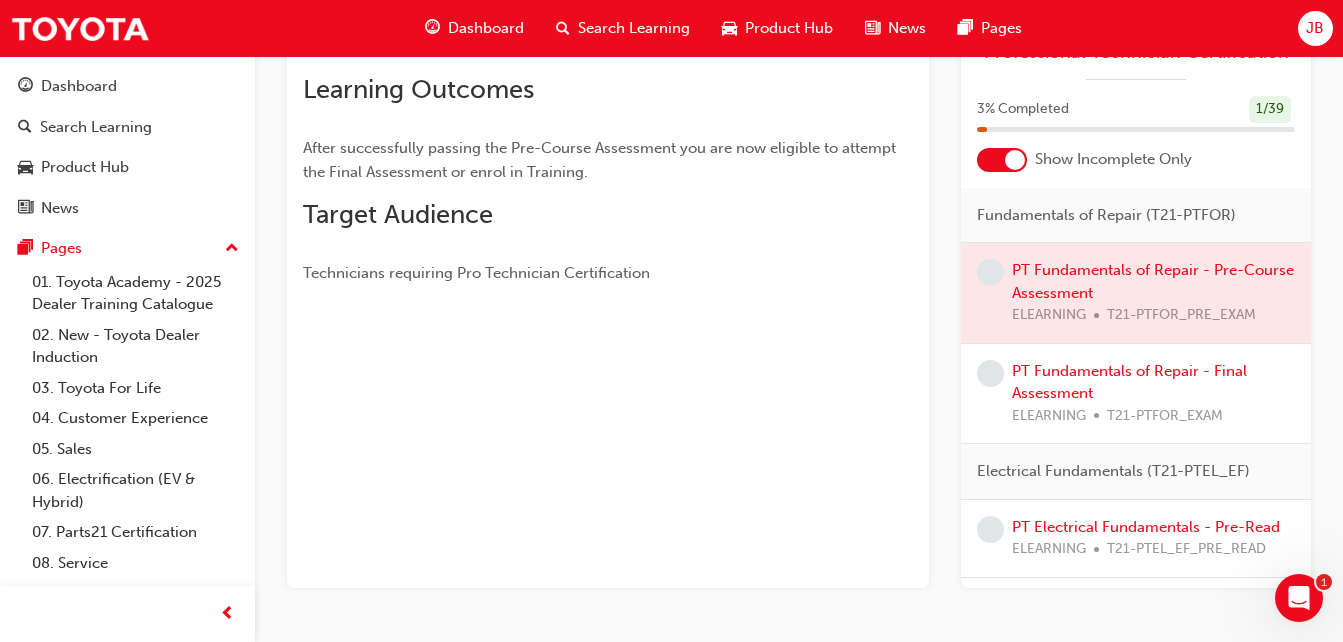 click on "PT Fundamentals of Repair - Final Assessment ELEARNING T21-PTFOR_EXAM" at bounding box center [1153, 394] 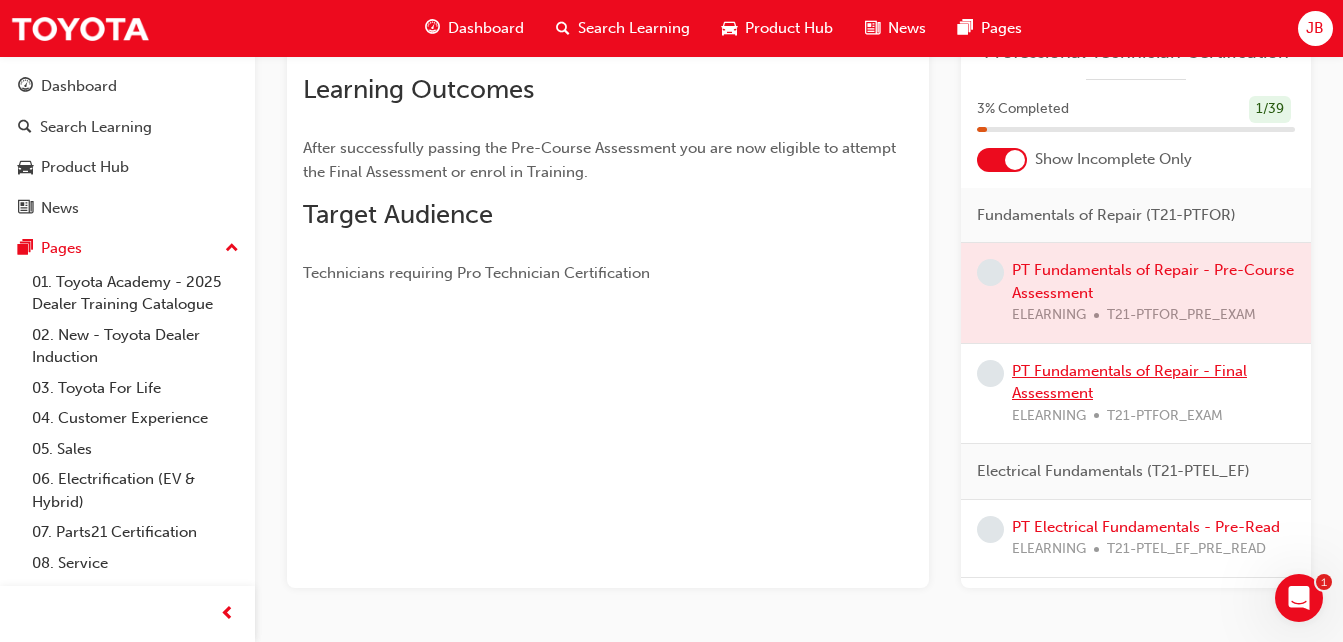 click on "PT Fundamentals of Repair - Final Assessment" at bounding box center (1129, 382) 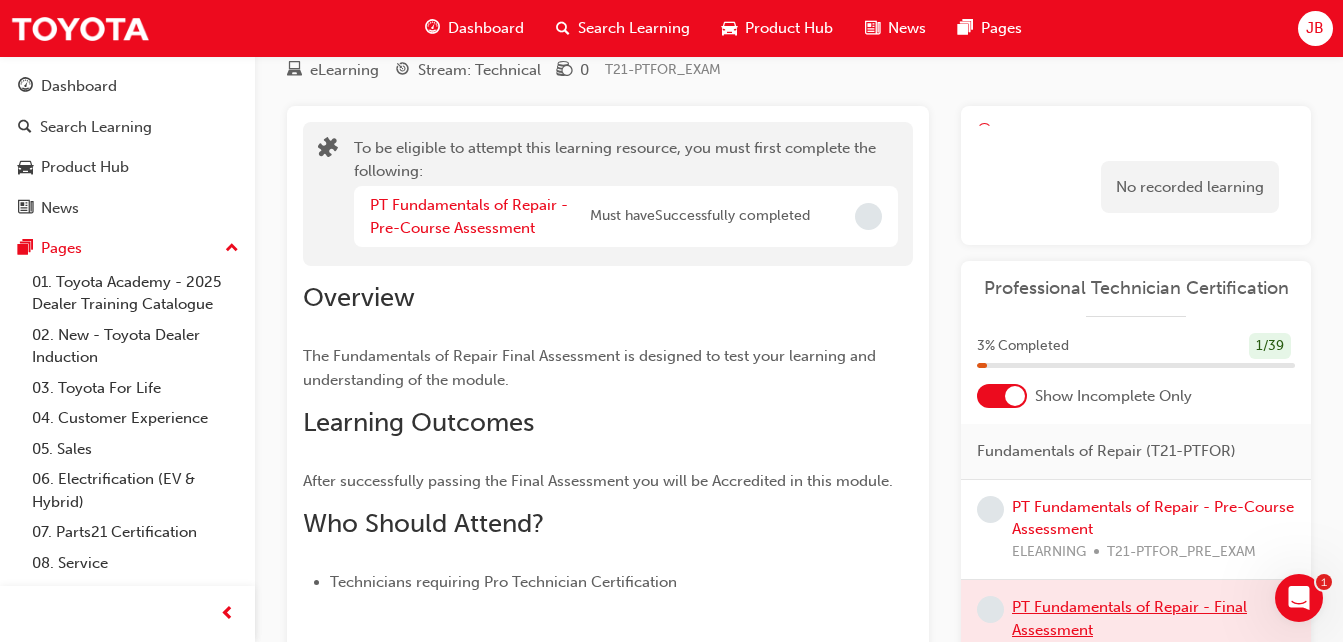 scroll, scrollTop: 73, scrollLeft: 0, axis: vertical 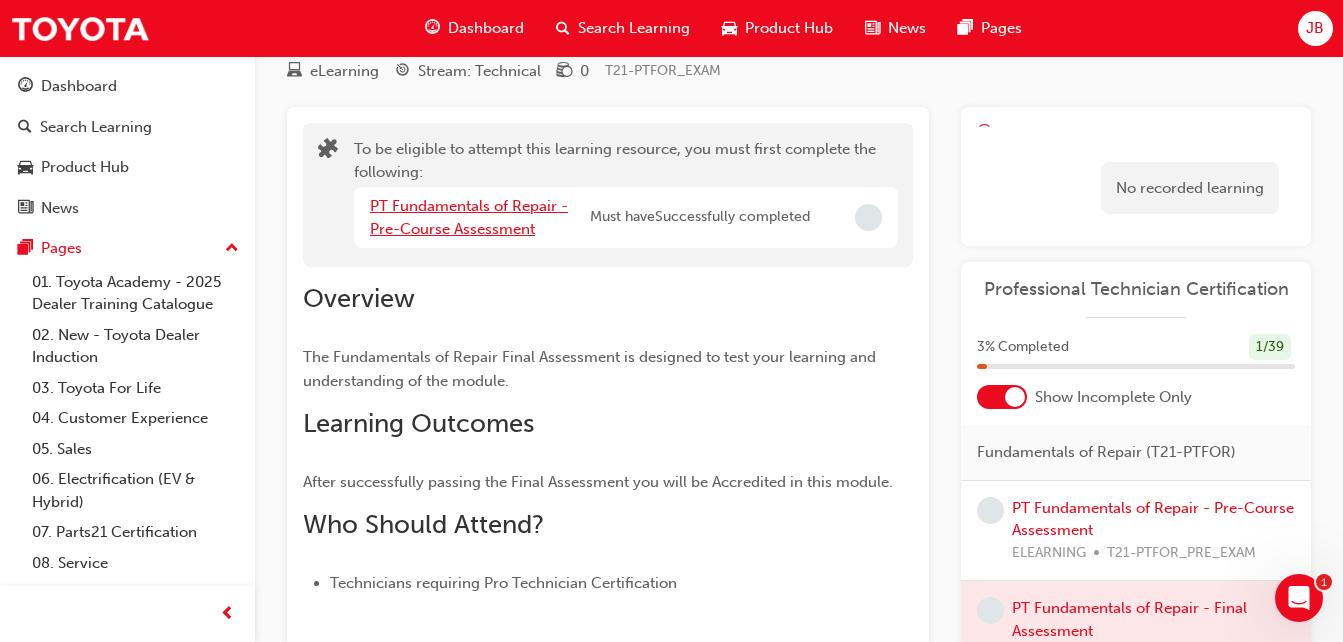 click on "PT Fundamentals of Repair - Pre-Course Assessment" at bounding box center [469, 217] 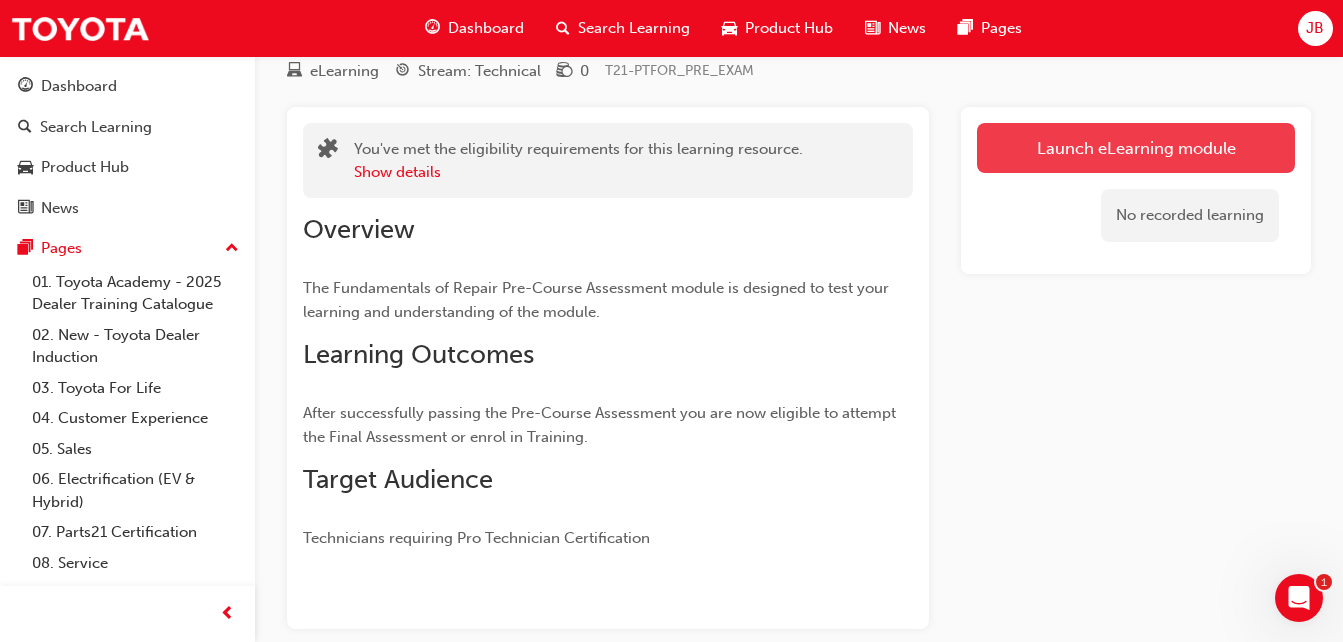 click on "Launch eLearning module" at bounding box center [1136, 148] 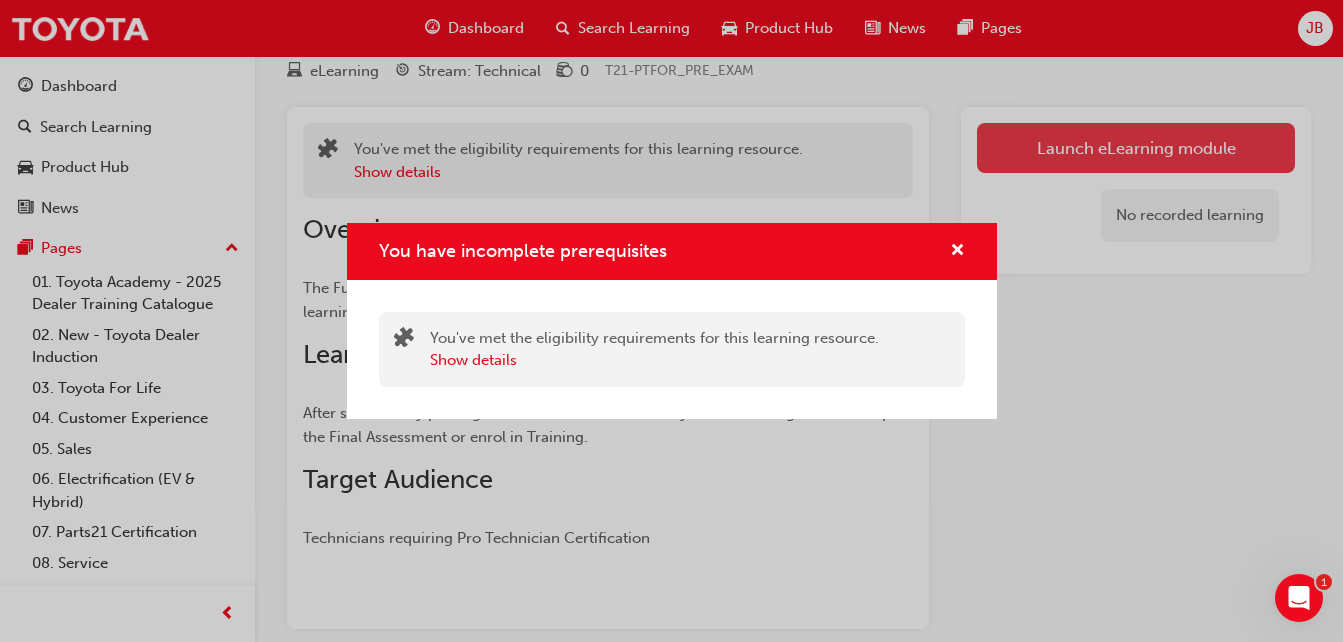 click on "You have incomplete prerequisites You've met the eligibility requirements for this learning resource. Show details" at bounding box center [671, 321] 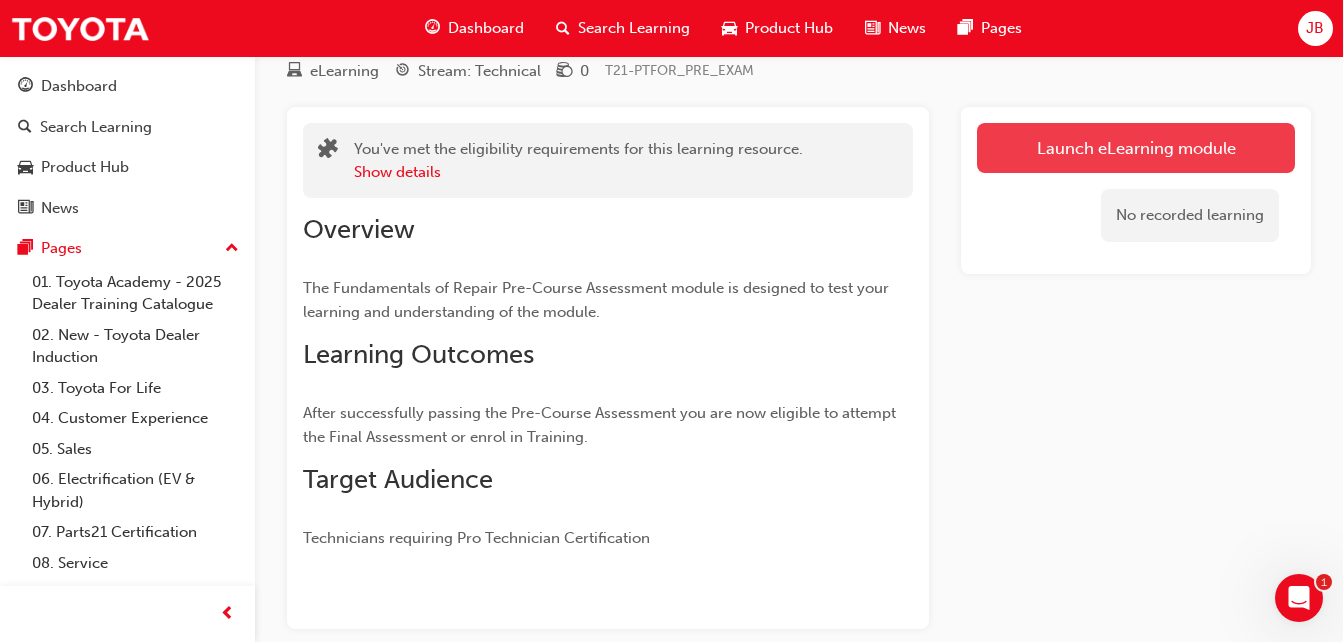click on "Launch eLearning module" at bounding box center (1136, 148) 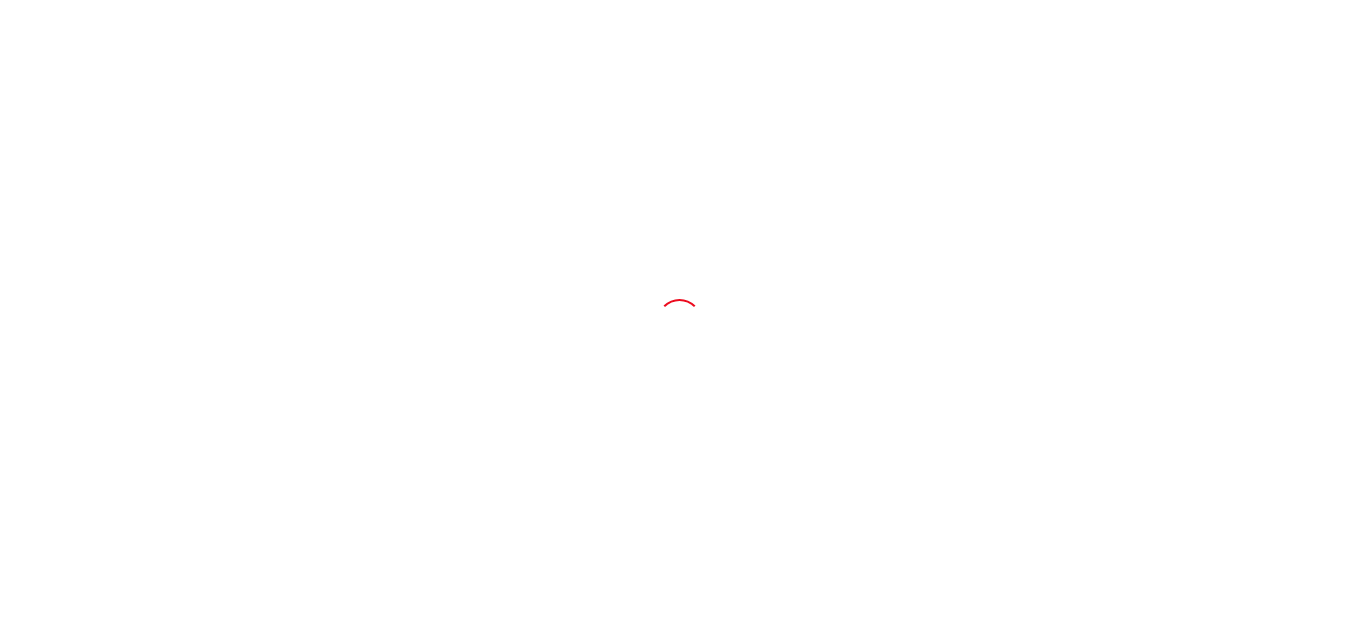 scroll, scrollTop: 0, scrollLeft: 0, axis: both 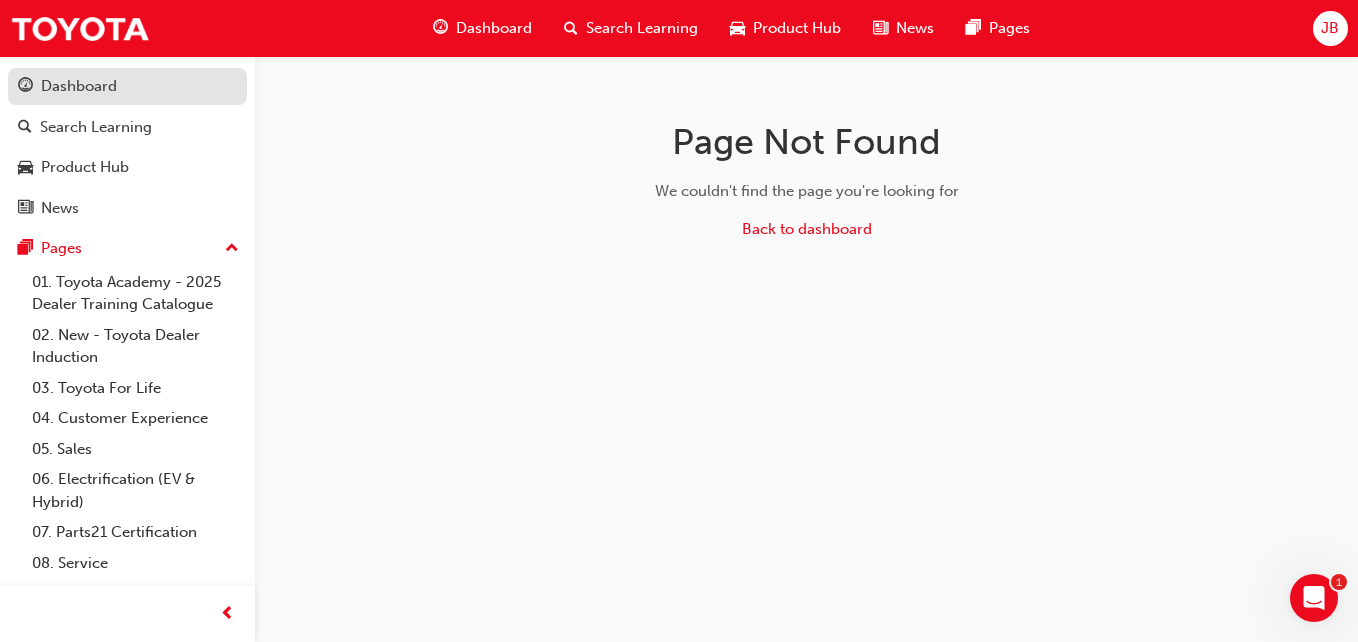 click on "Dashboard" at bounding box center [79, 86] 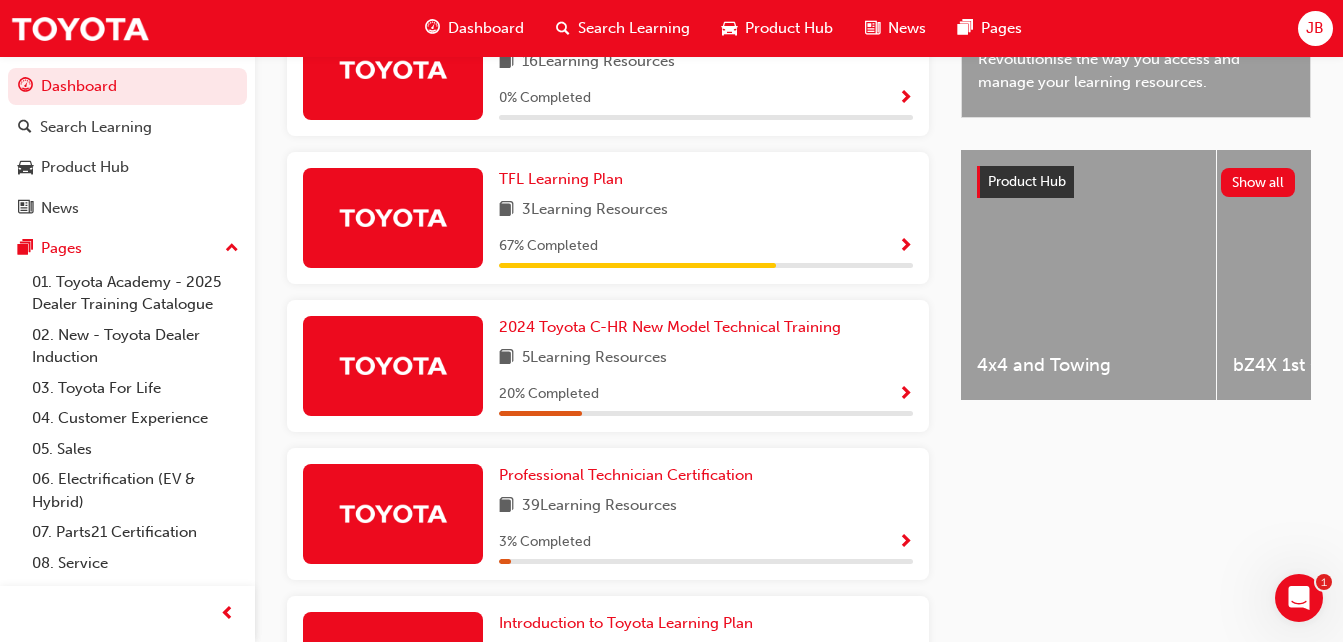 scroll, scrollTop: 774, scrollLeft: 0, axis: vertical 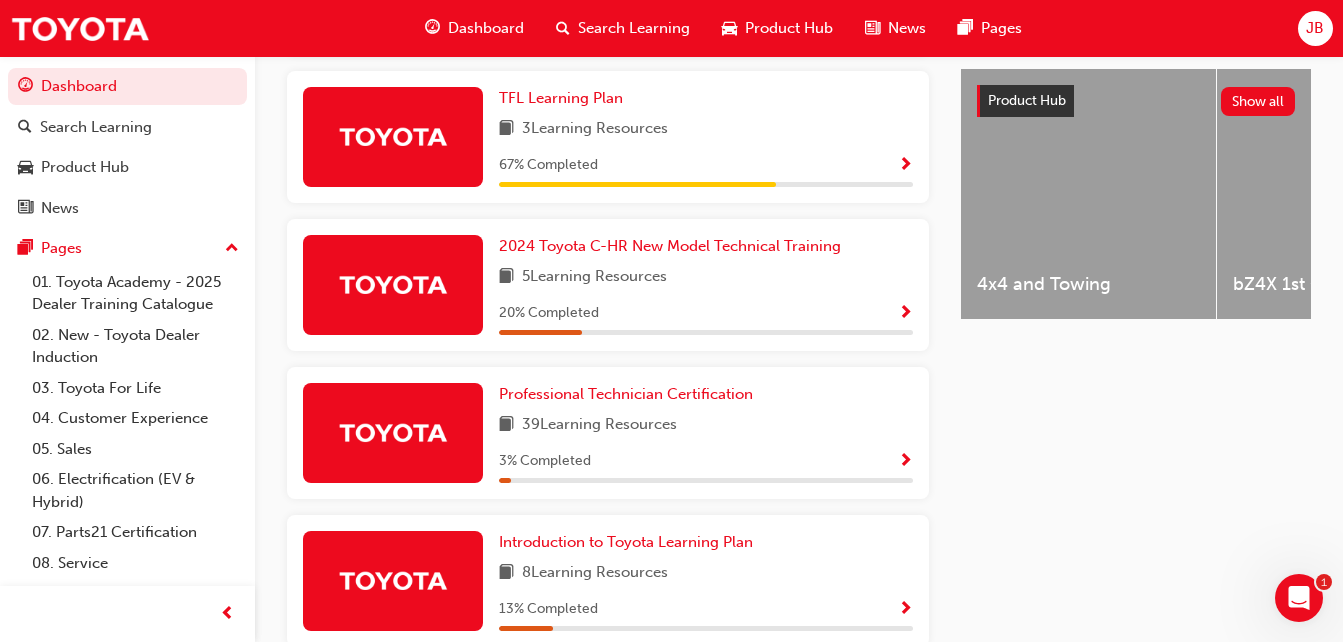 click on "Latest News Show all Welcome to your new Training Resource Centre Revolutionise the way you access and manage your learning resources. Product Hub Show all 4x4 and Towing bZ4X 1st Generation C-HR 2nd Generation Camry 9th Generation Coaster 4th Generation Connected Services Corolla Cross Corolla Hatch 12th Generation Corolla Sedan 12th Generation Electrification Technology Fortuner 2nd Generation Facelift GR Supra GR Yaris 1st Generation GR86 Granvia HiAce 6th Generation HiLux 8th Generation Facelift Kluger 4th Generation LandCruiser 300 Series  LandCruiser 70 Mirai 2nd Generation MyToyota Connect [PERSON_NAME] 4th Generation 2020 [PERSON_NAME] 5th Generation RAV4 5th Generation RAV4 All-New 6th Generation (2026) [PERSON_NAME] Cross Yaris Hatch 4th Generation" at bounding box center [1136, 288] 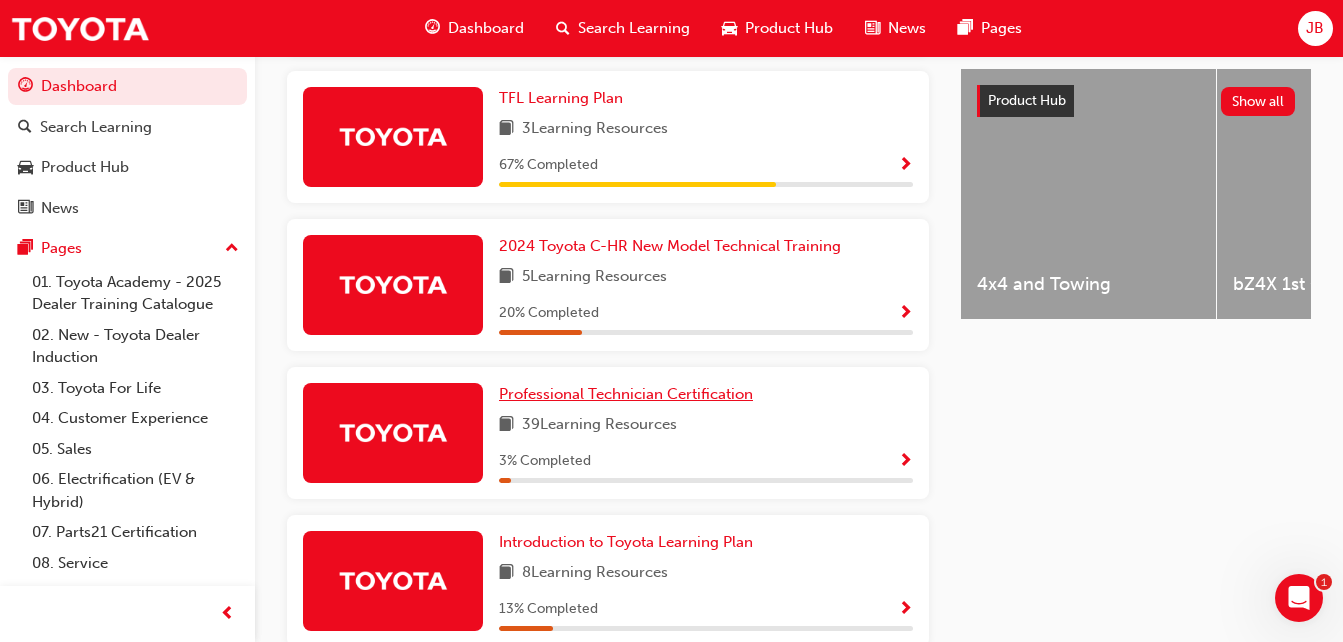 click on "Professional Technician Certification" at bounding box center [626, 394] 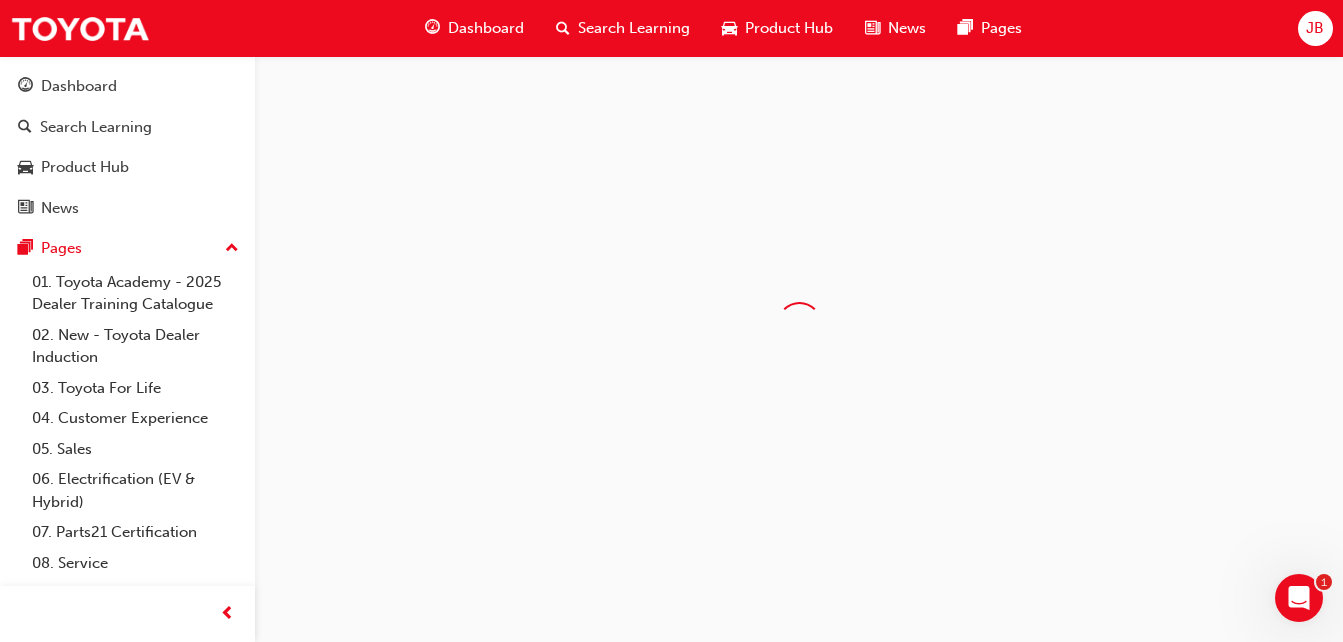 scroll, scrollTop: 0, scrollLeft: 0, axis: both 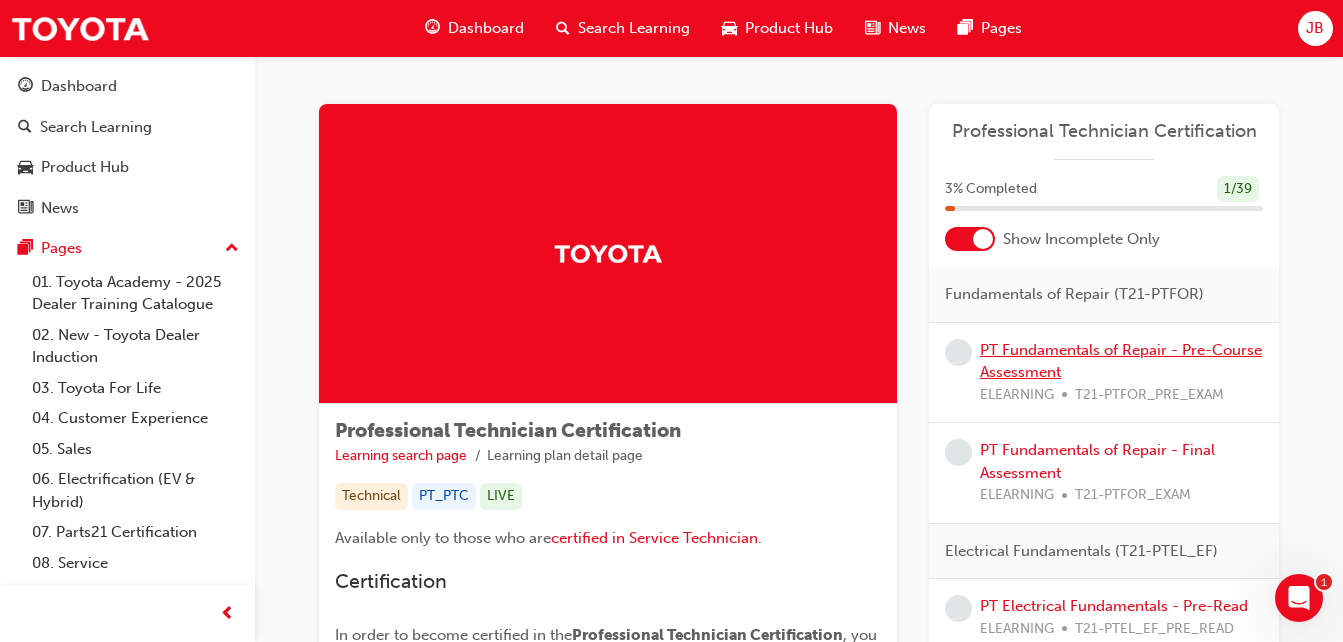 click on "PT Fundamentals of Repair - Pre-Course Assessment" at bounding box center (1121, 361) 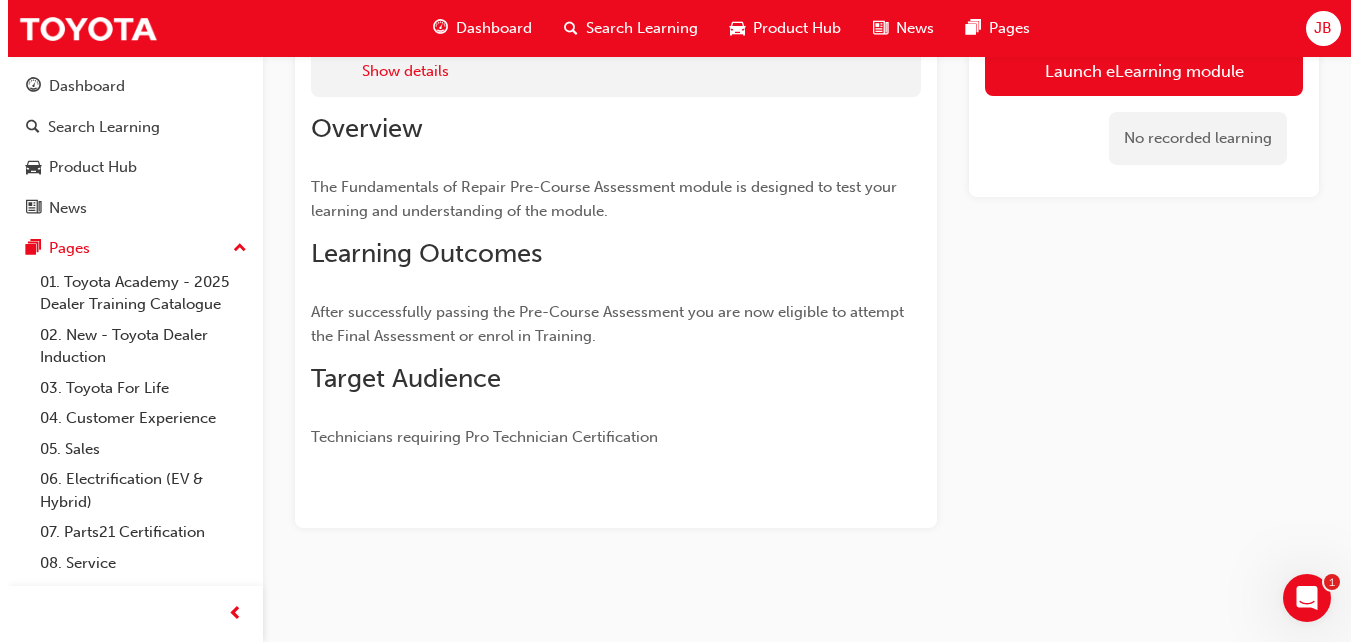 scroll, scrollTop: 0, scrollLeft: 0, axis: both 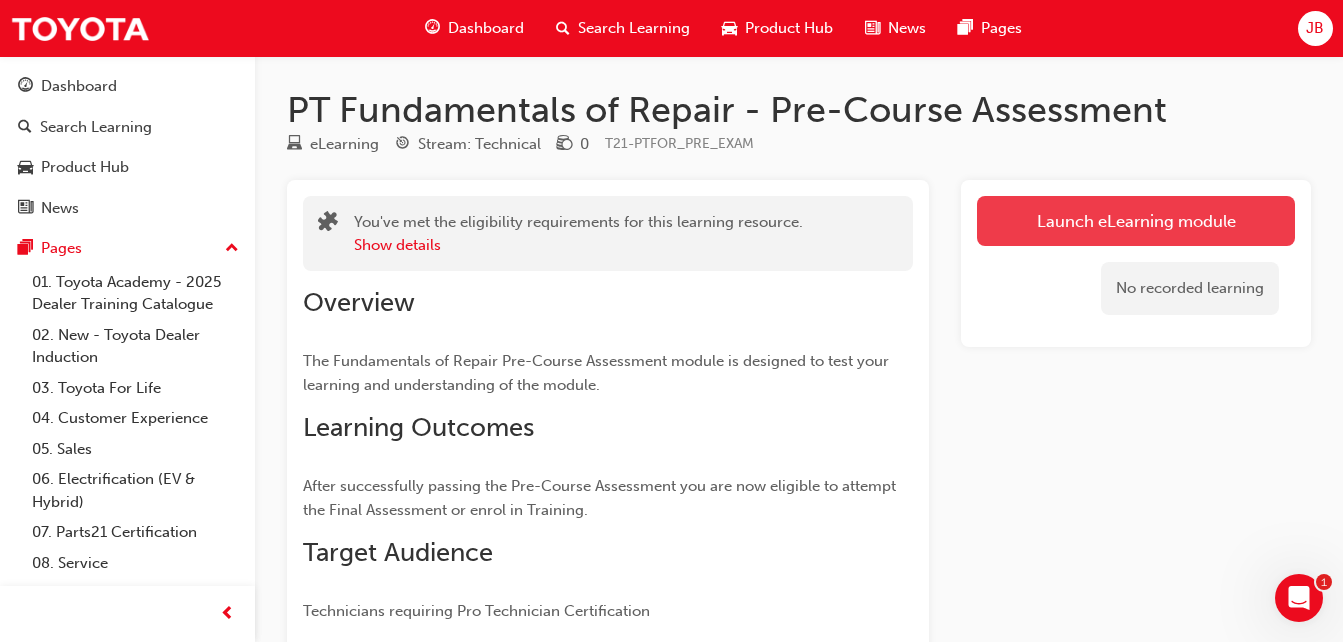 click on "Launch eLearning module" at bounding box center [1136, 221] 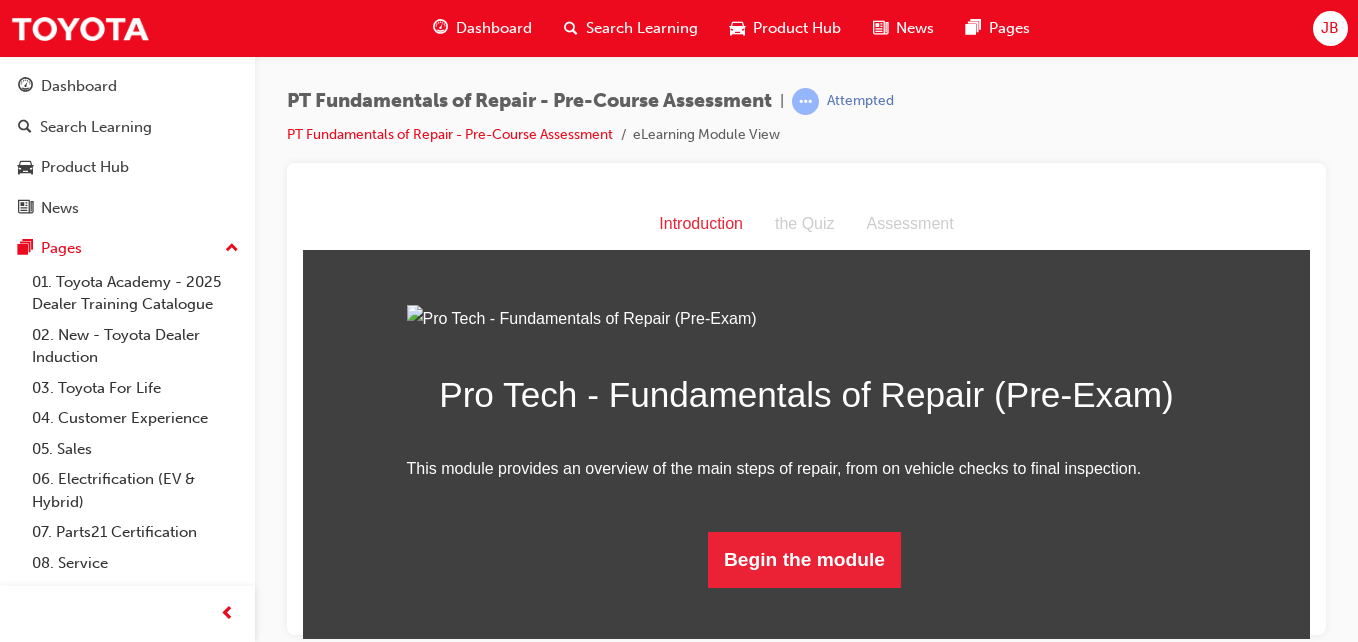 scroll, scrollTop: 169, scrollLeft: 0, axis: vertical 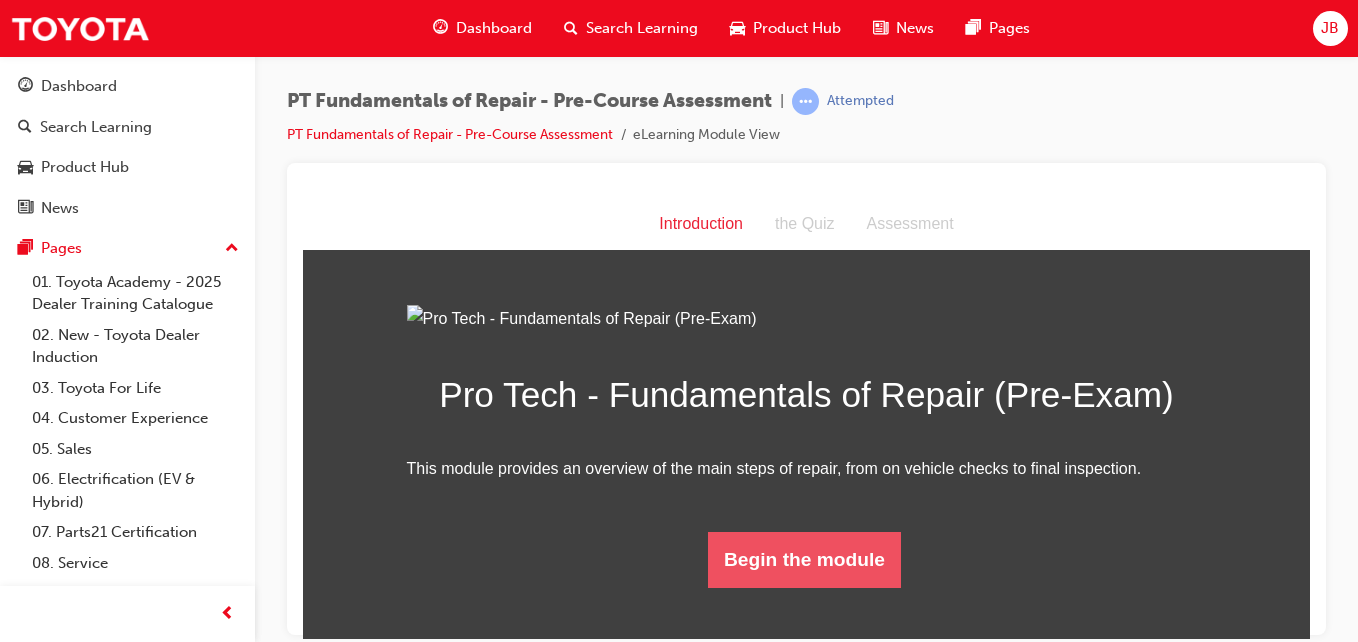 click on "Begin the module" at bounding box center (804, 559) 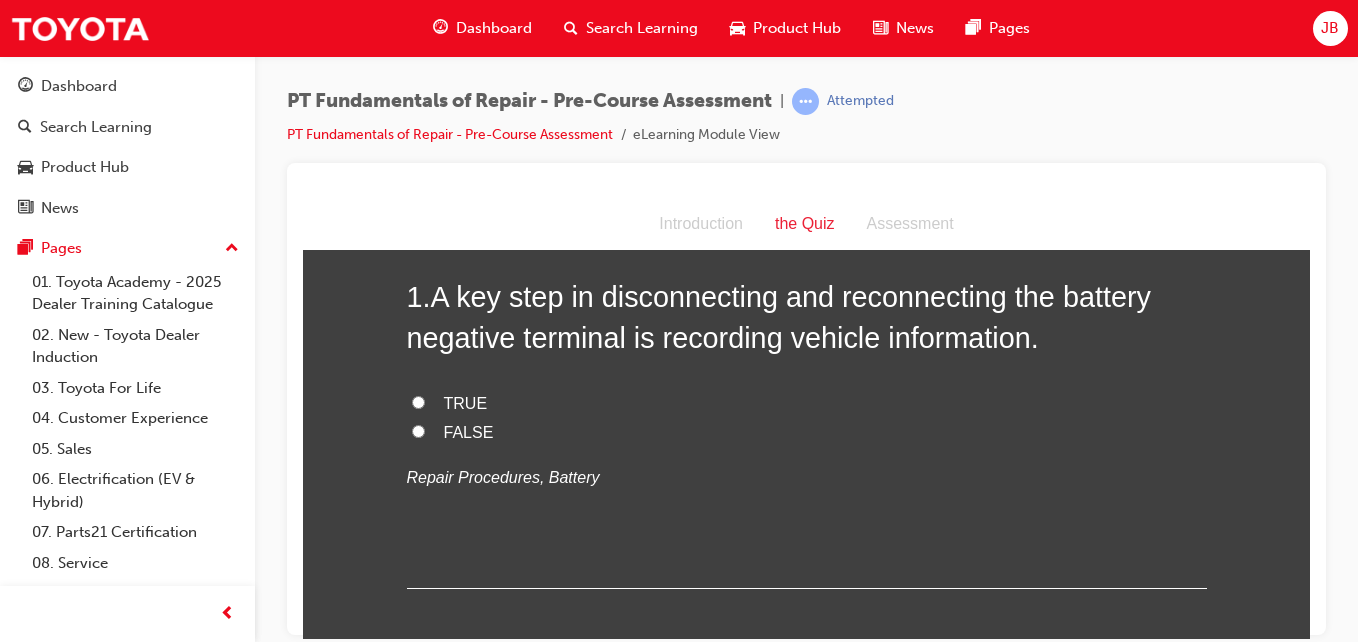 scroll, scrollTop: 102, scrollLeft: 0, axis: vertical 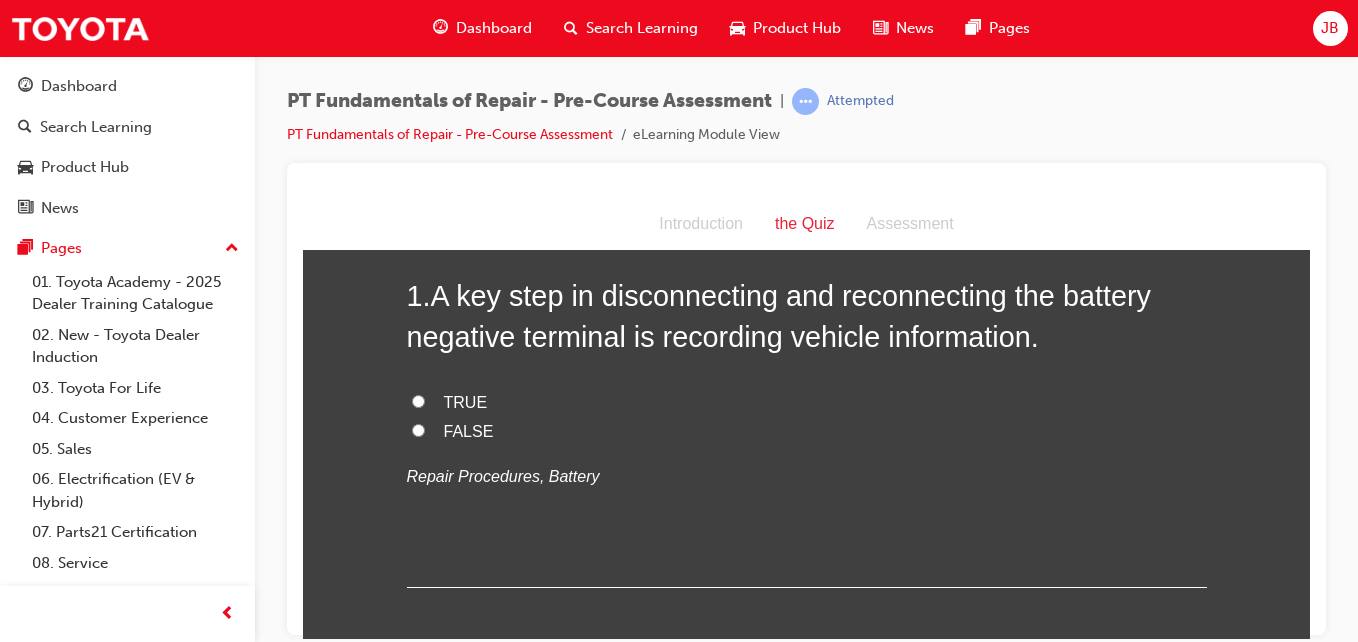 click on "TRUE" at bounding box center [418, 400] 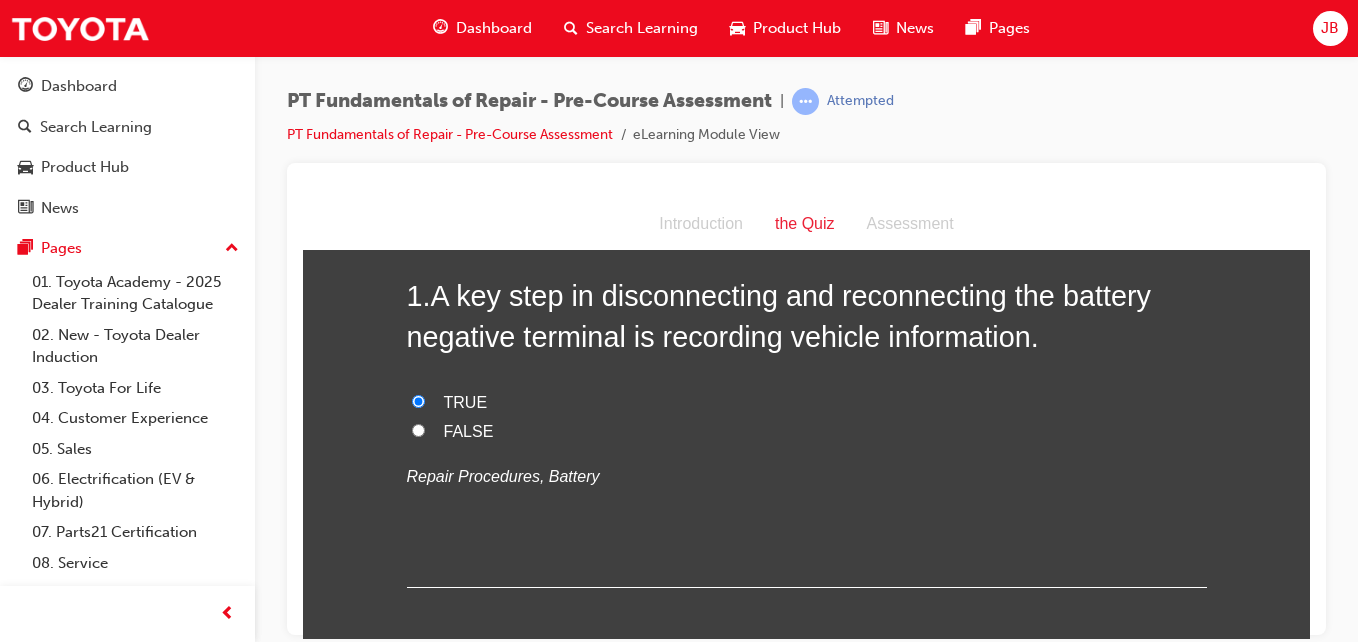 radio on "true" 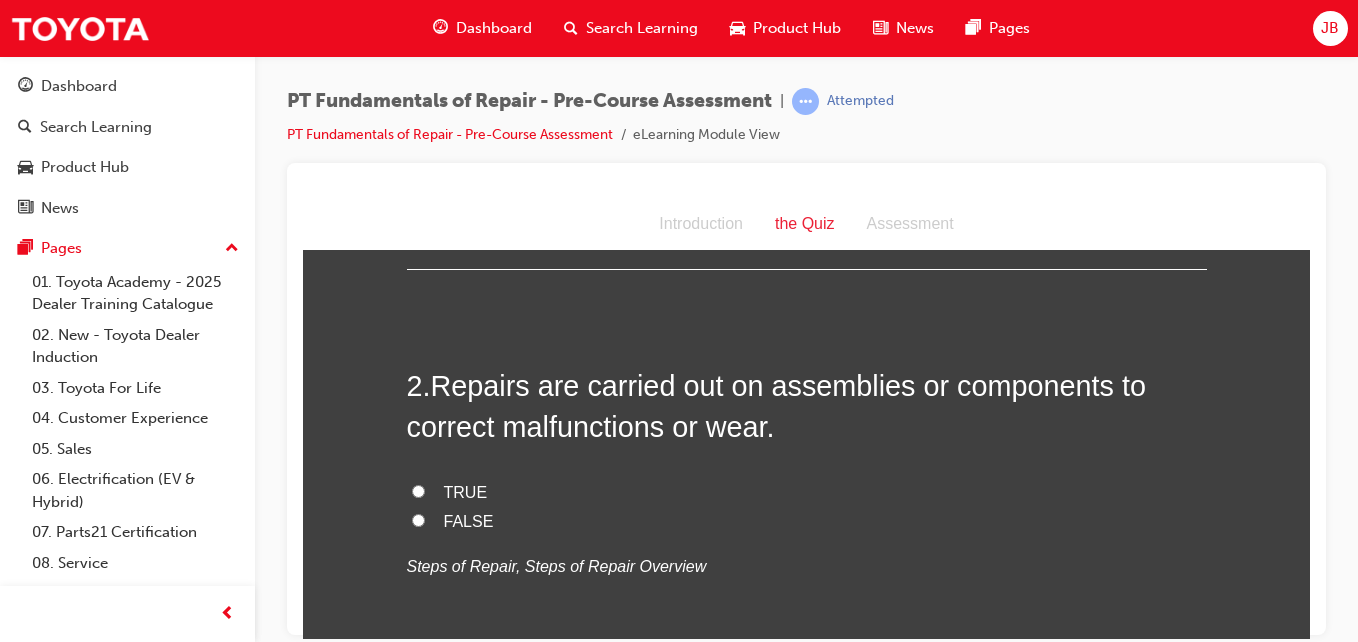 scroll, scrollTop: 422, scrollLeft: 0, axis: vertical 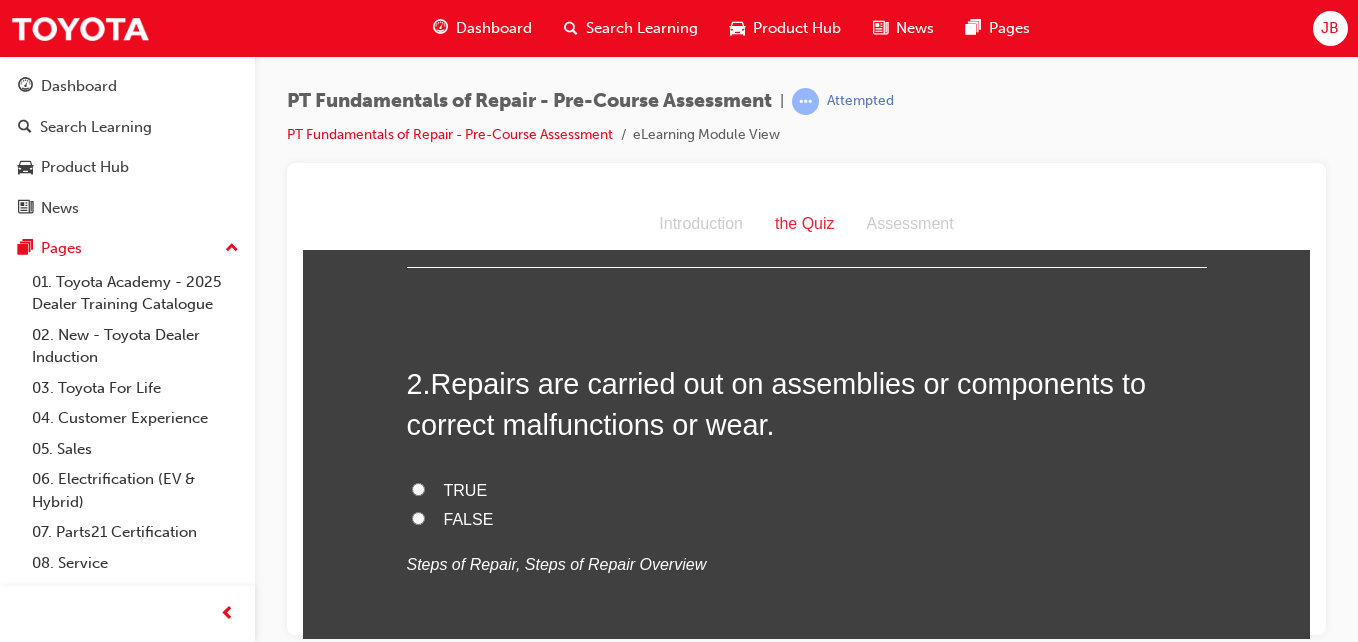 click on "TRUE" at bounding box center (807, 490) 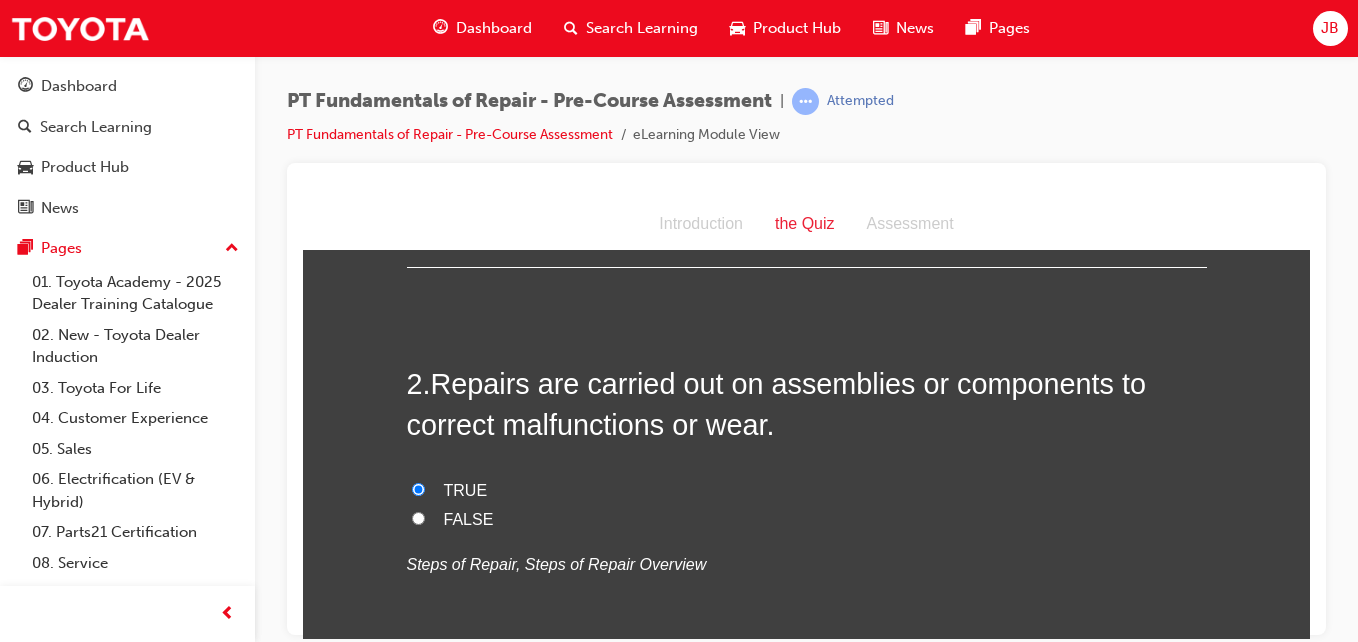 radio on "true" 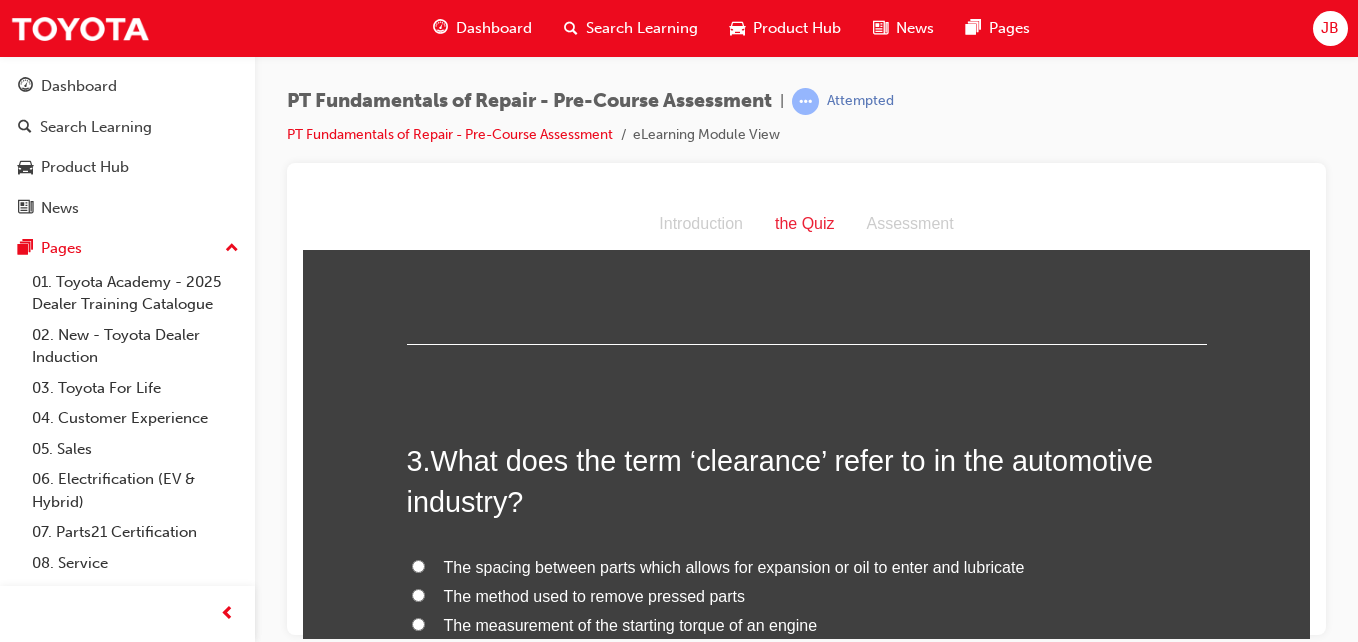 scroll, scrollTop: 844, scrollLeft: 0, axis: vertical 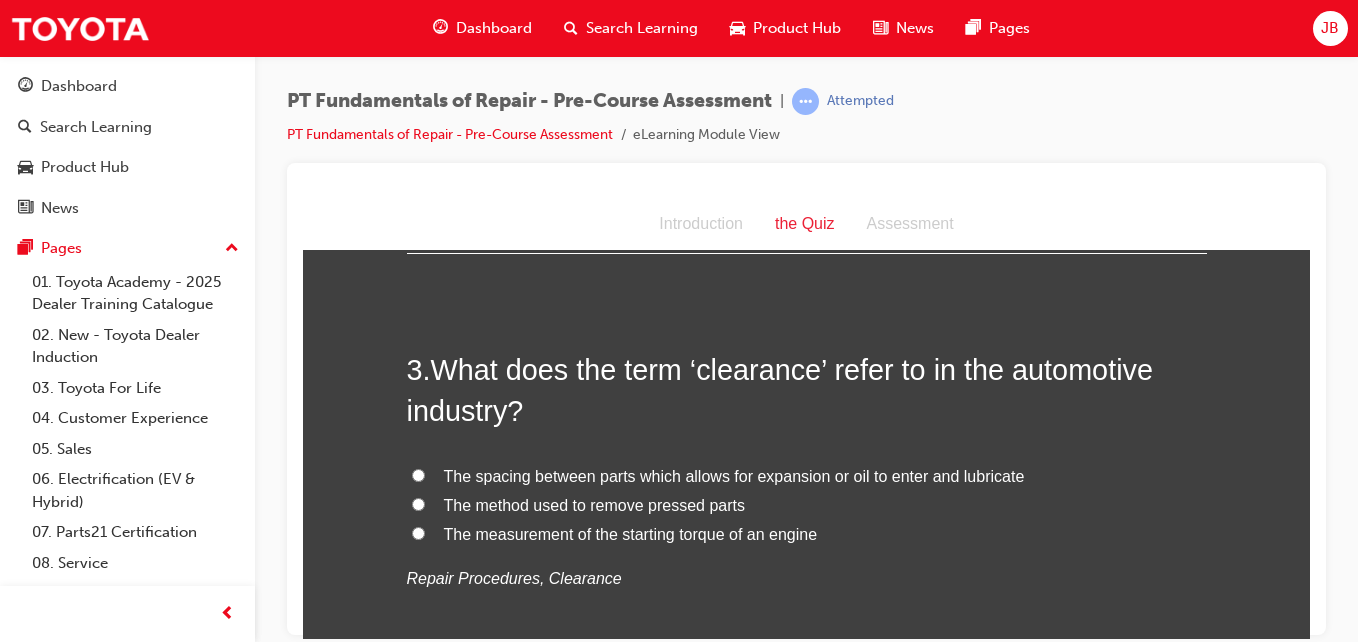 click on "The spacing between parts which allows for expansion or oil to enter and lubricate" at bounding box center [418, 474] 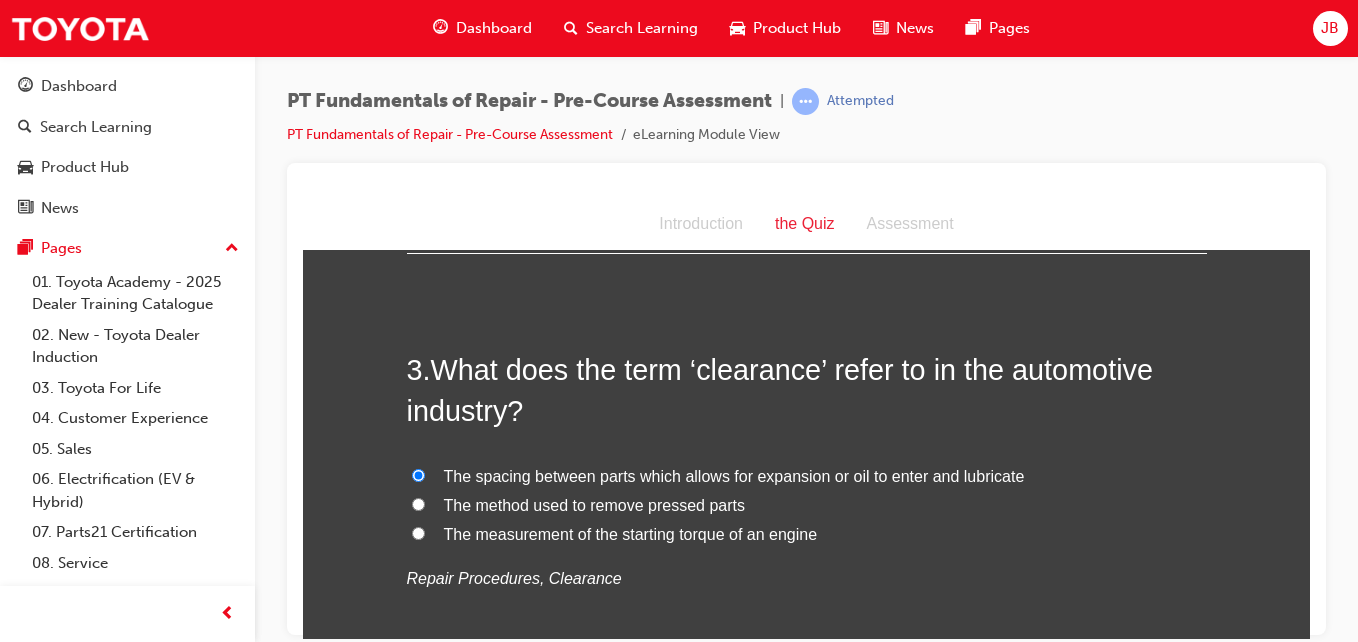 radio on "true" 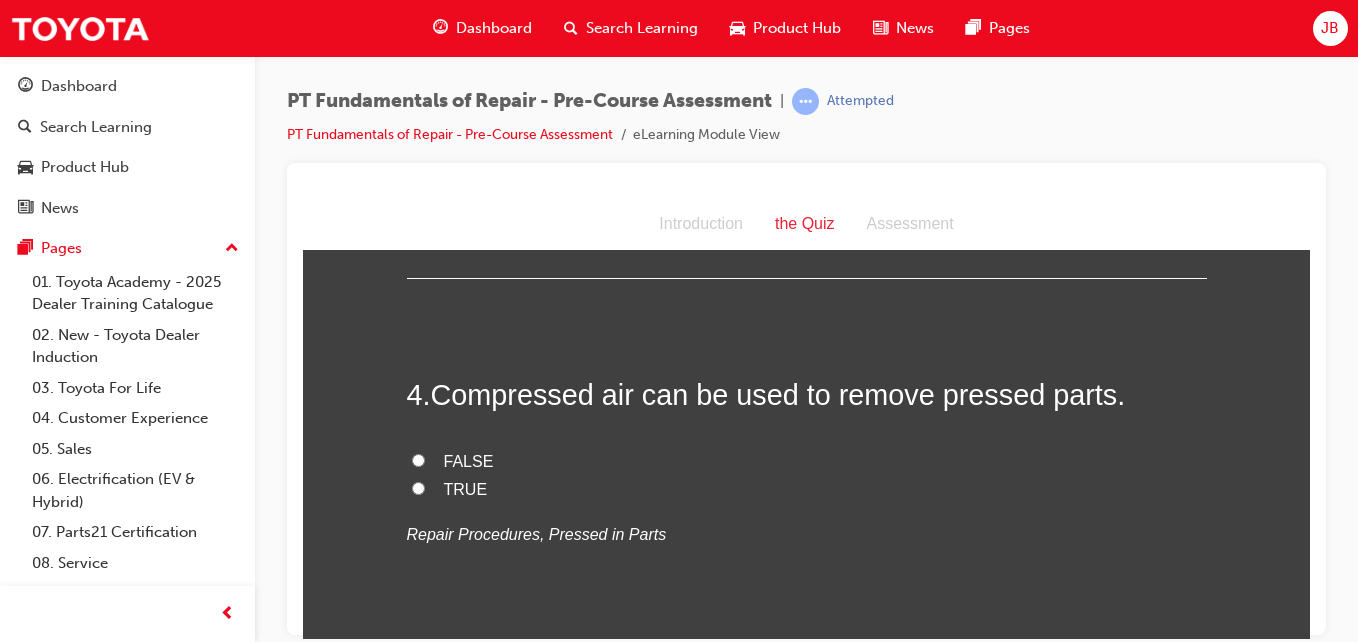 scroll, scrollTop: 1270, scrollLeft: 0, axis: vertical 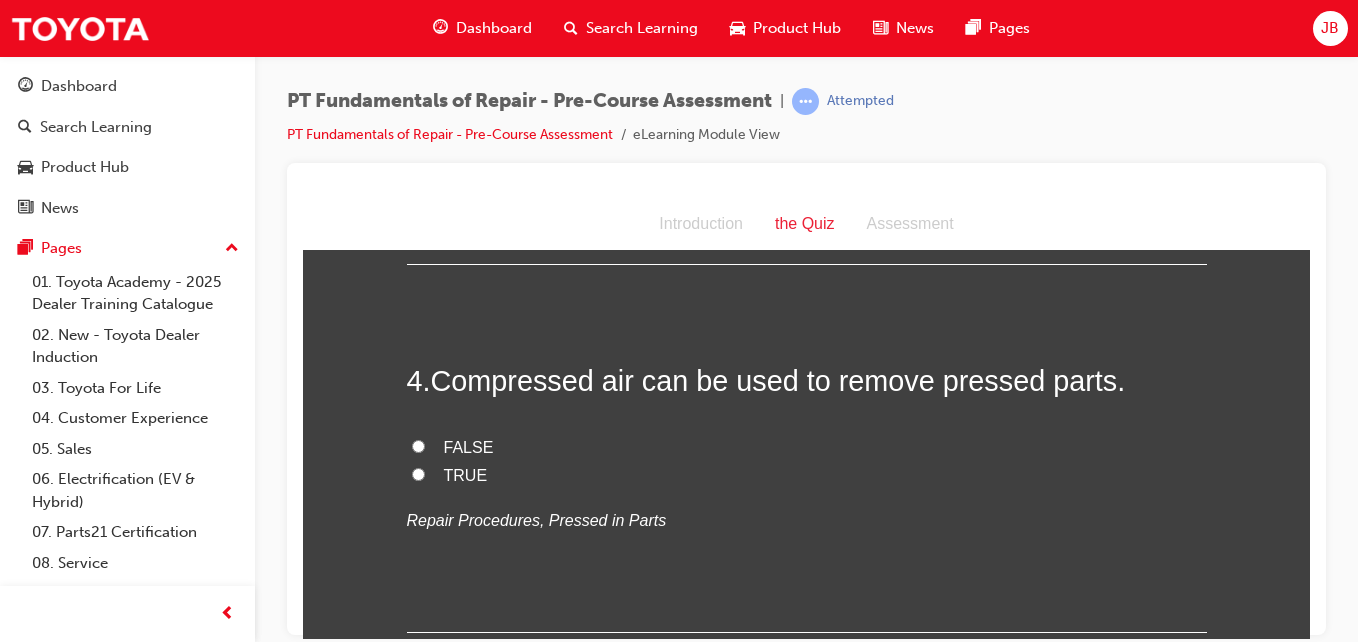 click on "FALSE" at bounding box center [418, 445] 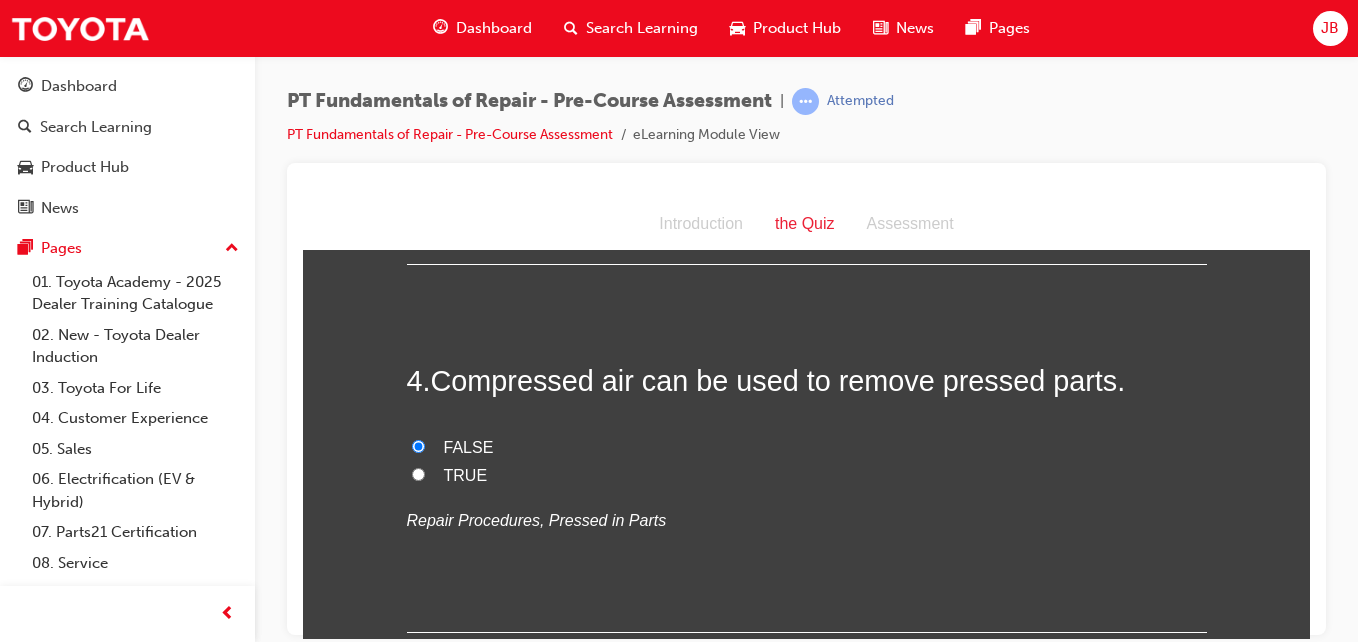 radio on "true" 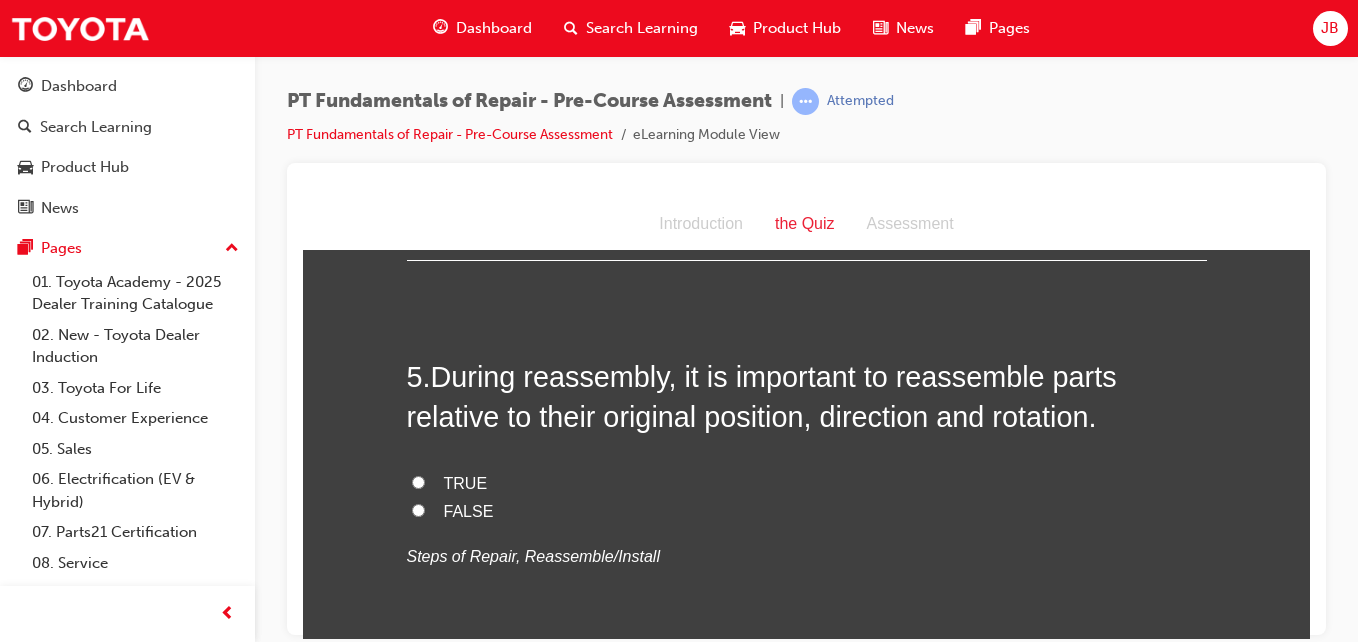 scroll, scrollTop: 1648, scrollLeft: 0, axis: vertical 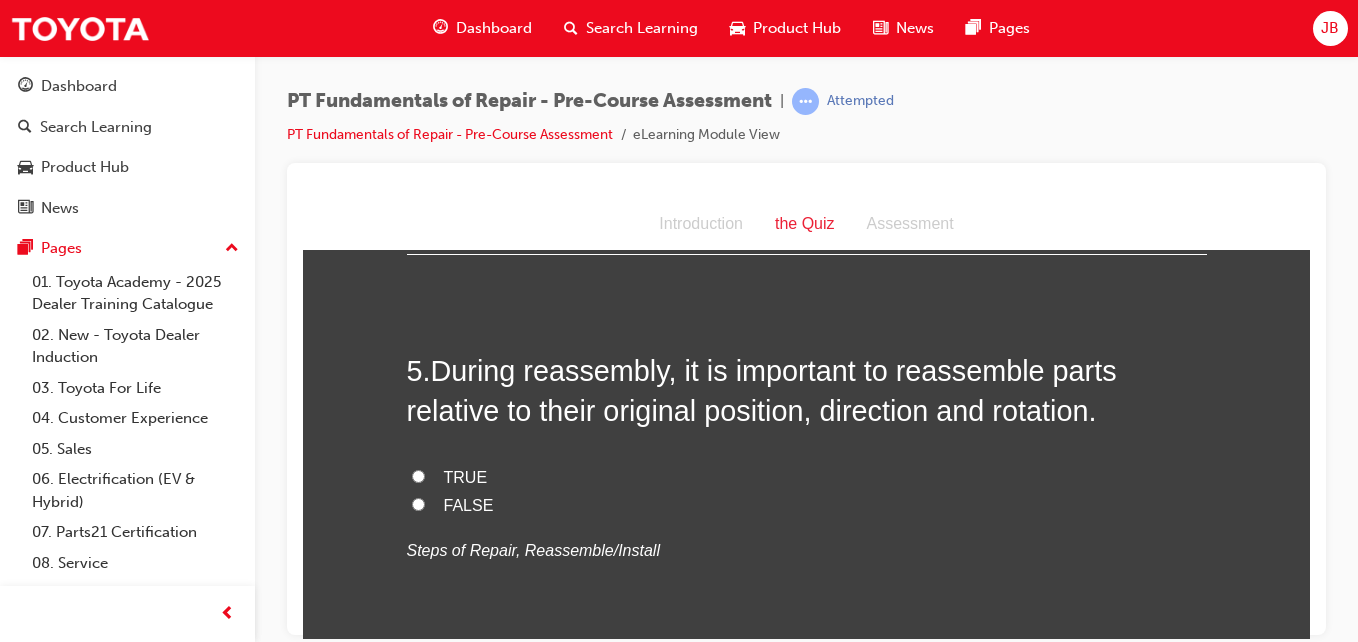 click on "TRUE" at bounding box center [418, 475] 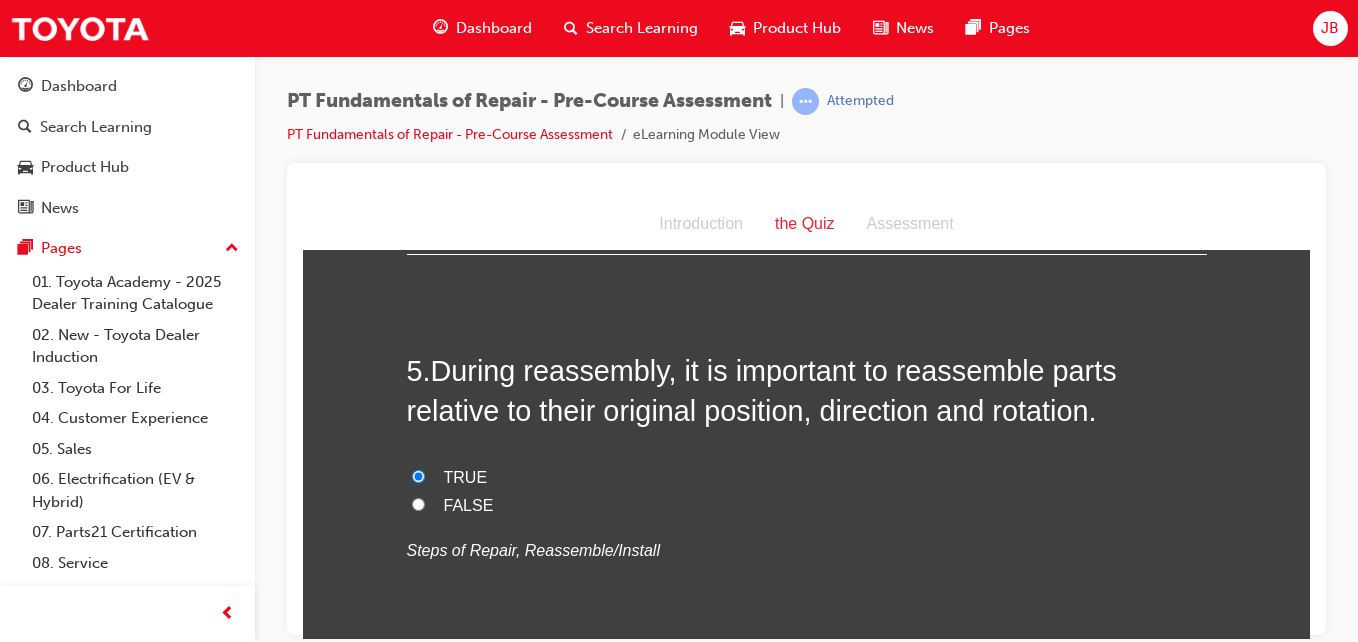 radio on "true" 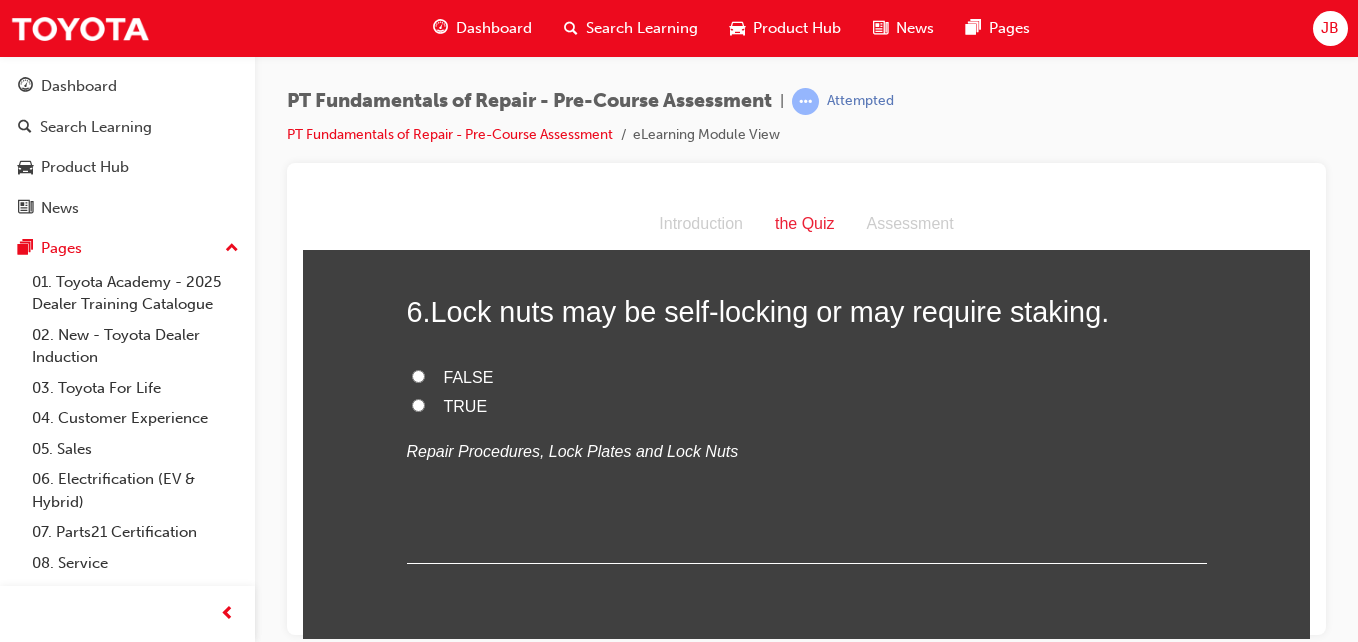 scroll, scrollTop: 2116, scrollLeft: 0, axis: vertical 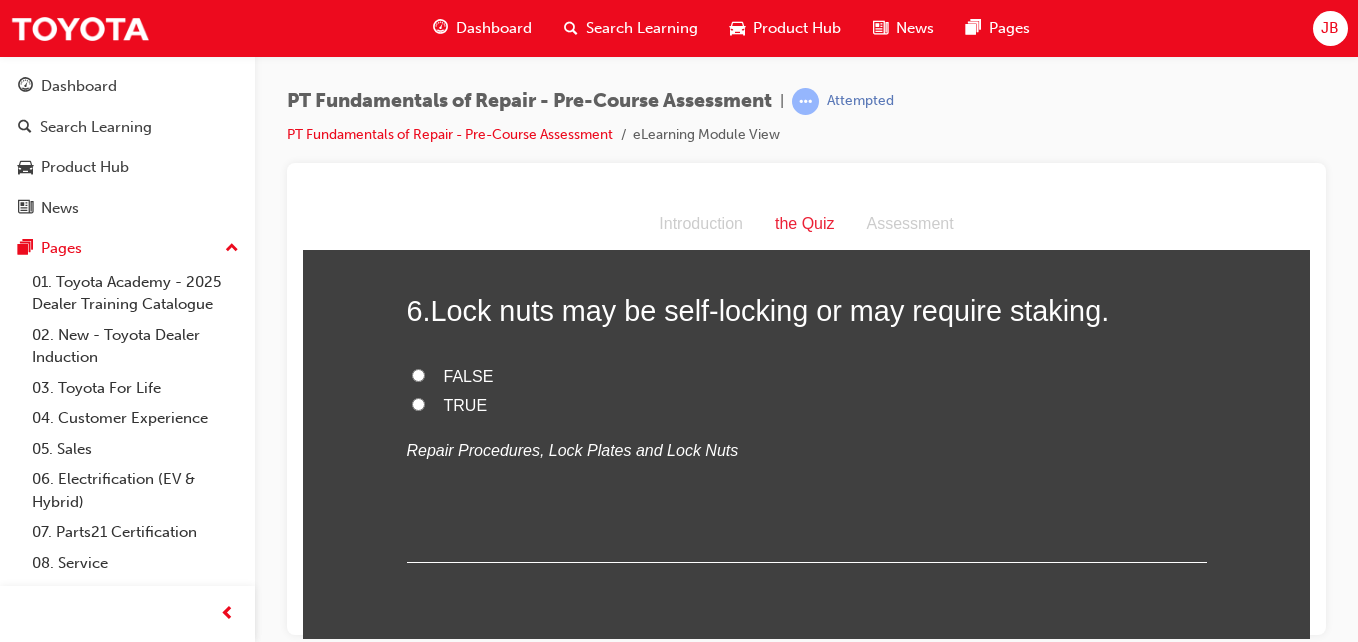 click on "PT Fundamentals of Repair - Pre-Course Assessment | Attempted PT Fundamentals of Repair - Pre-Course Assessment eLearning Module View" at bounding box center [806, 324] 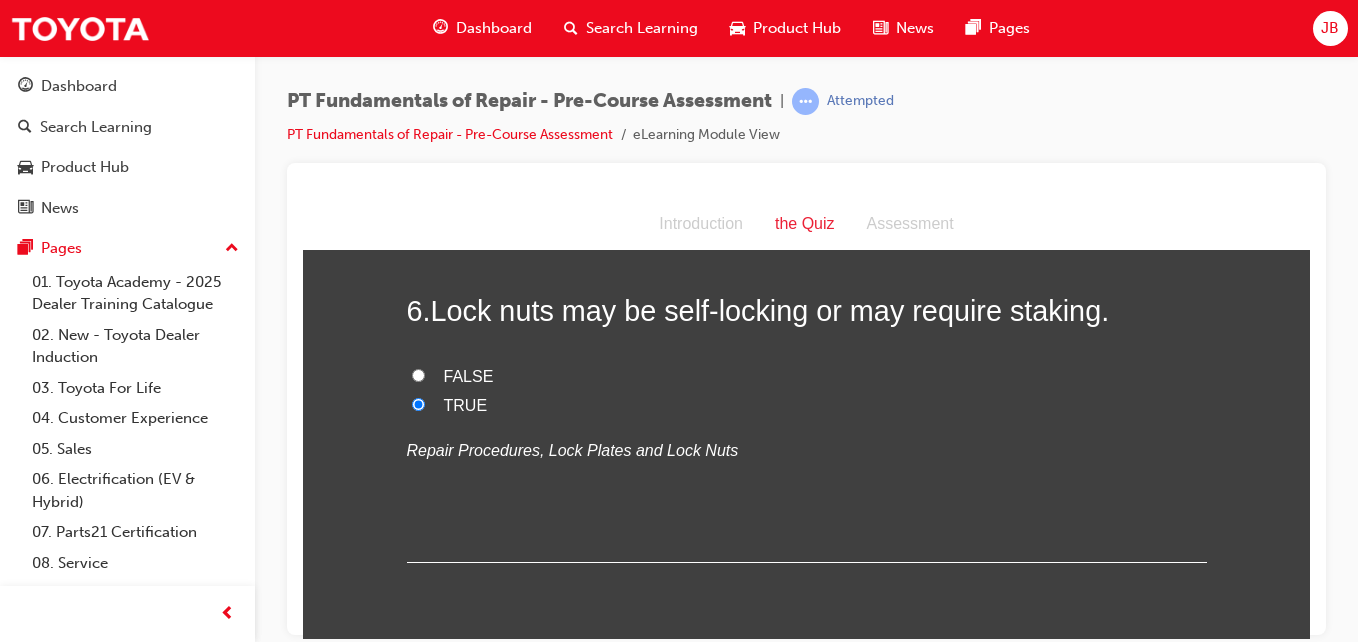 radio on "true" 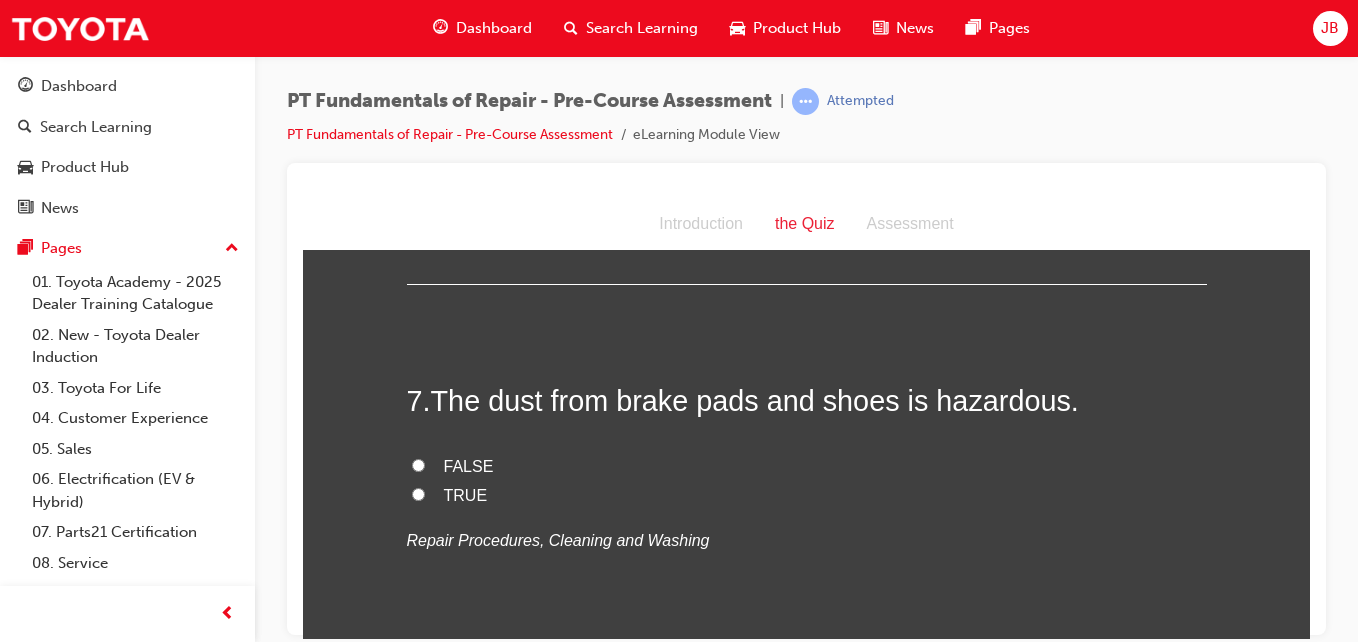 scroll, scrollTop: 2398, scrollLeft: 0, axis: vertical 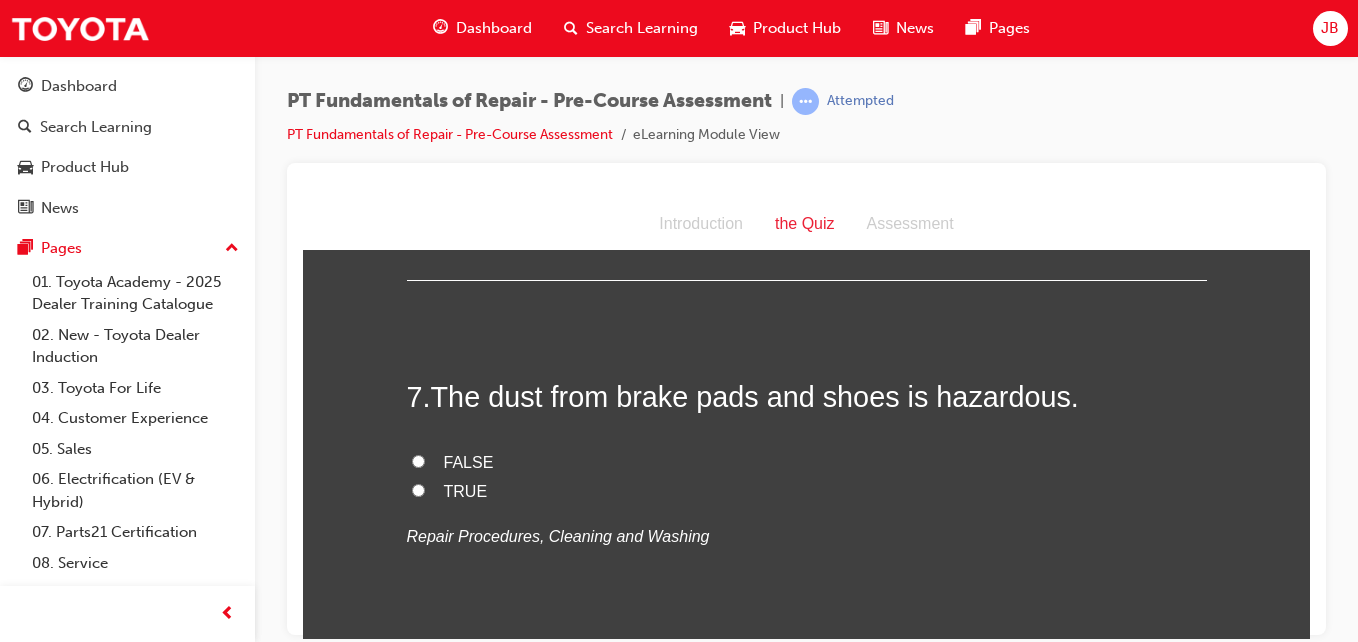 click on "TRUE" at bounding box center (418, 489) 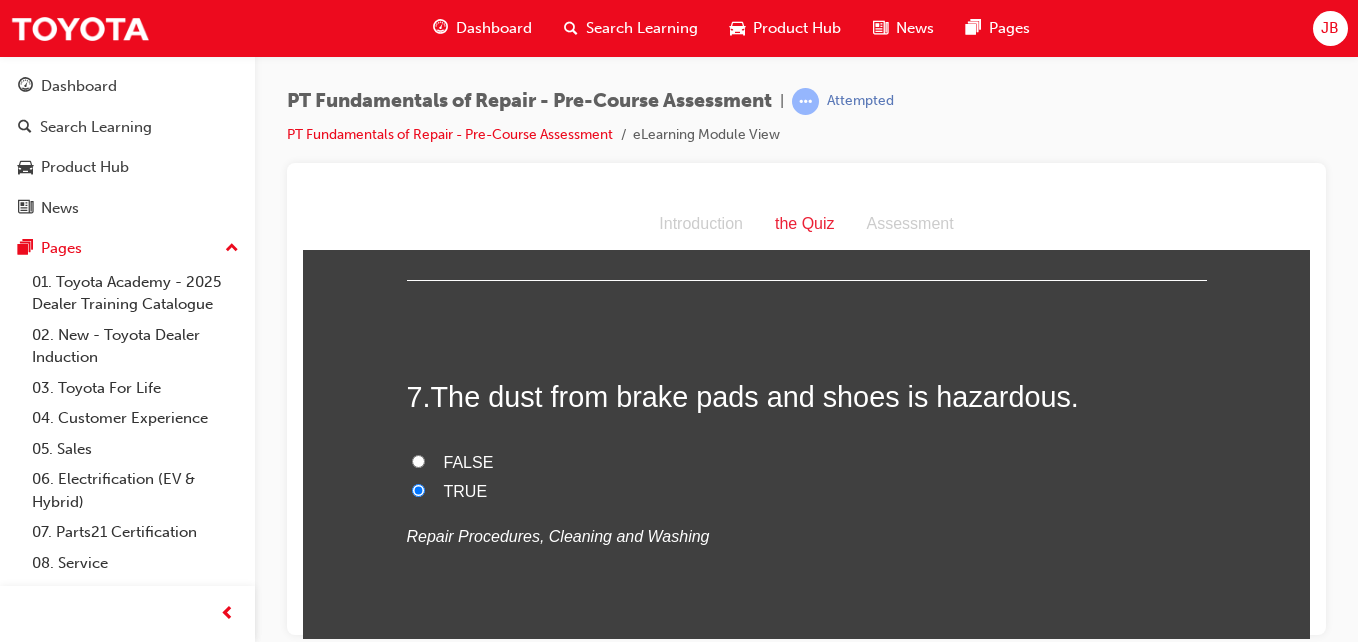 radio on "true" 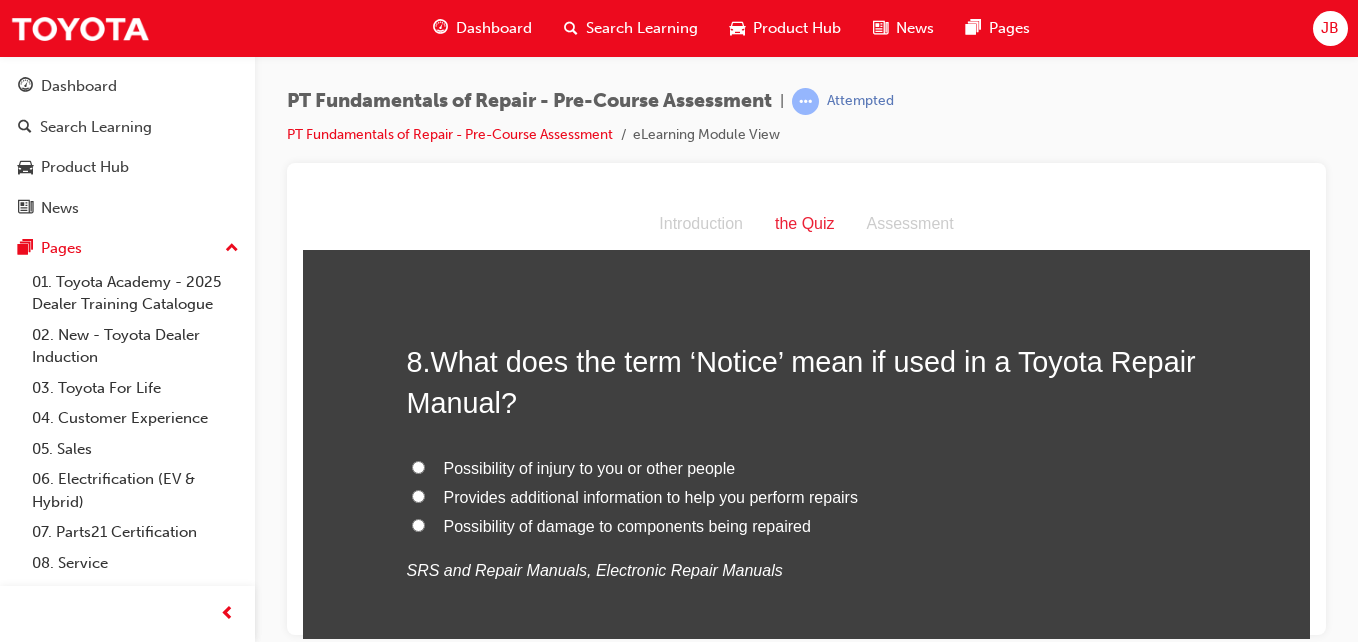 scroll, scrollTop: 2802, scrollLeft: 0, axis: vertical 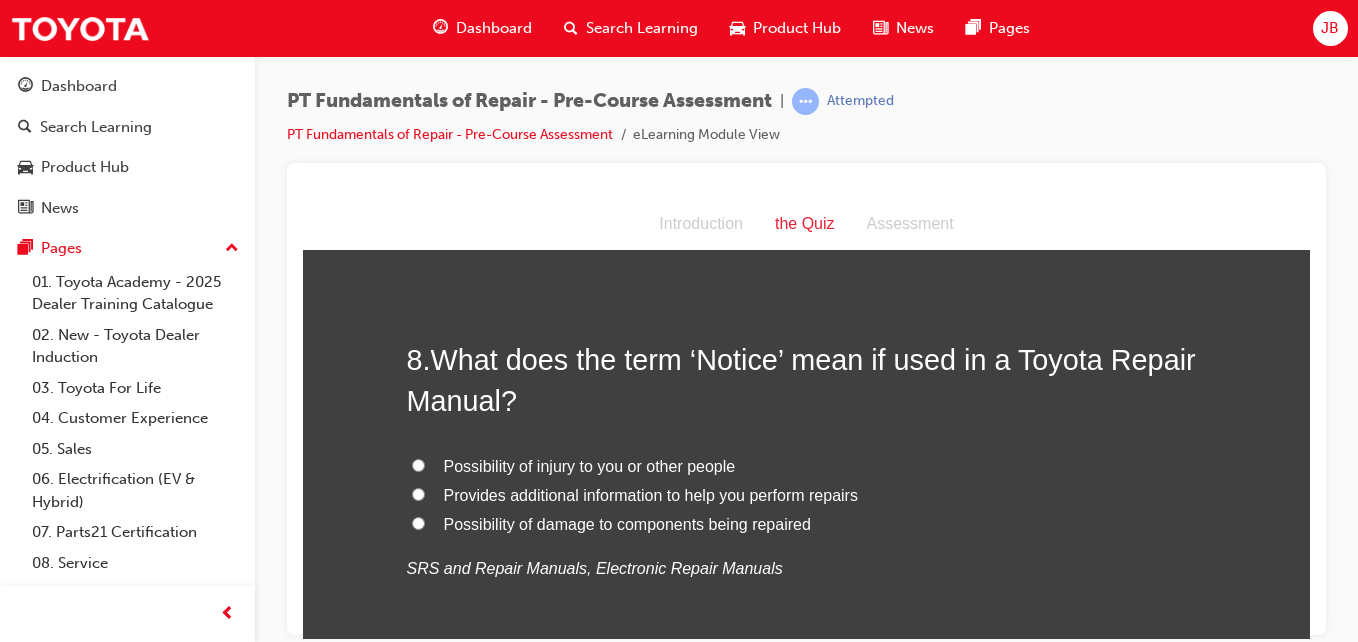 click on "Provides additional information to help you perform repairs" at bounding box center [418, 493] 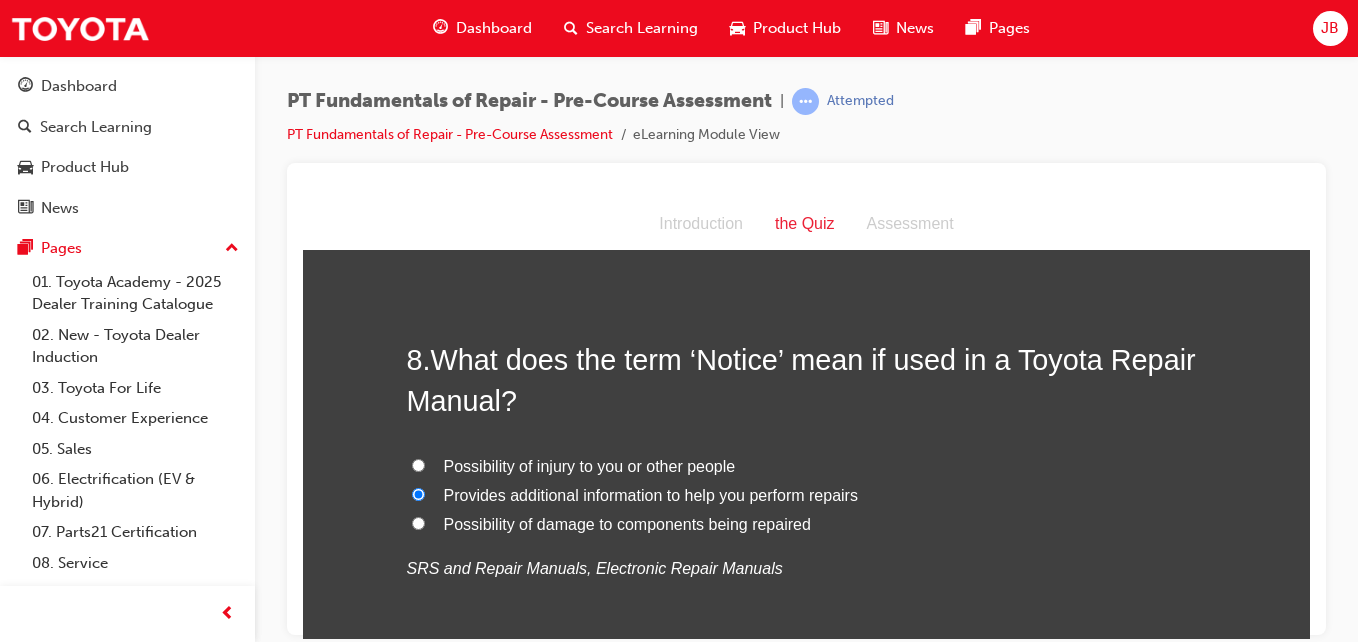 radio on "true" 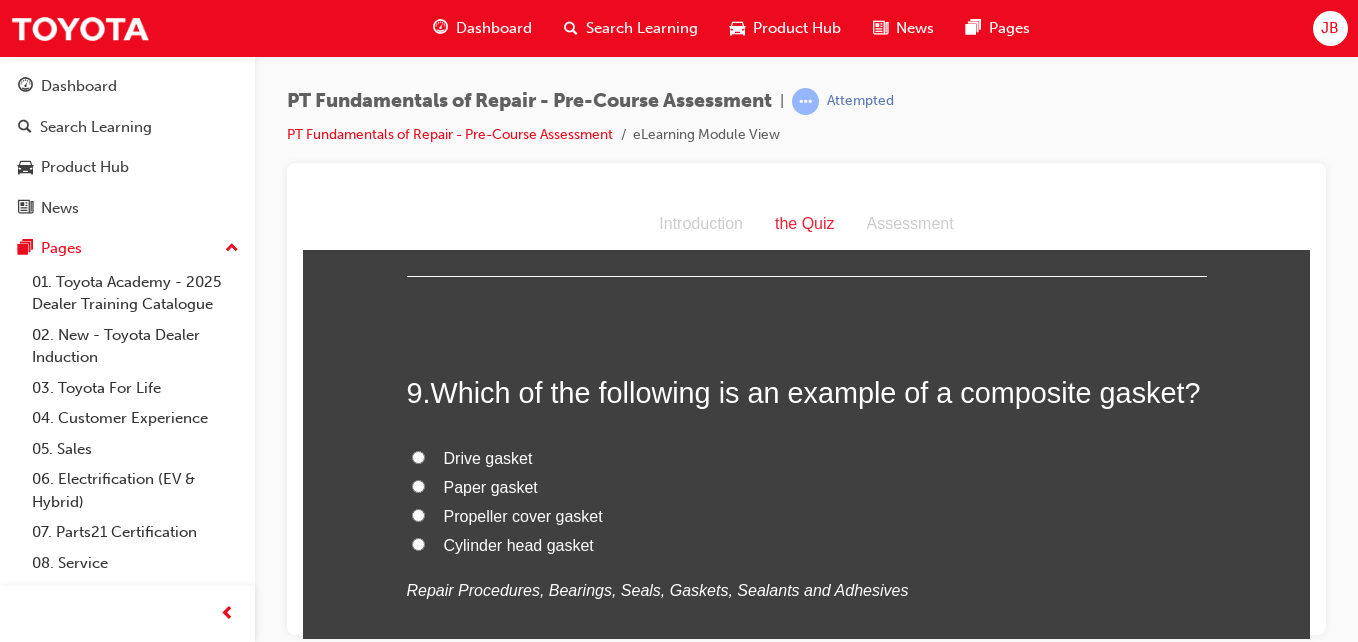 scroll, scrollTop: 3210, scrollLeft: 0, axis: vertical 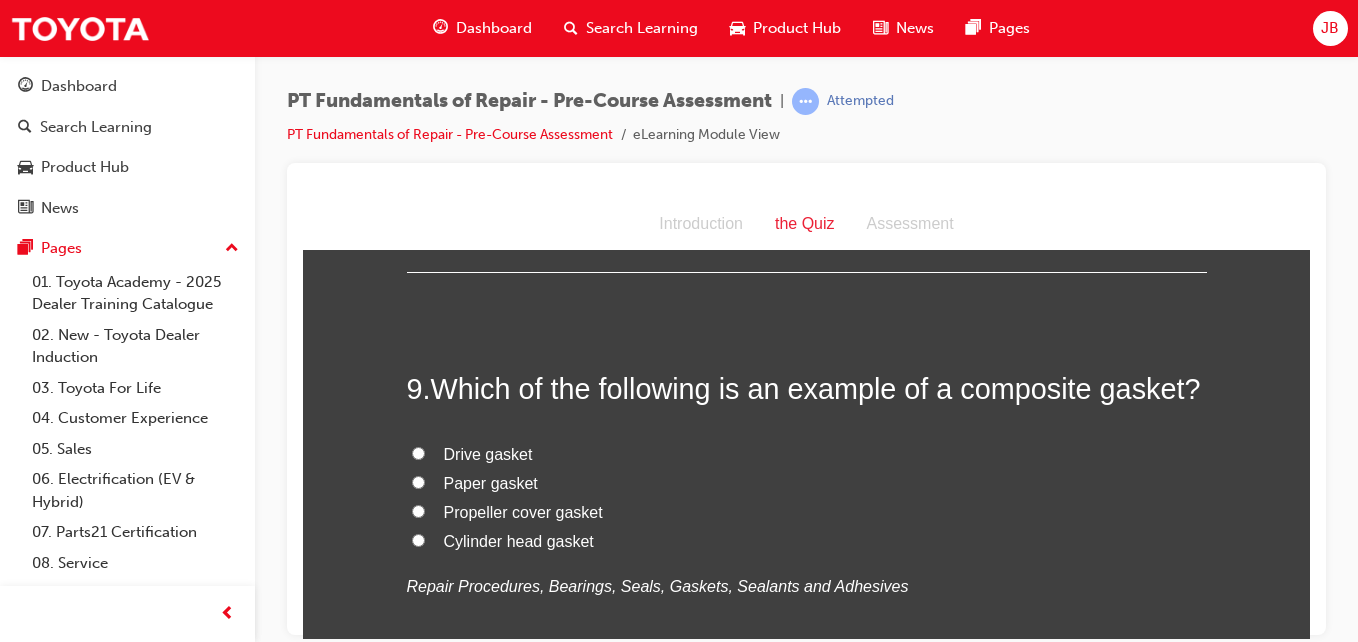 click on "Cylinder head gasket" at bounding box center (418, 539) 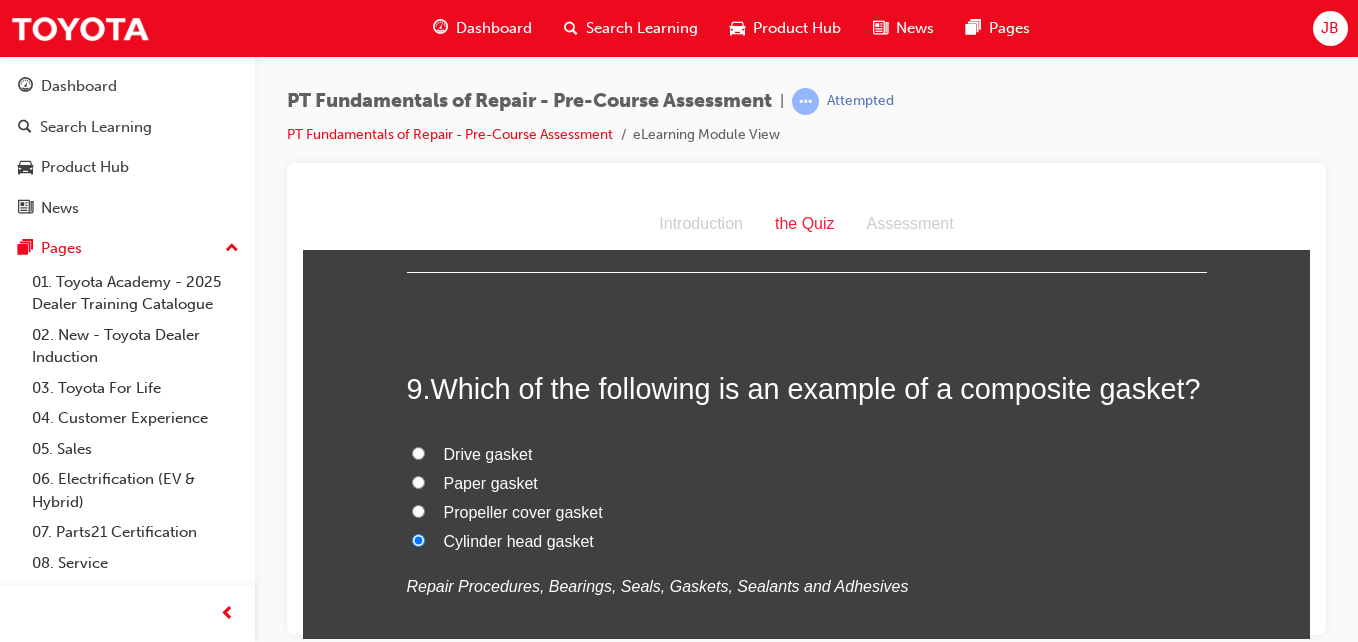 radio on "true" 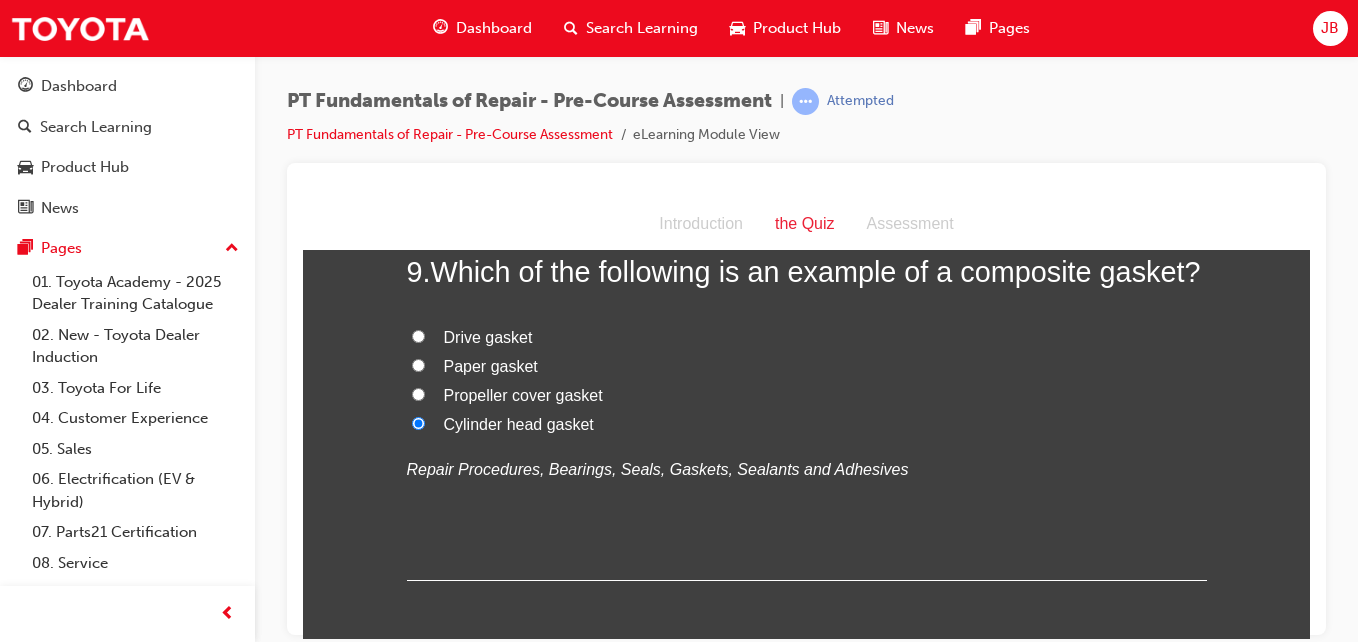 scroll, scrollTop: 3334, scrollLeft: 0, axis: vertical 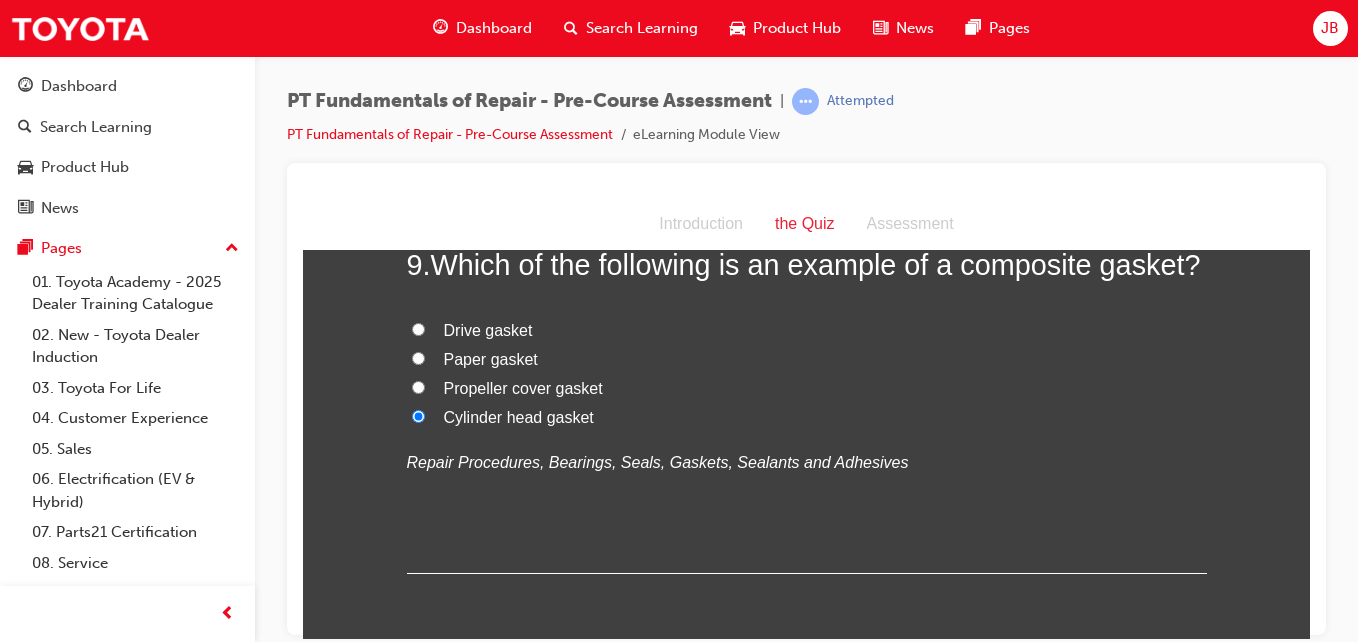 click on "Drive gasket" at bounding box center (418, 328) 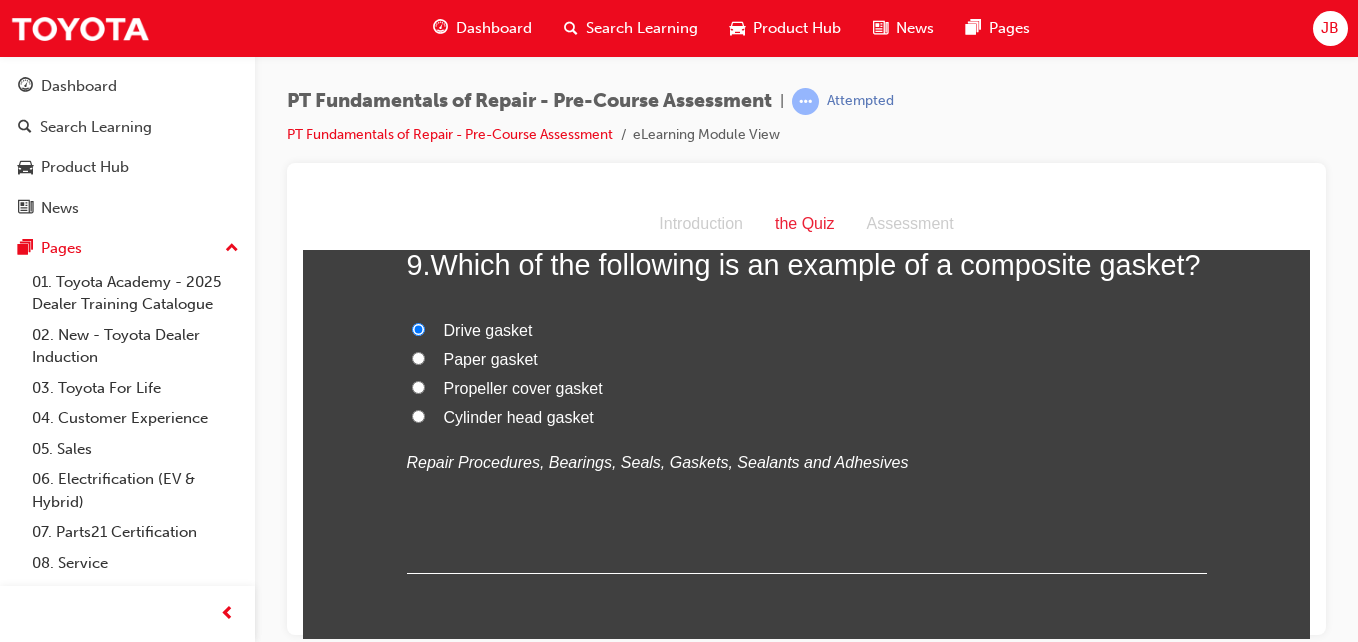 click on "Cylinder head gasket" at bounding box center (418, 415) 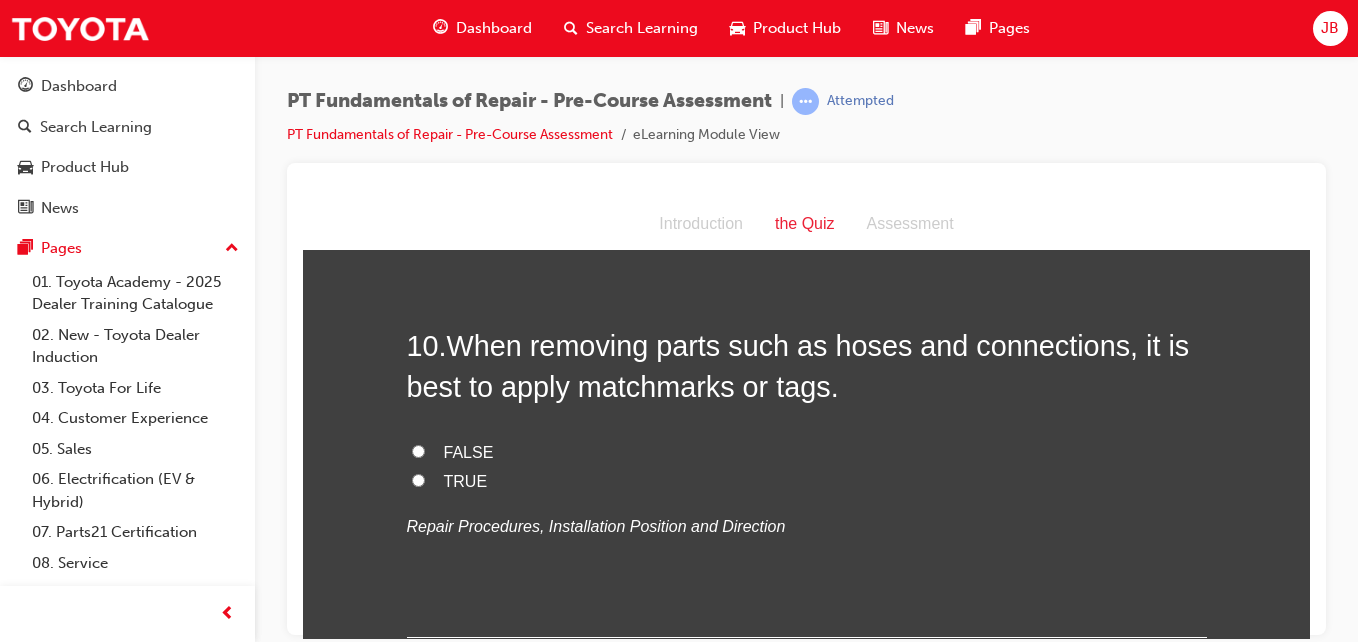 scroll, scrollTop: 3682, scrollLeft: 0, axis: vertical 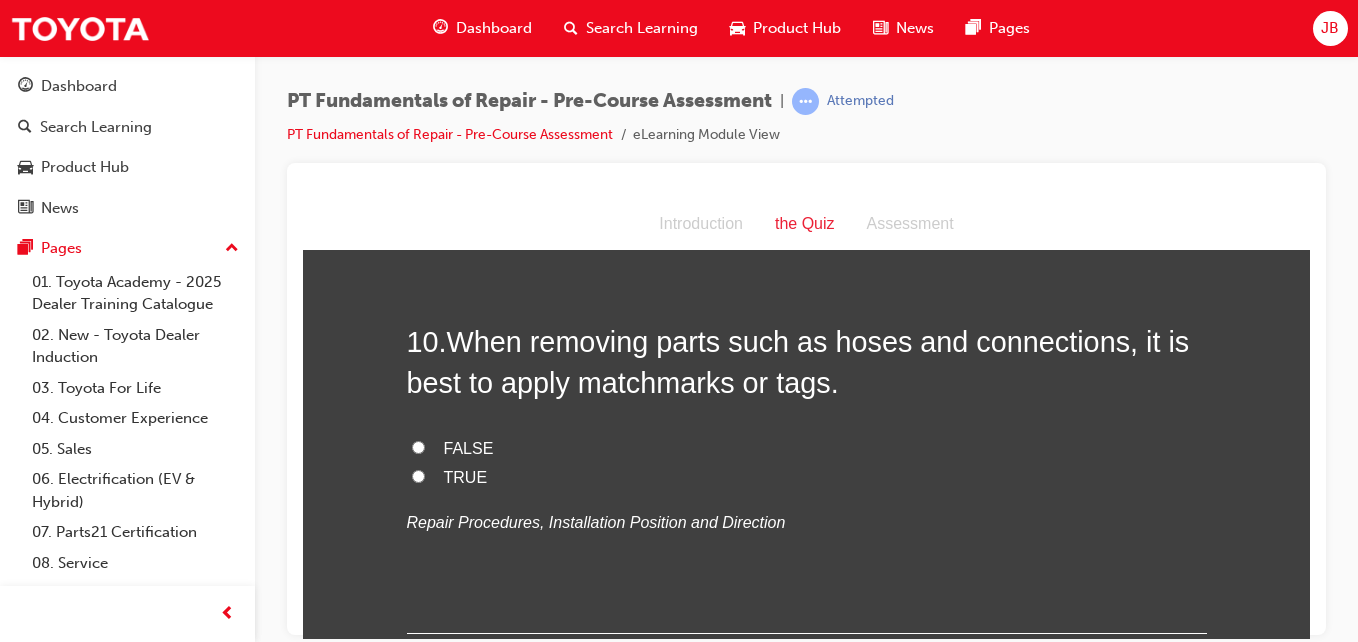 click on "TRUE" at bounding box center [418, 475] 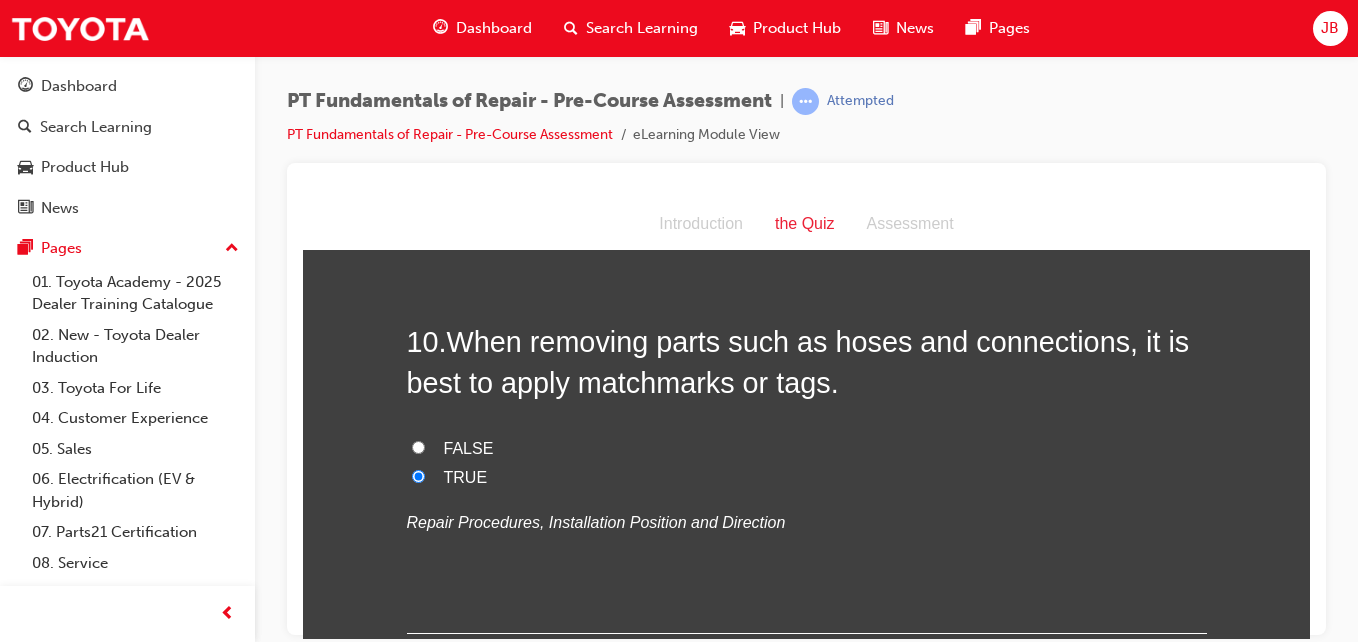 radio on "true" 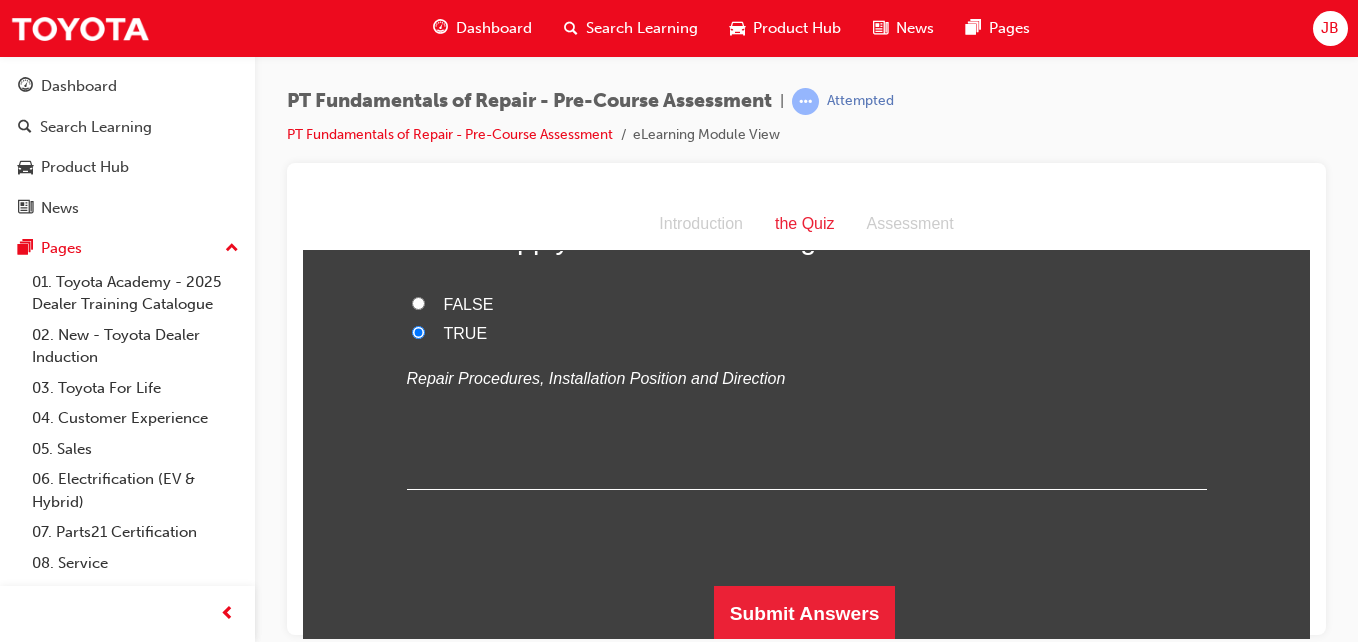scroll, scrollTop: 3828, scrollLeft: 0, axis: vertical 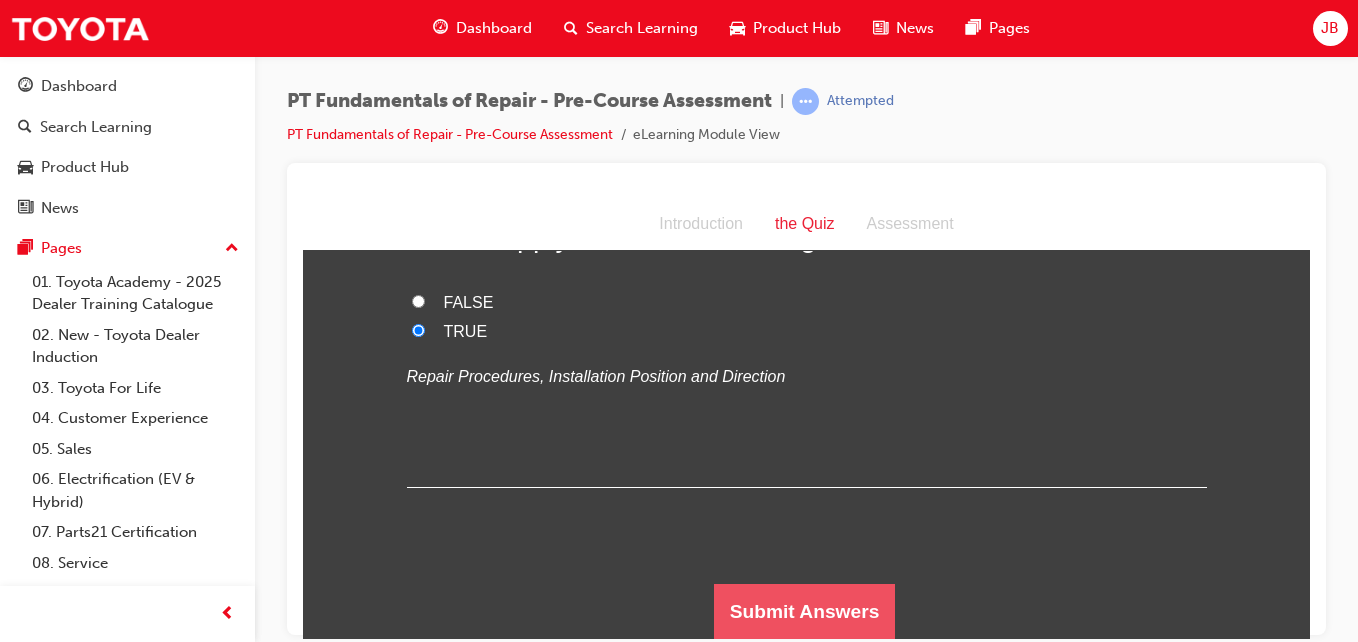 click on "Submit Answers" at bounding box center [805, 611] 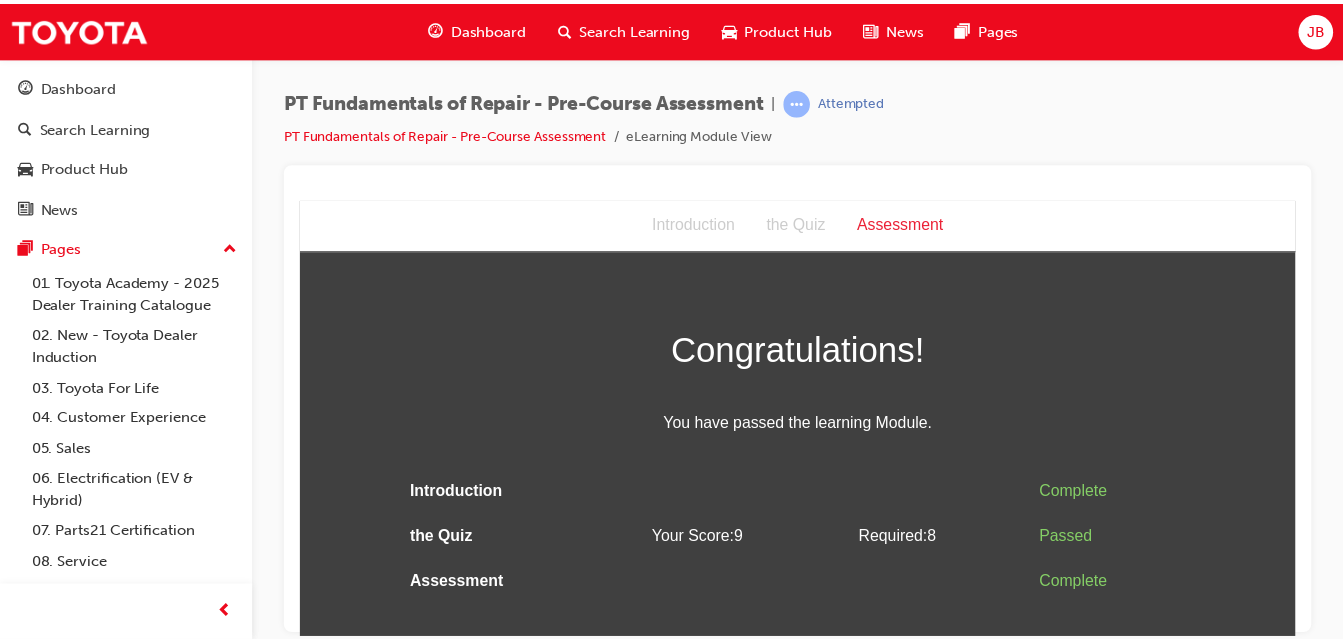 scroll, scrollTop: 0, scrollLeft: 0, axis: both 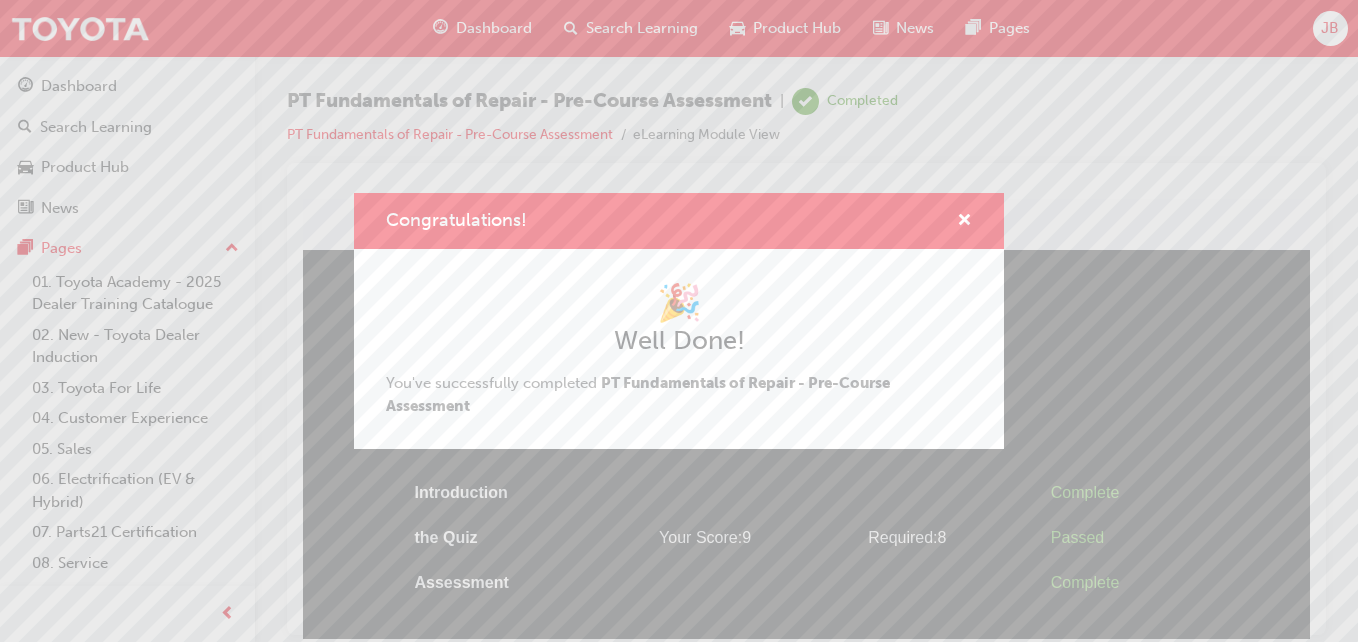 click on "Congratulations! 🎉 Well Done! You've successfully completed   PT Fundamentals of Repair - Pre-Course Assessment" at bounding box center [679, 321] 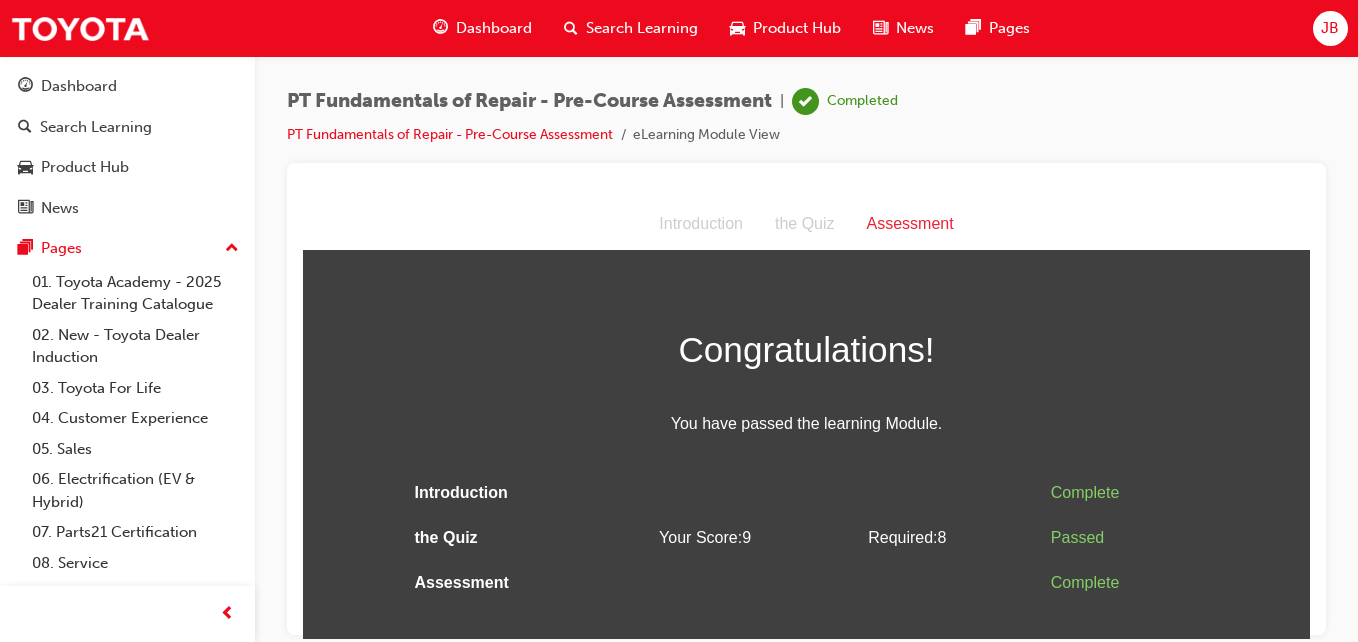 click on "Assessment" at bounding box center [910, 223] 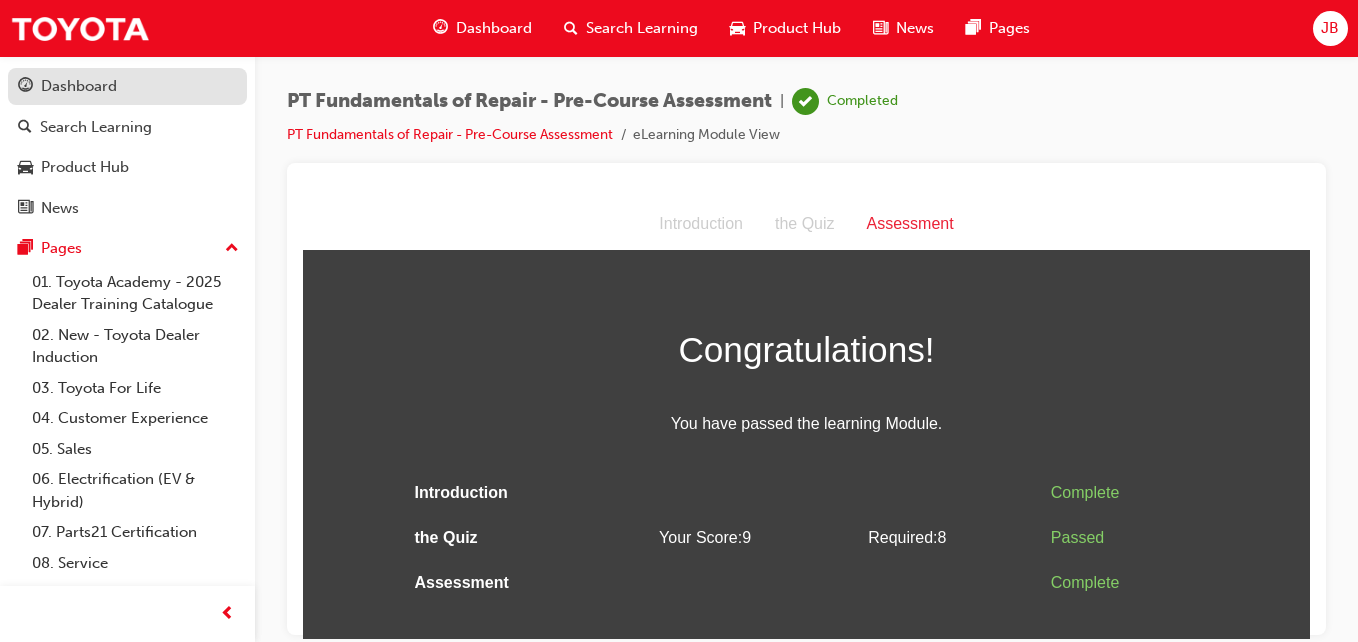 click on "Dashboard" at bounding box center (79, 86) 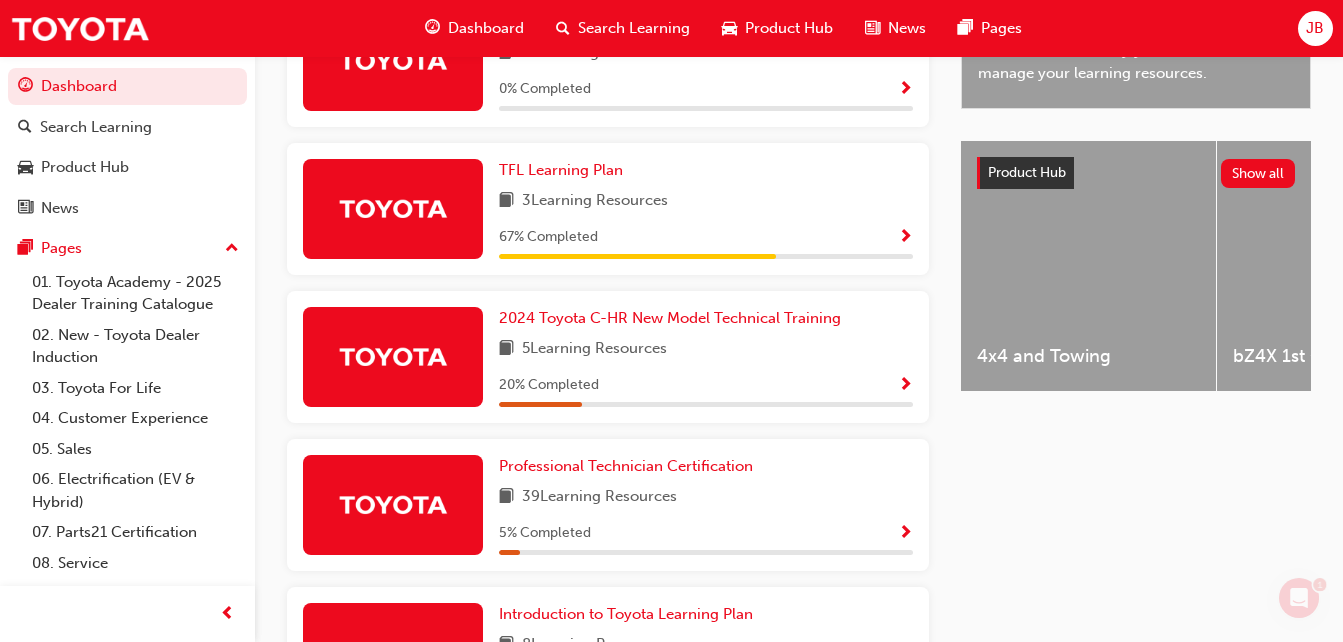 scroll, scrollTop: 703, scrollLeft: 0, axis: vertical 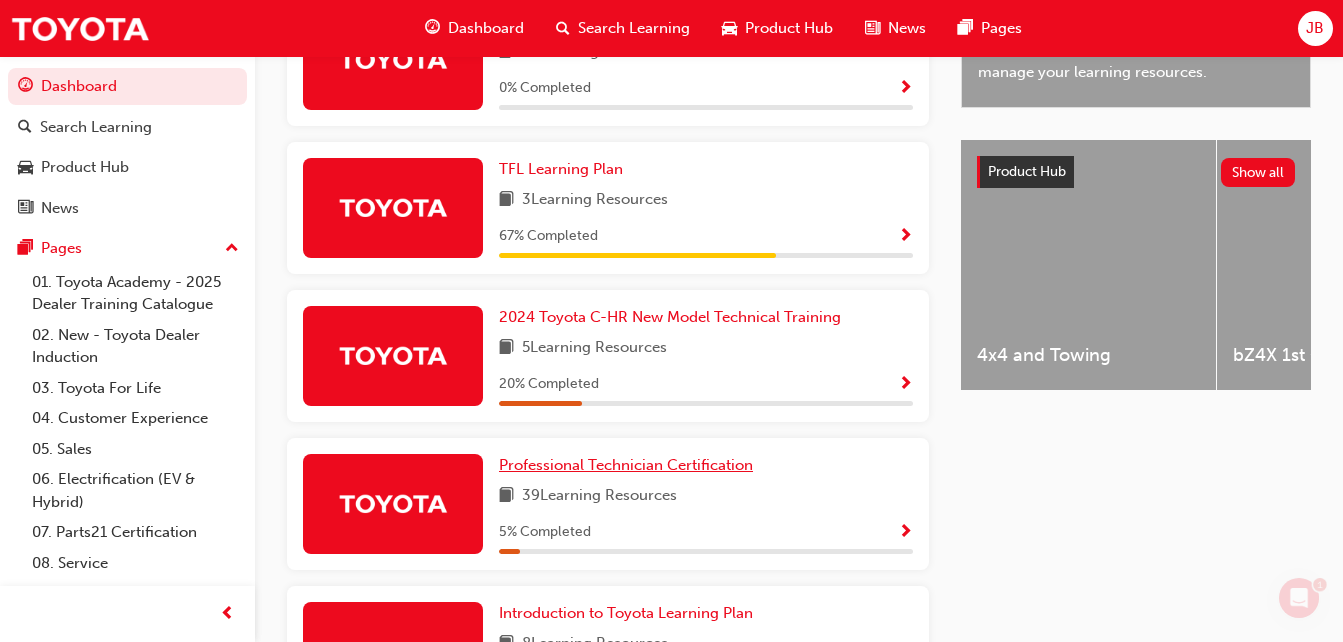 click on "Professional Technician Certification" at bounding box center [626, 465] 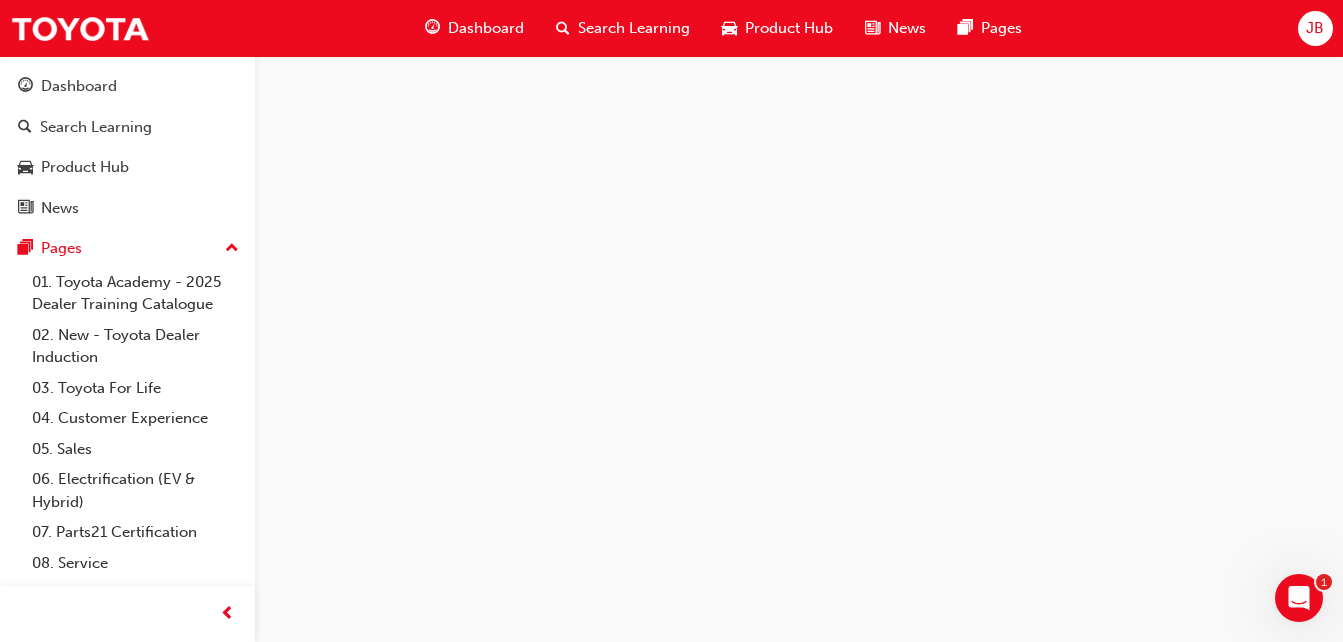 scroll, scrollTop: 0, scrollLeft: 0, axis: both 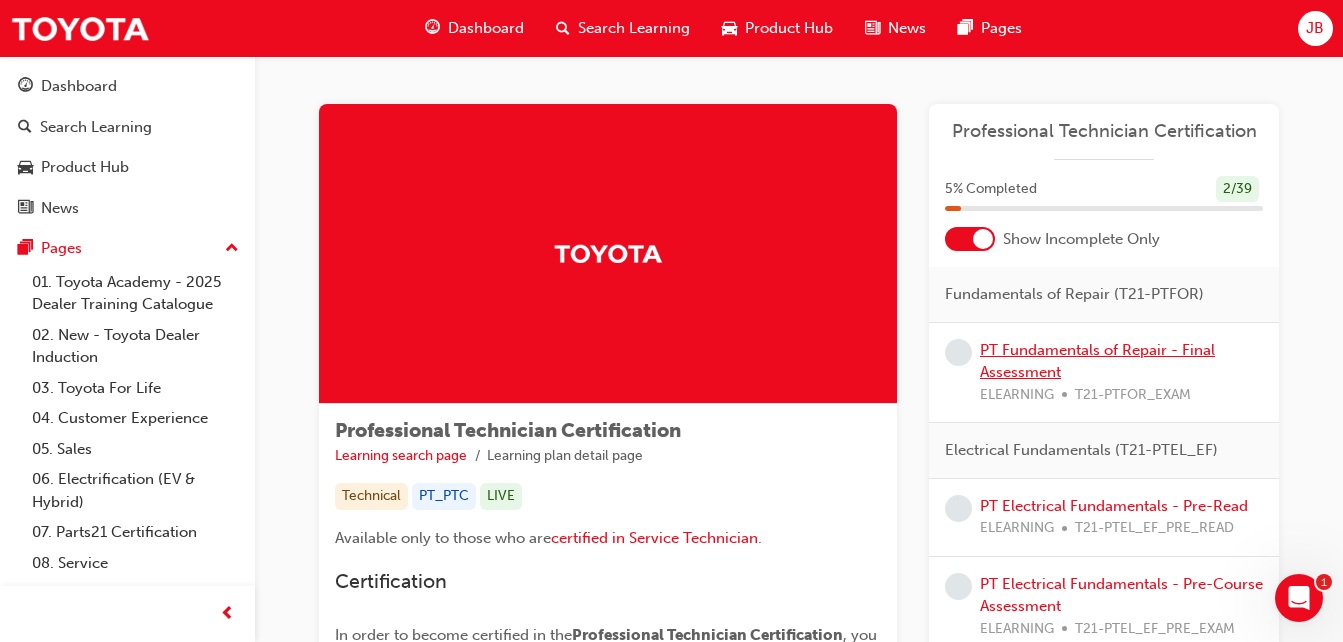 click on "PT Fundamentals of Repair - Final Assessment" at bounding box center [1097, 361] 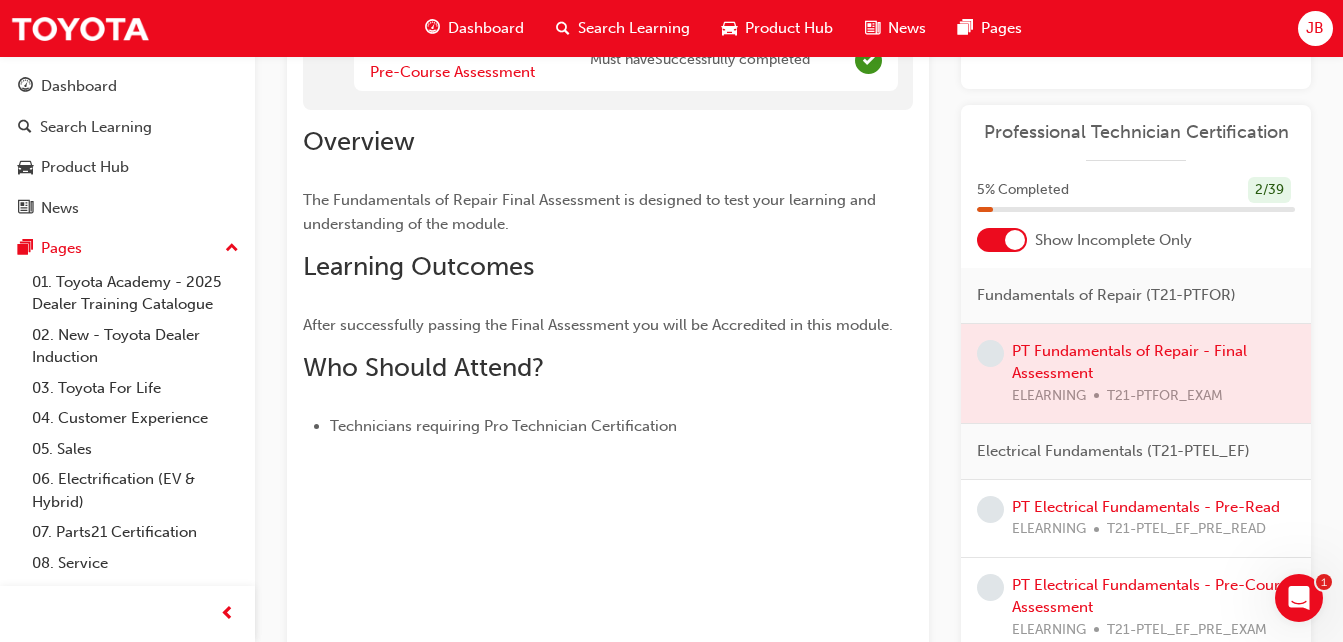 scroll, scrollTop: 0, scrollLeft: 0, axis: both 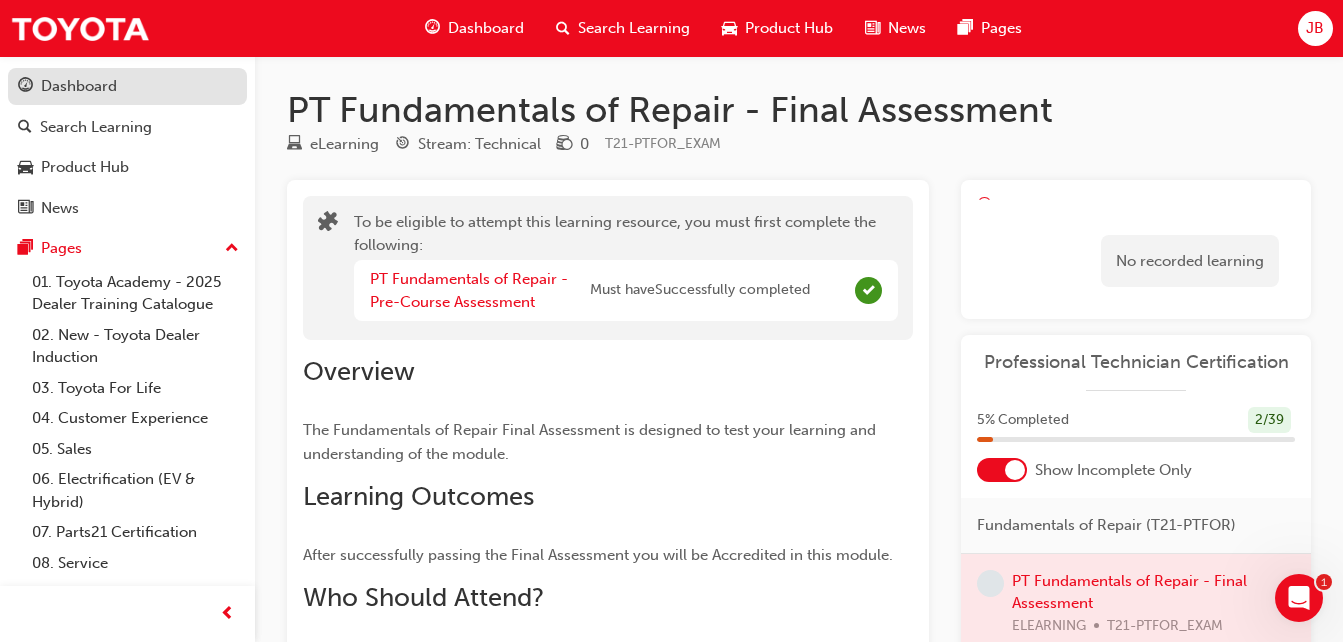 click on "Dashboard" at bounding box center [127, 86] 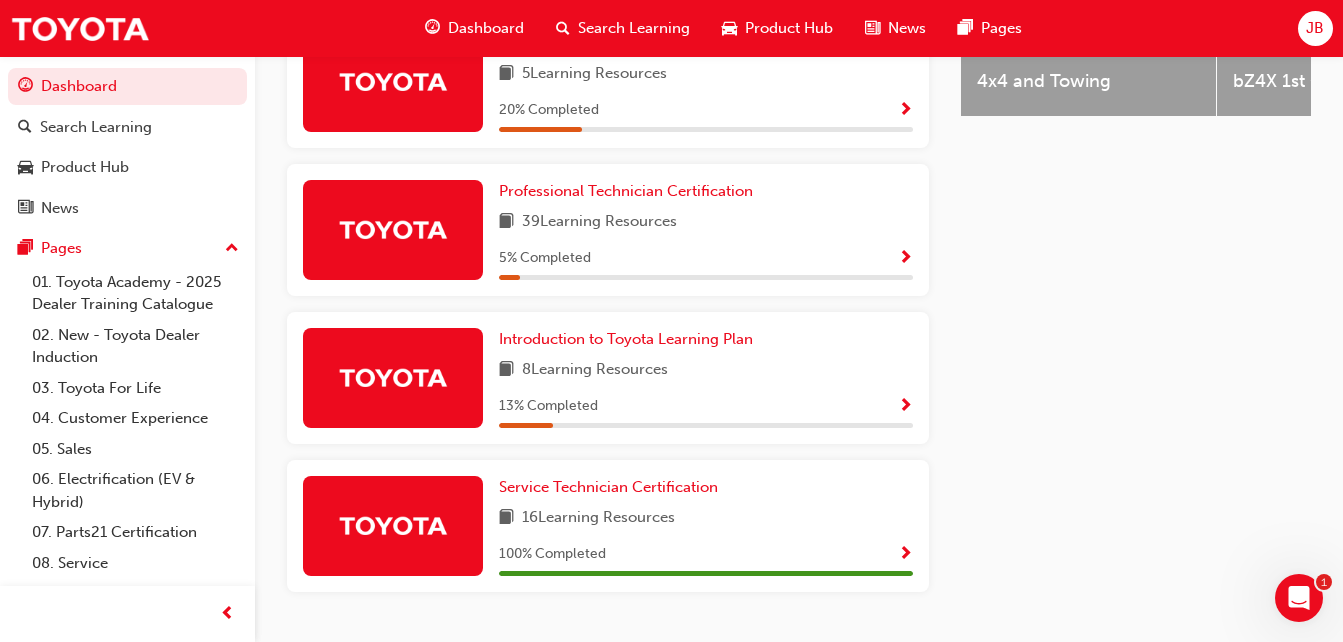 scroll, scrollTop: 1033, scrollLeft: 0, axis: vertical 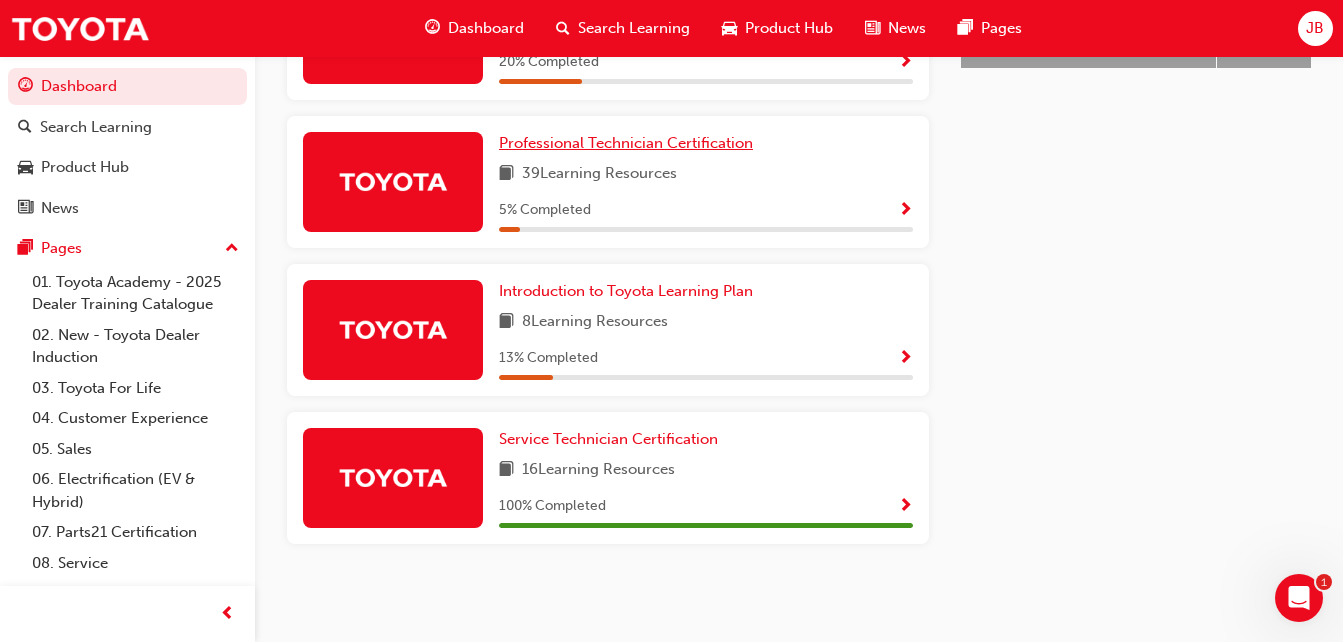 click on "Professional Technician Certification" at bounding box center [626, 143] 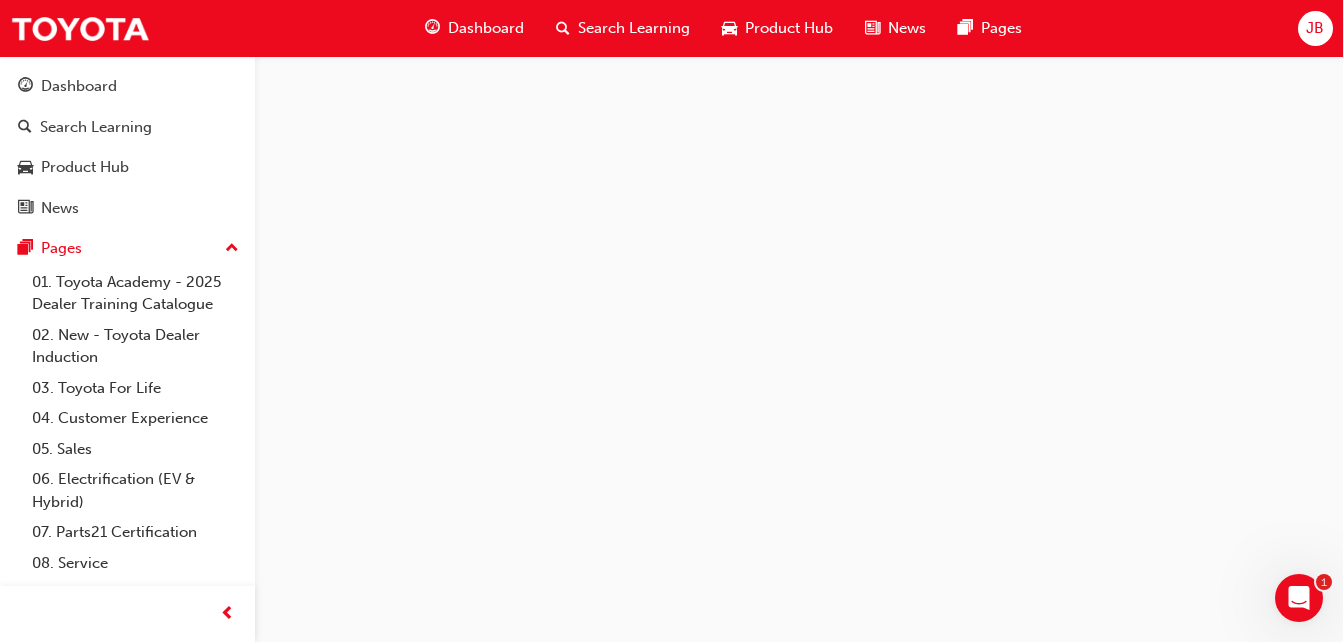 scroll, scrollTop: 0, scrollLeft: 0, axis: both 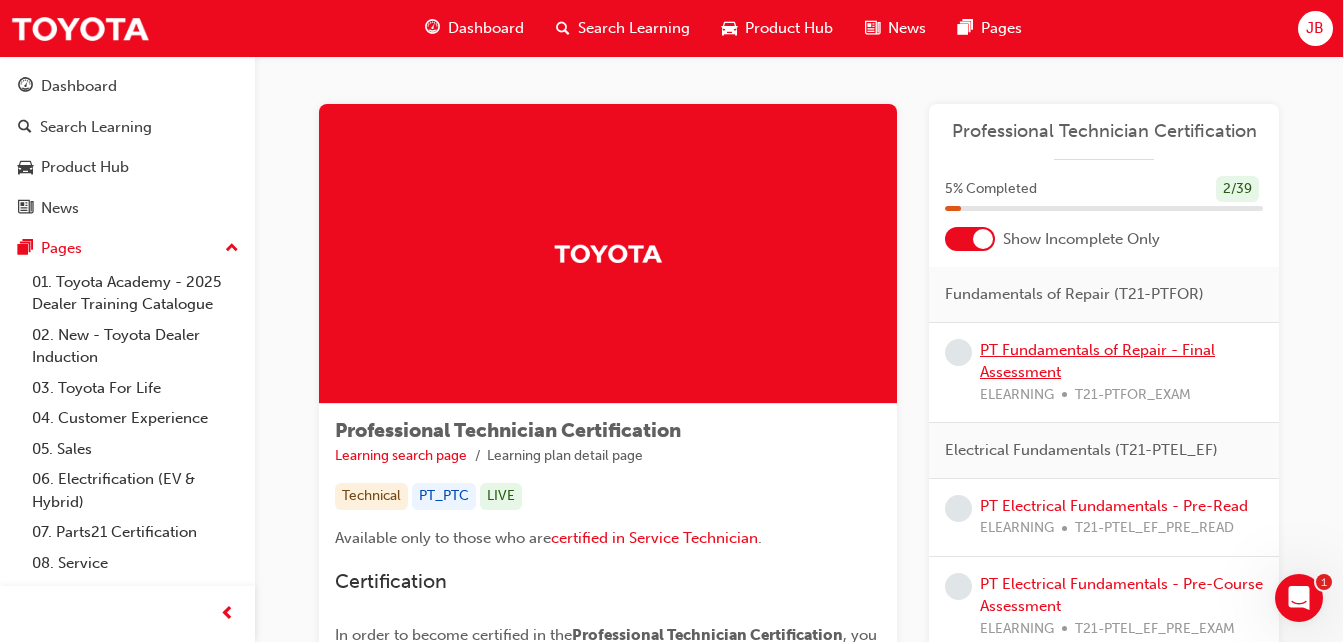 click on "PT Fundamentals of Repair - Final Assessment" at bounding box center (1097, 361) 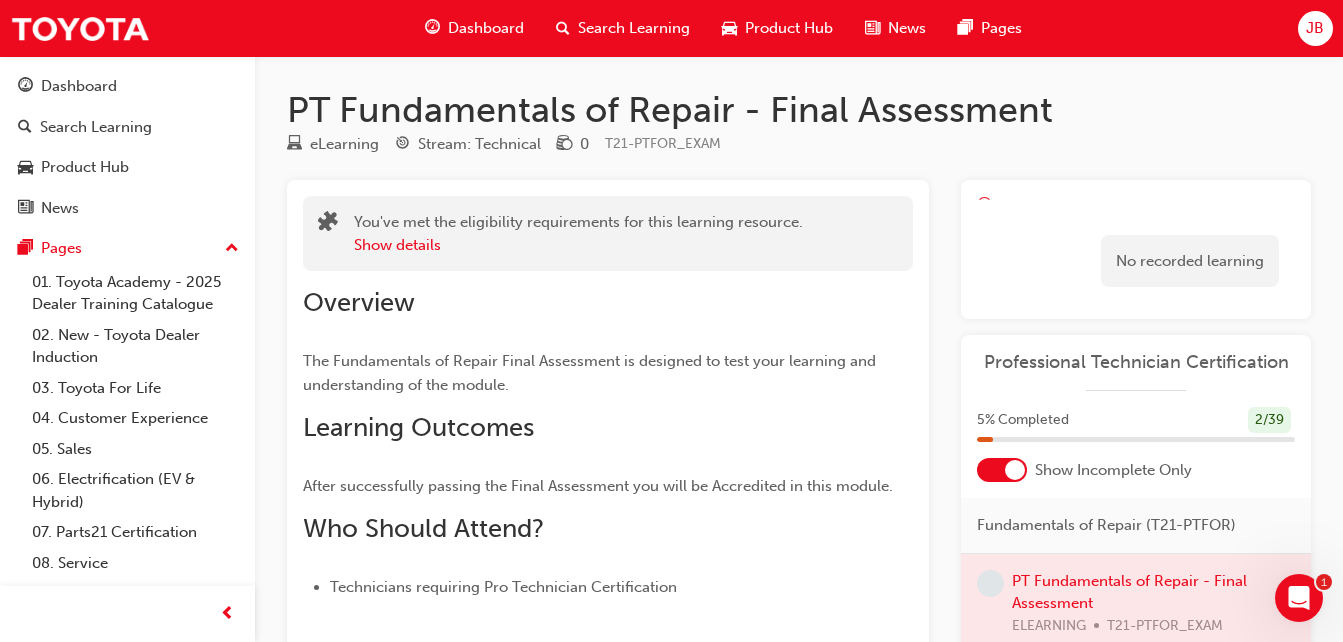 click at bounding box center (1136, 604) 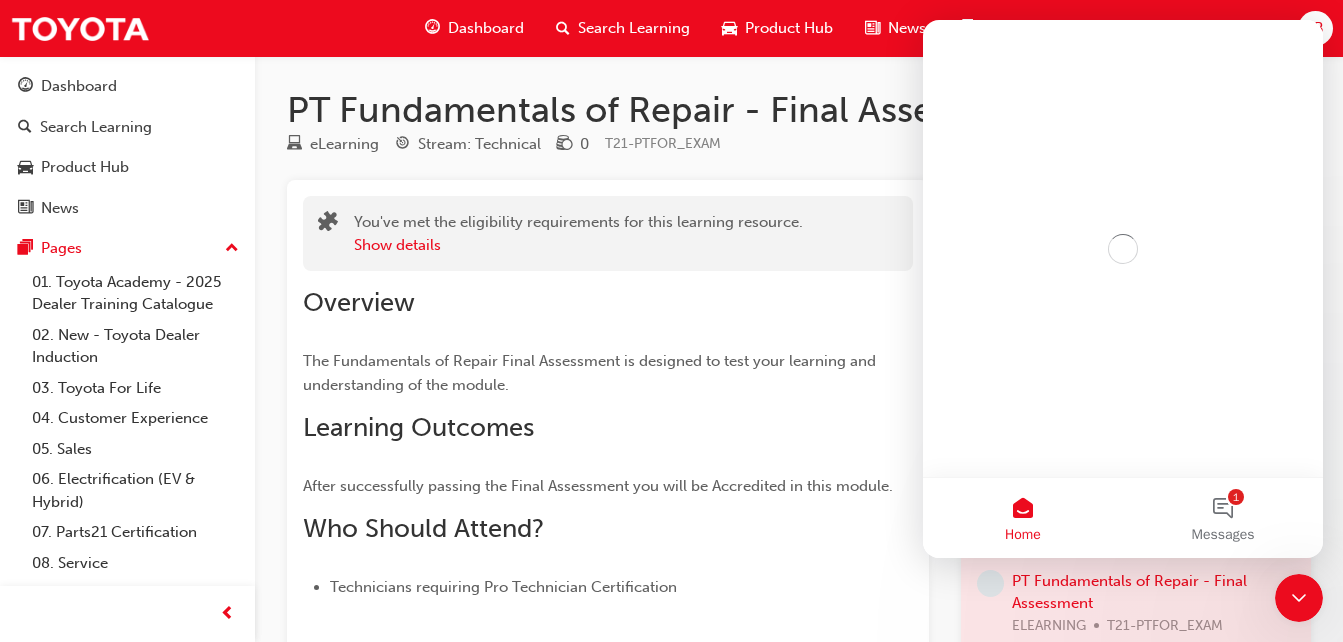 scroll, scrollTop: 0, scrollLeft: 0, axis: both 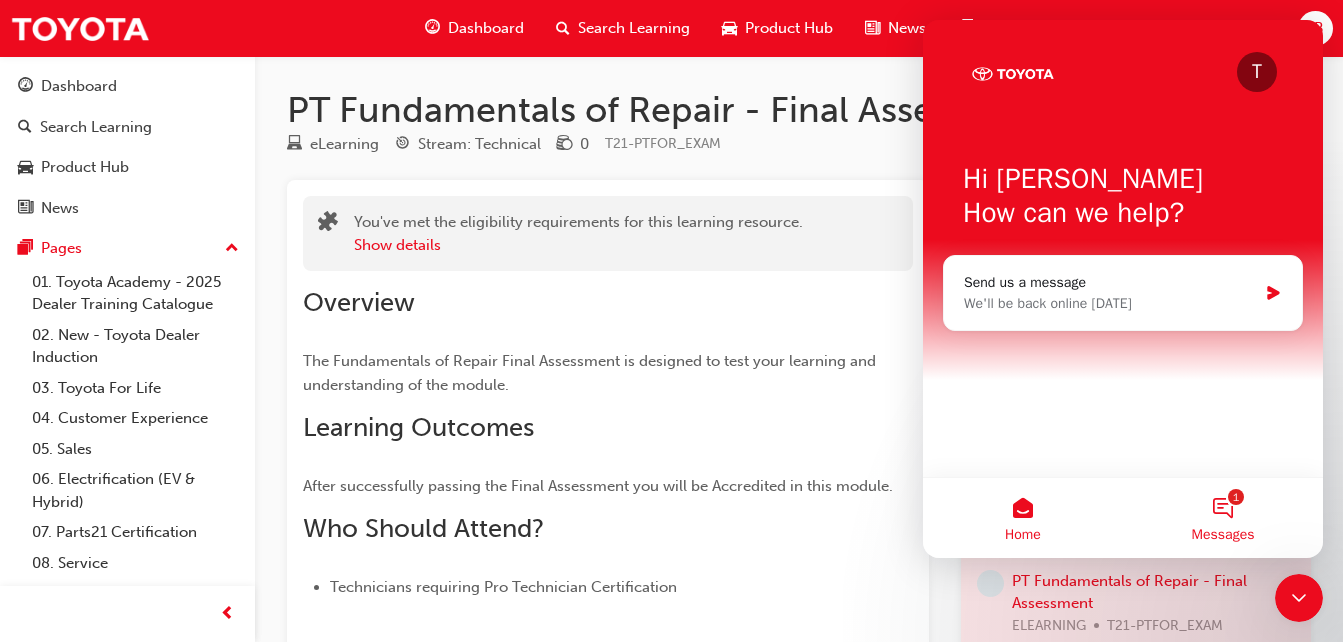 click on "1 Messages" at bounding box center (1223, 518) 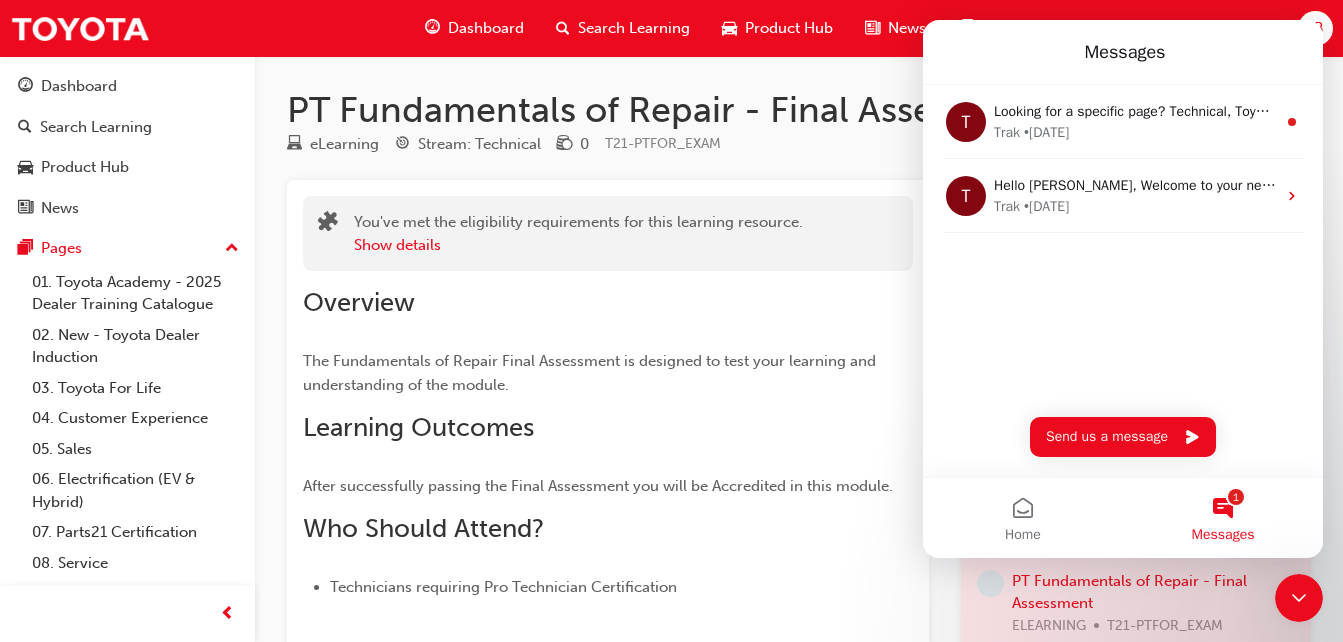 scroll, scrollTop: 370, scrollLeft: 0, axis: vertical 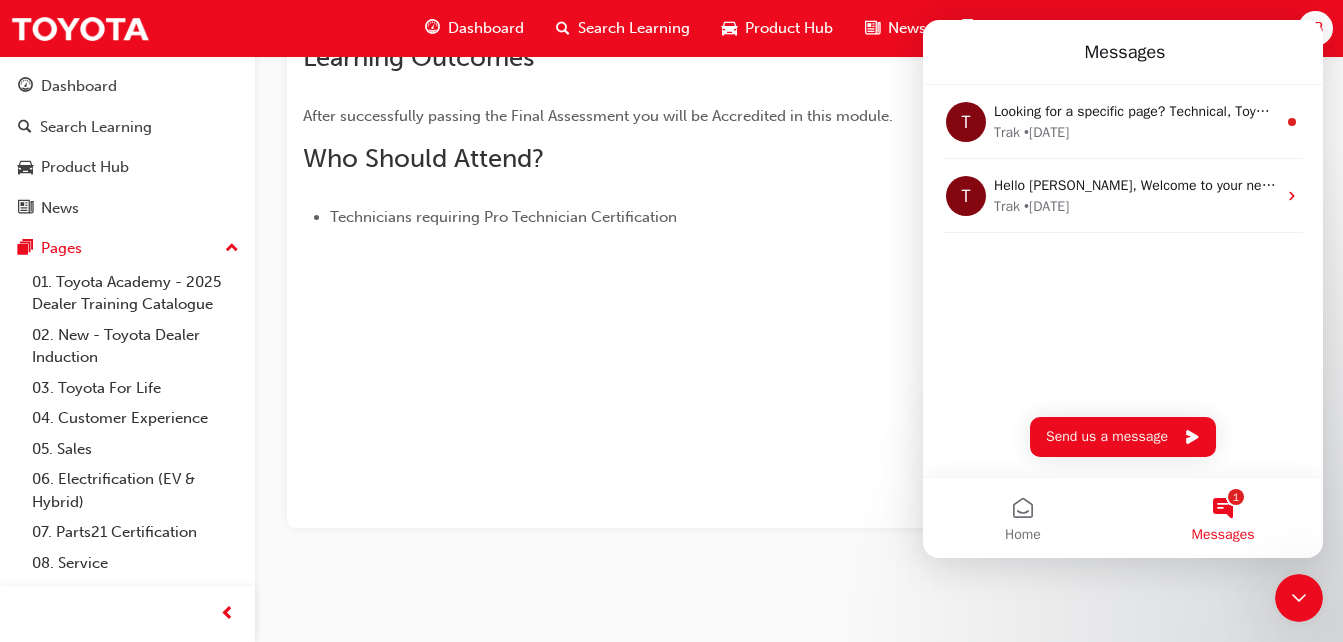click on "PT Fundamentals of Repair - Final Assessment eLearning Stream:   Technical 0 T21-PTFOR_EXAM You've met the eligibility requirements for this learning resource. Show details Overview The Fundamentals of Repair Final Assessment is designed to test your learning and understanding of the module. Learning Outcomes After successfully passing the Final Assessment you will be Accredited in this module. Who Should Attend? Technicians requiring Pro Technician Certification Learning Plan No recorded learning Professional Technician Certification 5 % Completed 2 / 39 Show Incomplete Only Fundamentals of Repair (T21-PTFOR) PT Fundamentals of Repair - Final Assessment ELEARNING T21-PTFOR_EXAM Electrical Fundamentals (T21-PTEL_EF) PT Electrical Fundamentals - Pre-Read ELEARNING T21-PTEL_EF_PRE_READ PT Electrical Fundamentals - Pre-Course Assessment ELEARNING T21-PTEL_EF_PRE_EXAM PT Electrical Fundamentals - Final Assessment ELEARNING T21-PTEL_EF_EXAM System Repair (T21-PTEL_SR) PT Electrical System Repair - Pre-Read" at bounding box center [799, 155] 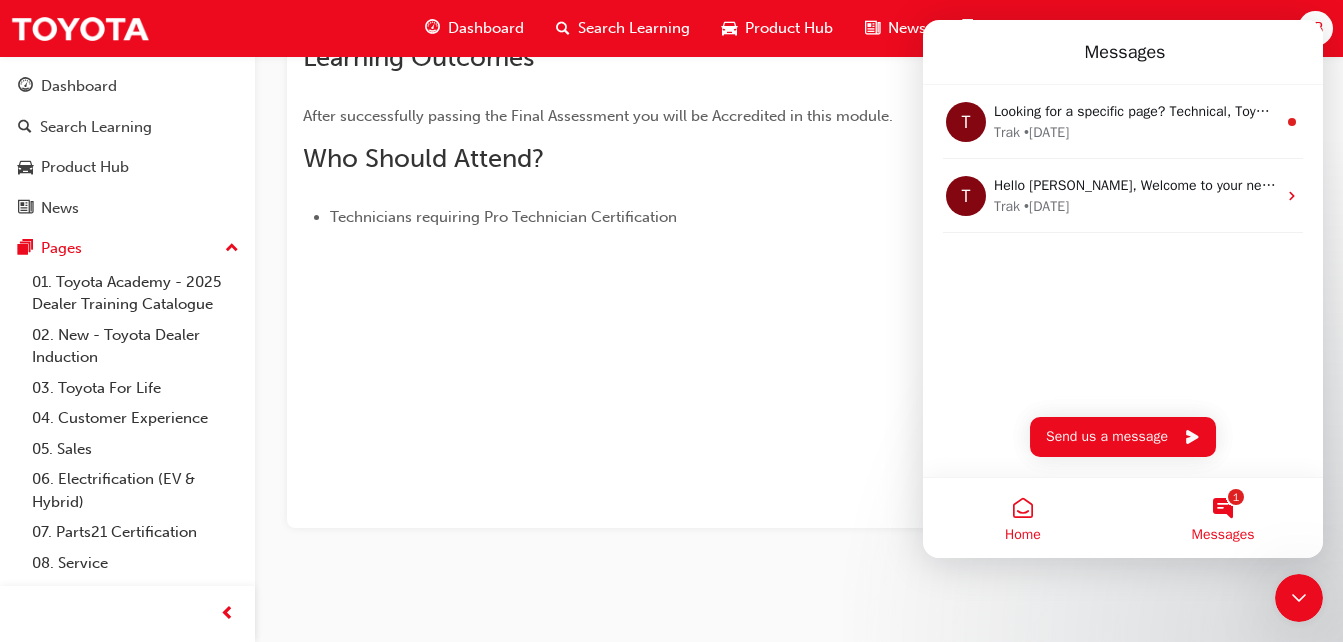 click on "Home" at bounding box center (1023, 518) 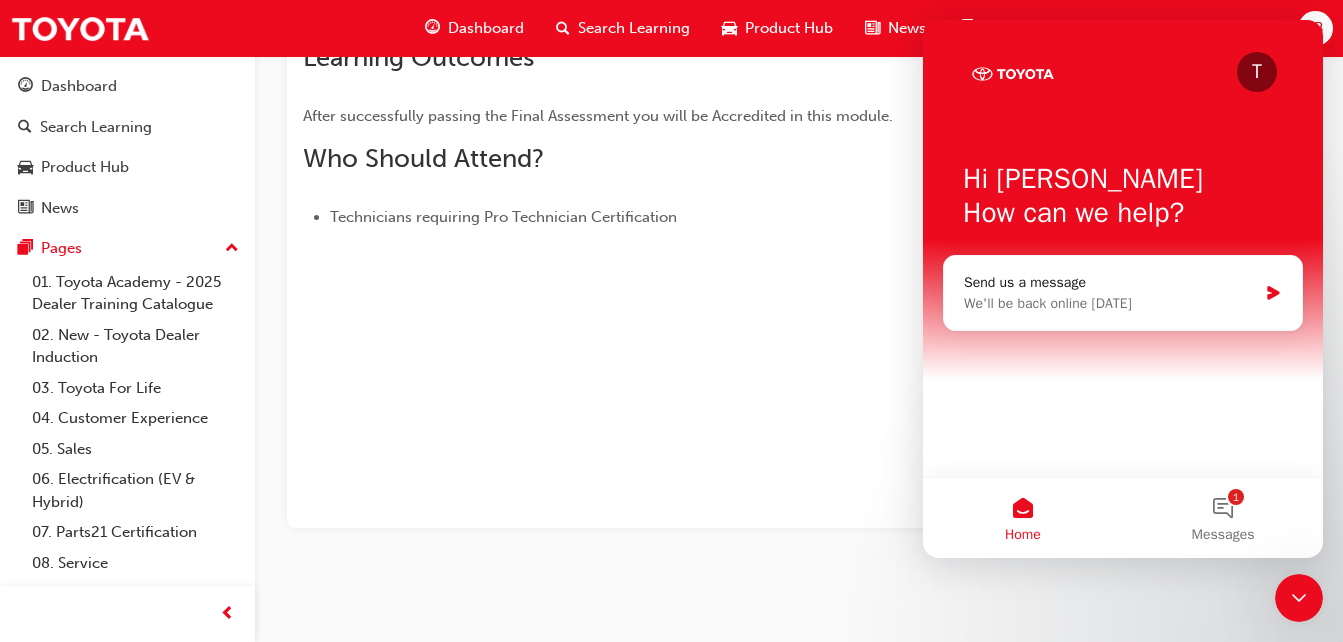click on "Home" at bounding box center (1023, 518) 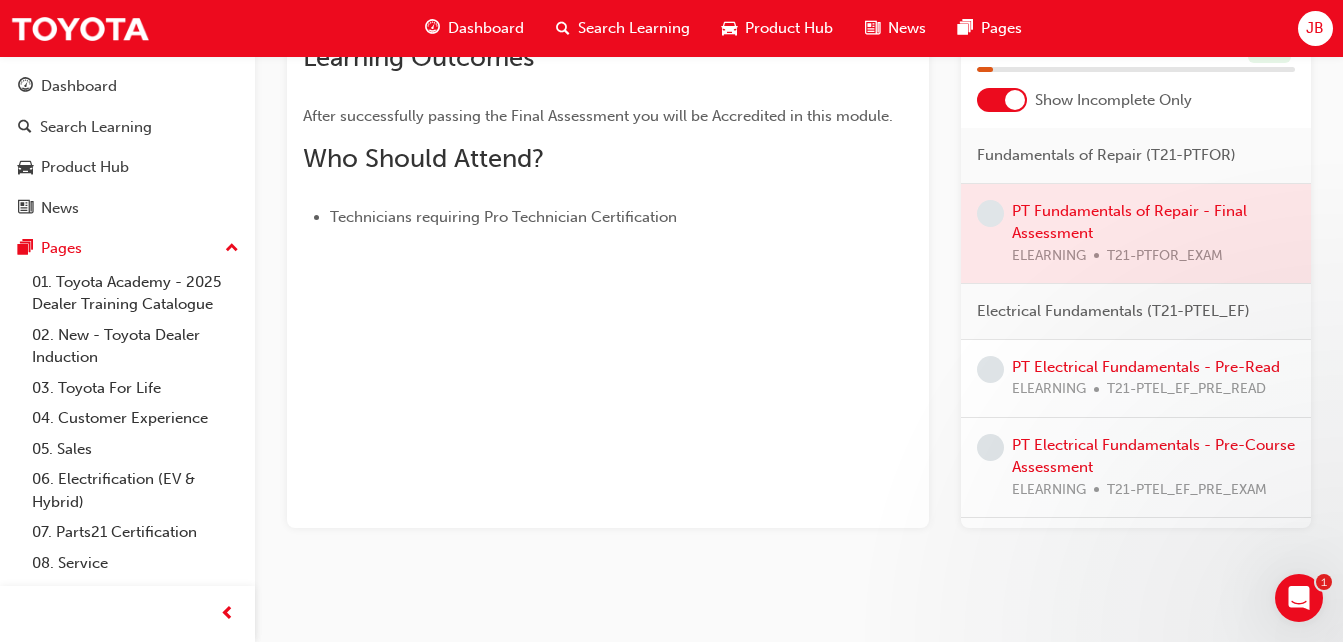 scroll, scrollTop: 0, scrollLeft: 0, axis: both 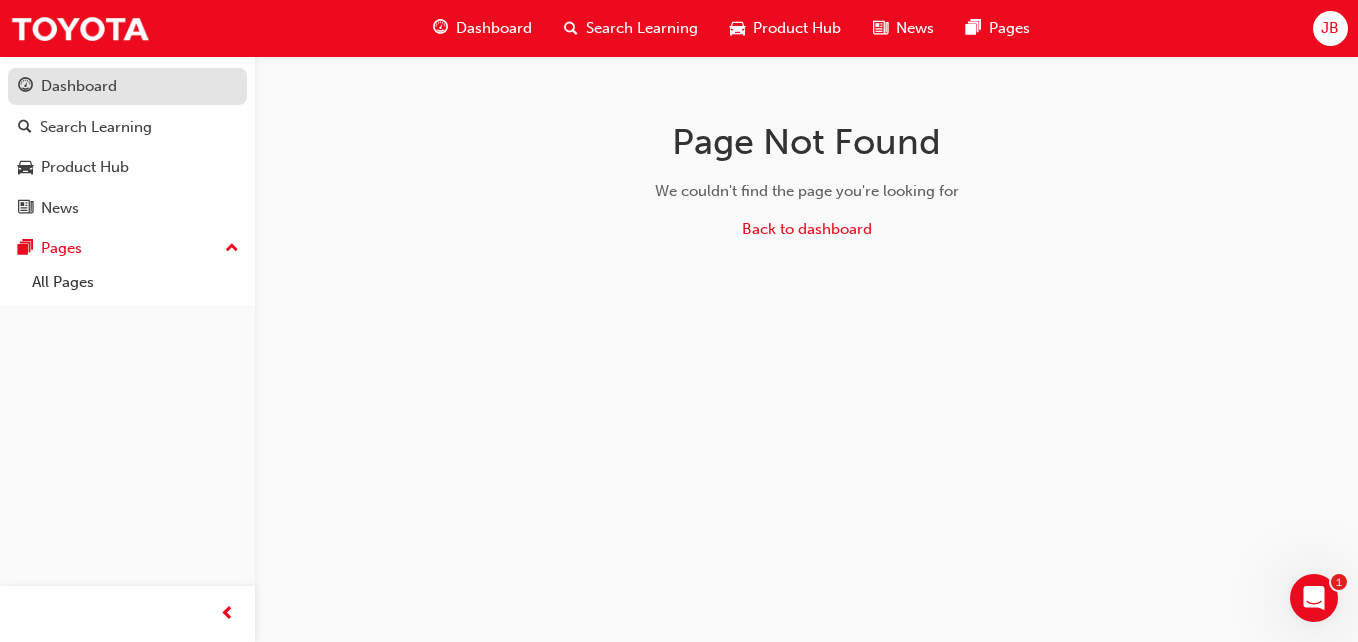 click on "Dashboard" at bounding box center [79, 86] 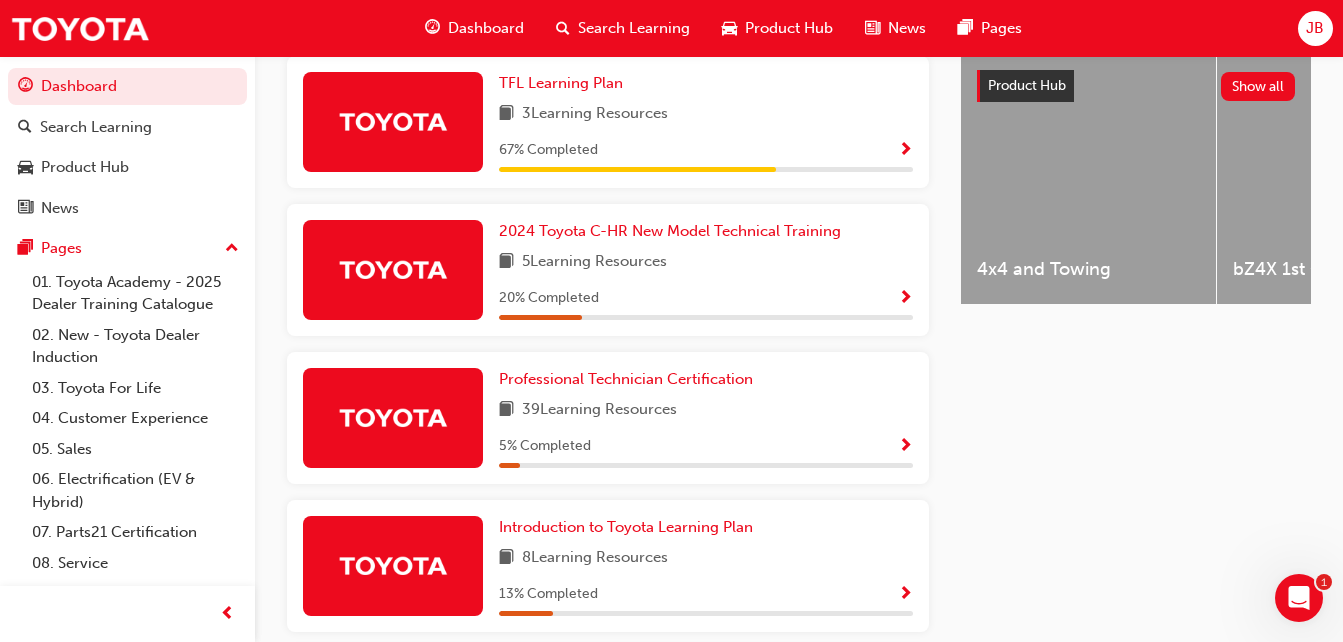 scroll, scrollTop: 790, scrollLeft: 0, axis: vertical 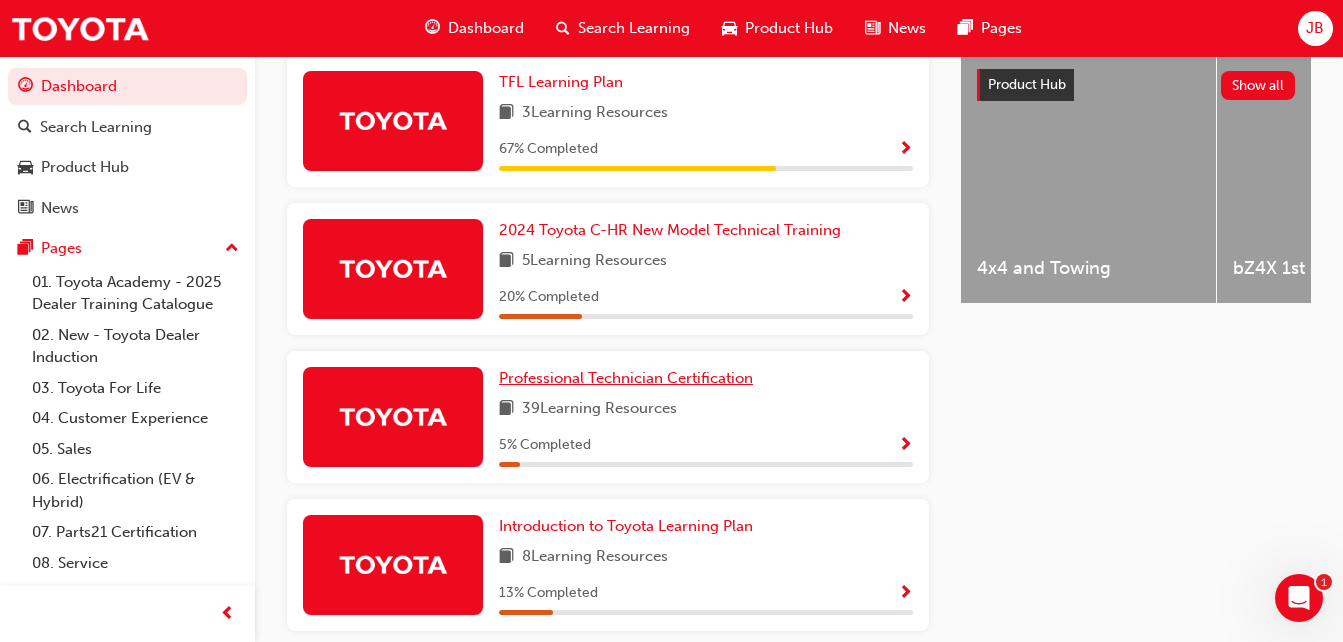 click on "Professional Technician Certification" at bounding box center (626, 378) 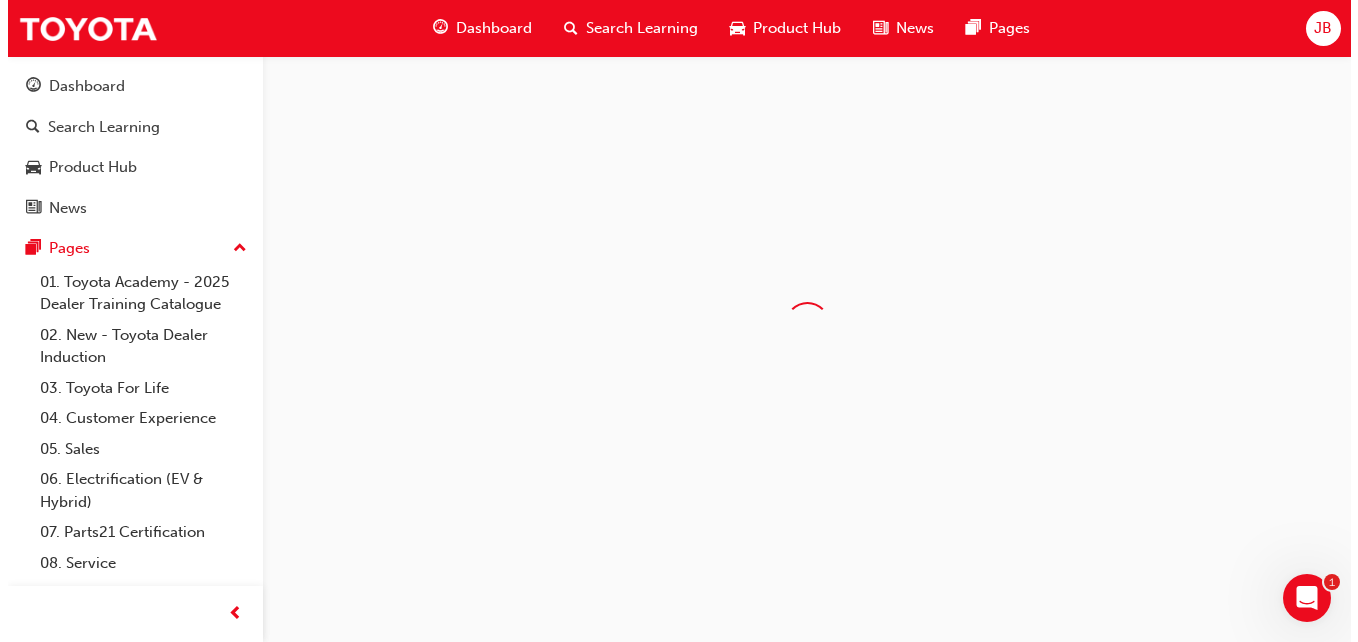 scroll, scrollTop: 0, scrollLeft: 0, axis: both 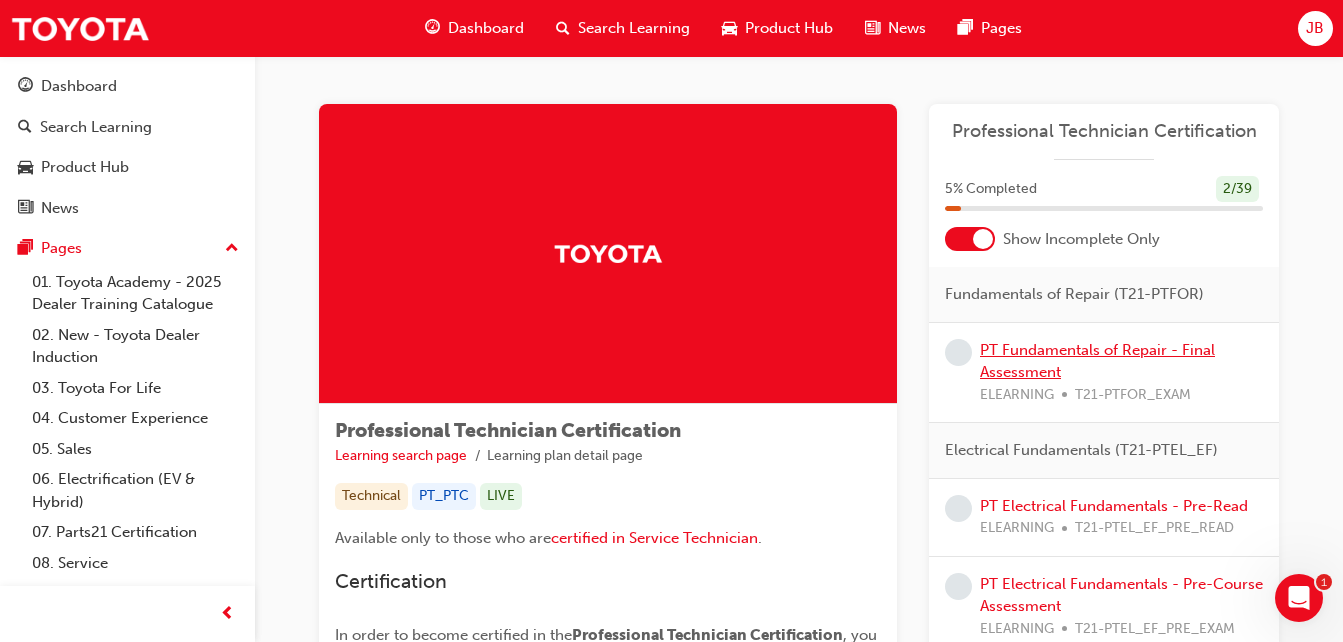 click on "PT Fundamentals of Repair - Final Assessment" at bounding box center [1097, 361] 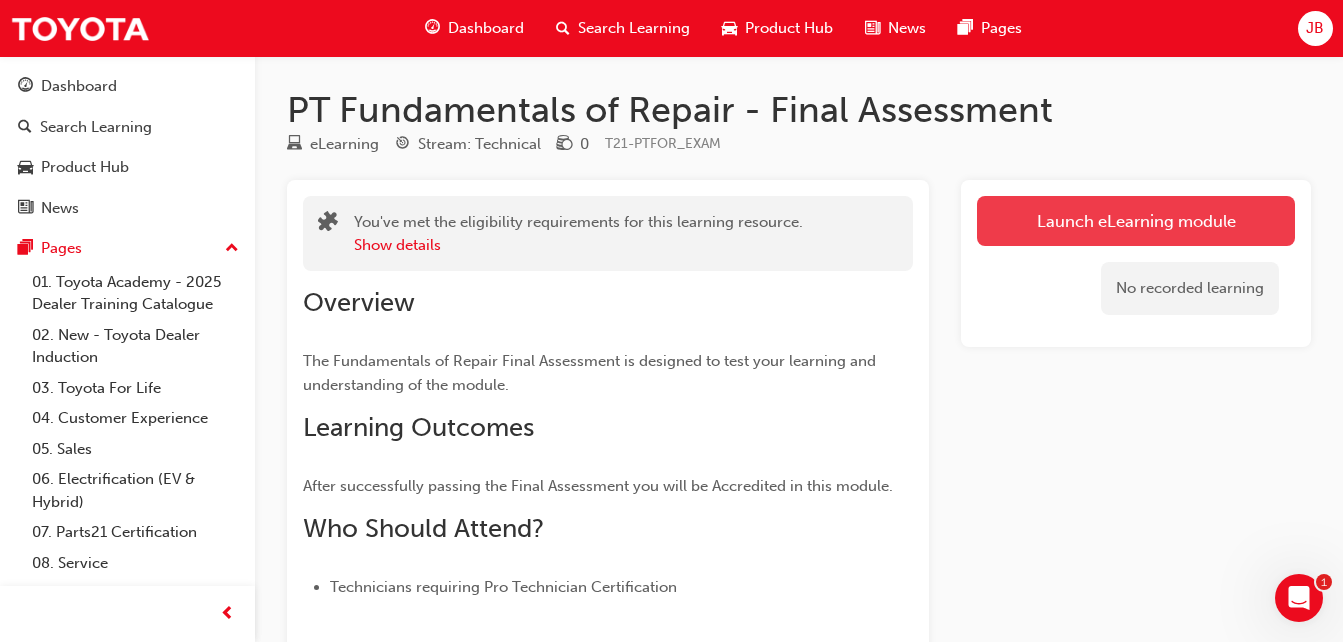 click on "Launch eLearning module" at bounding box center [1136, 221] 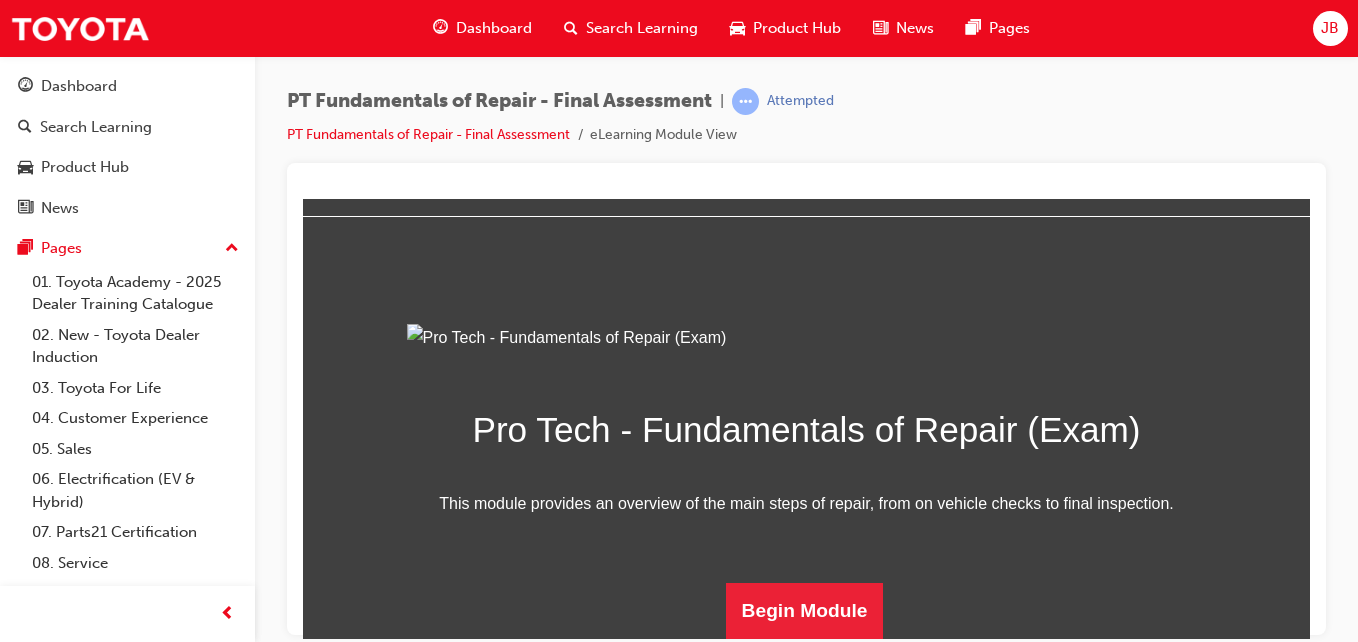 scroll, scrollTop: 282, scrollLeft: 0, axis: vertical 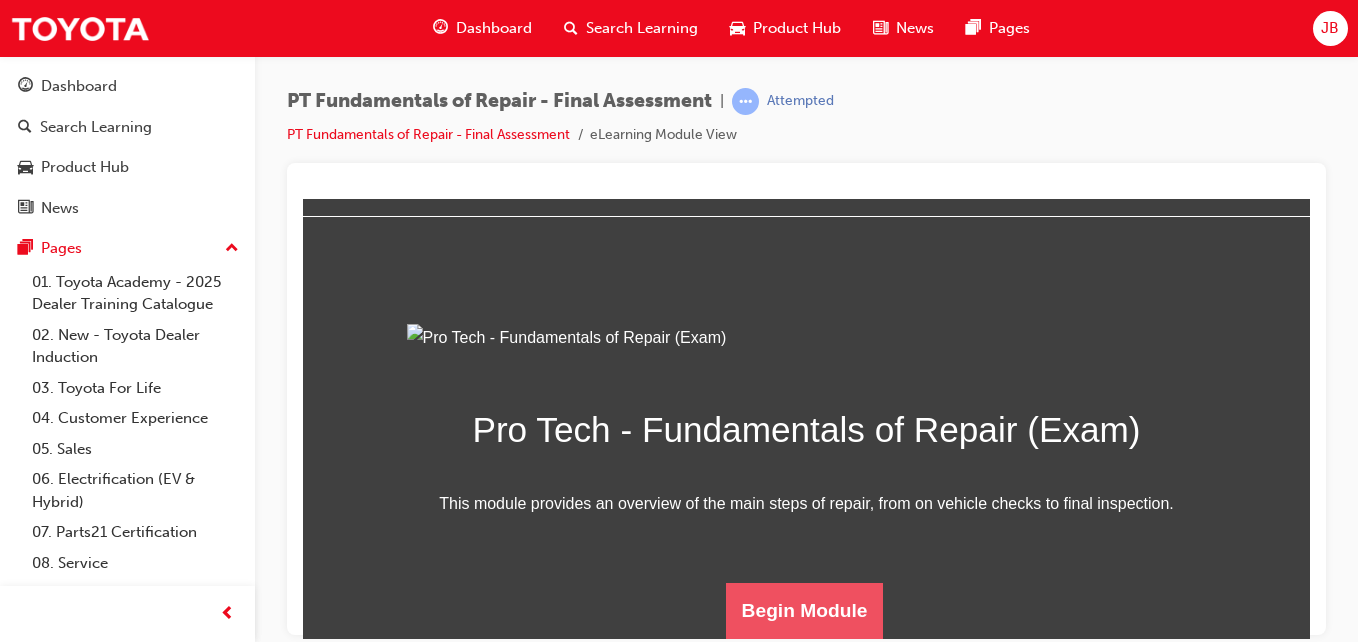 click on "Begin Module" at bounding box center (805, 610) 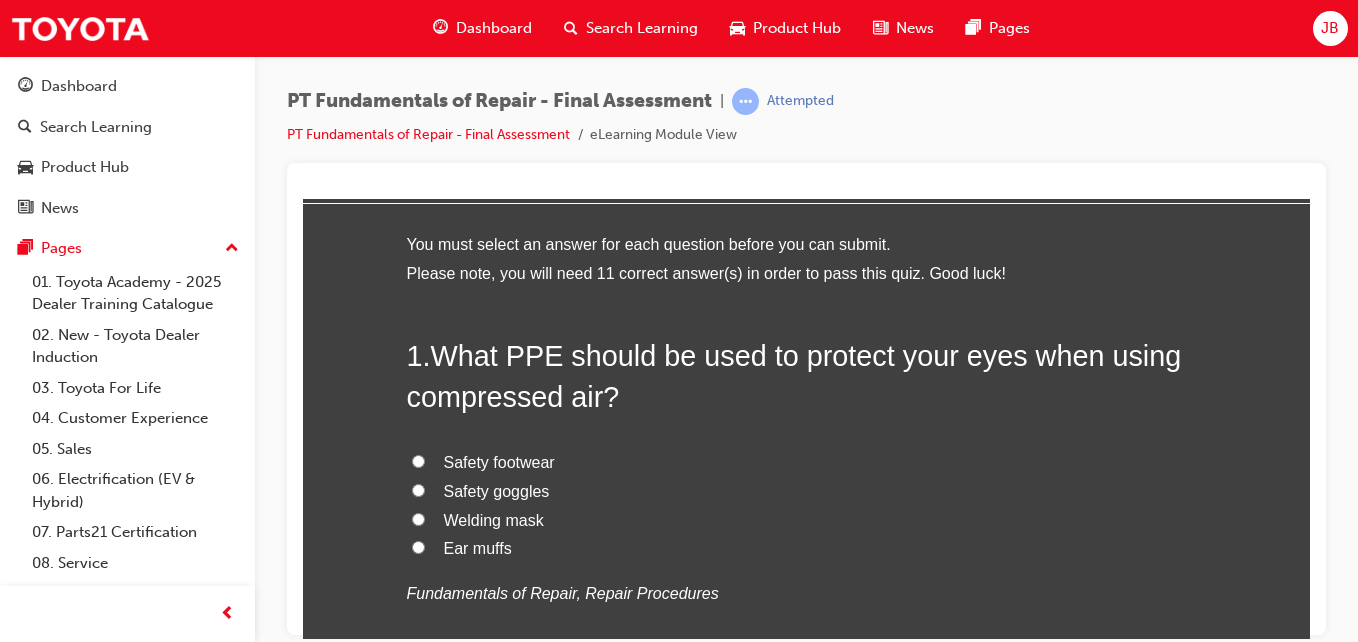 scroll, scrollTop: 83, scrollLeft: 0, axis: vertical 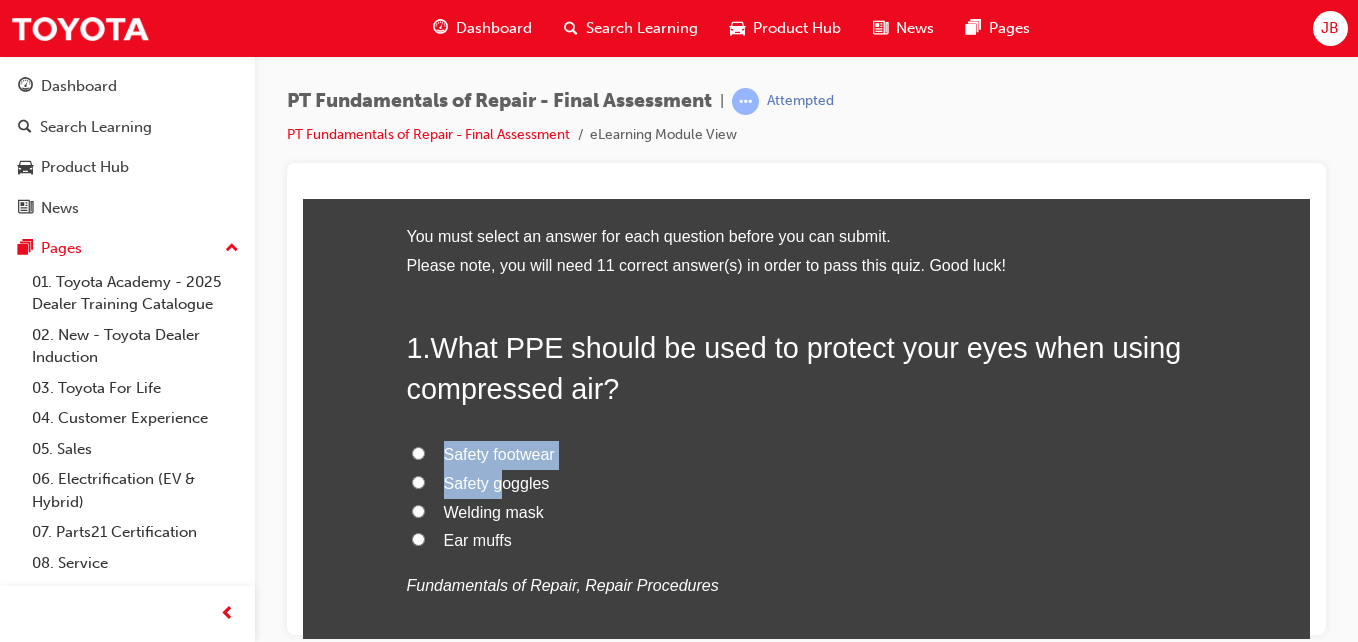 drag, startPoint x: 776, startPoint y: 609, endPoint x: 470, endPoint y: 484, distance: 330.5465 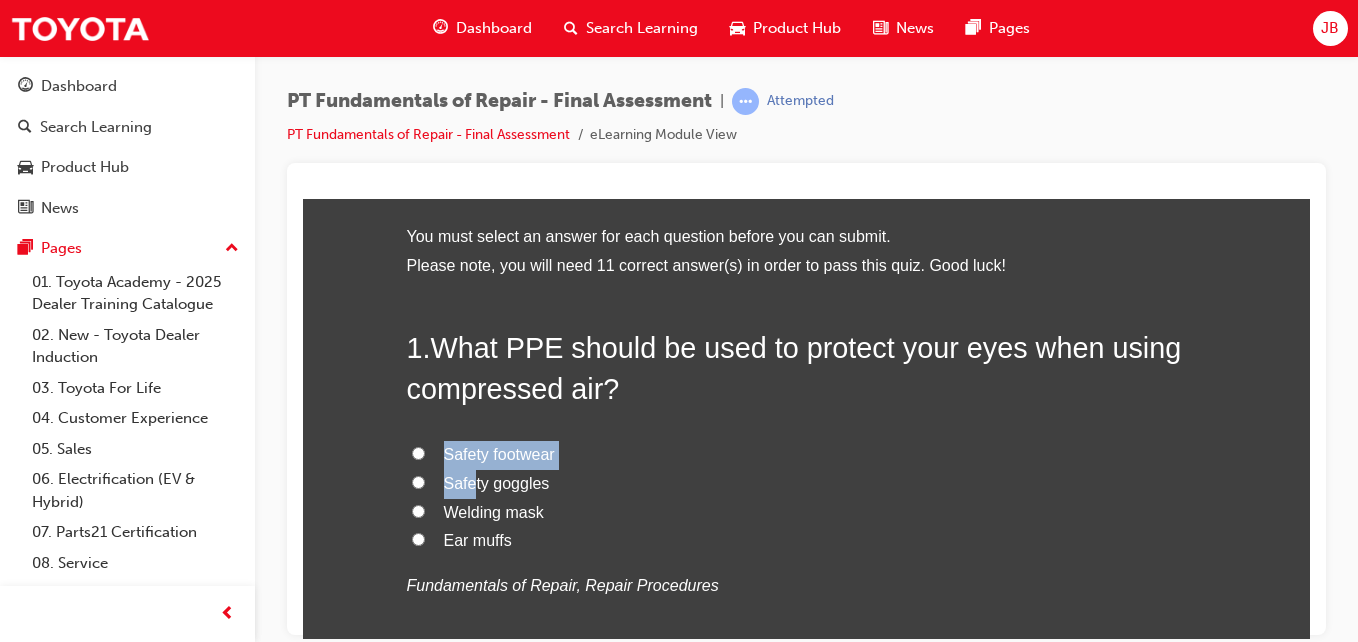 drag, startPoint x: 470, startPoint y: 484, endPoint x: 411, endPoint y: 482, distance: 59.03389 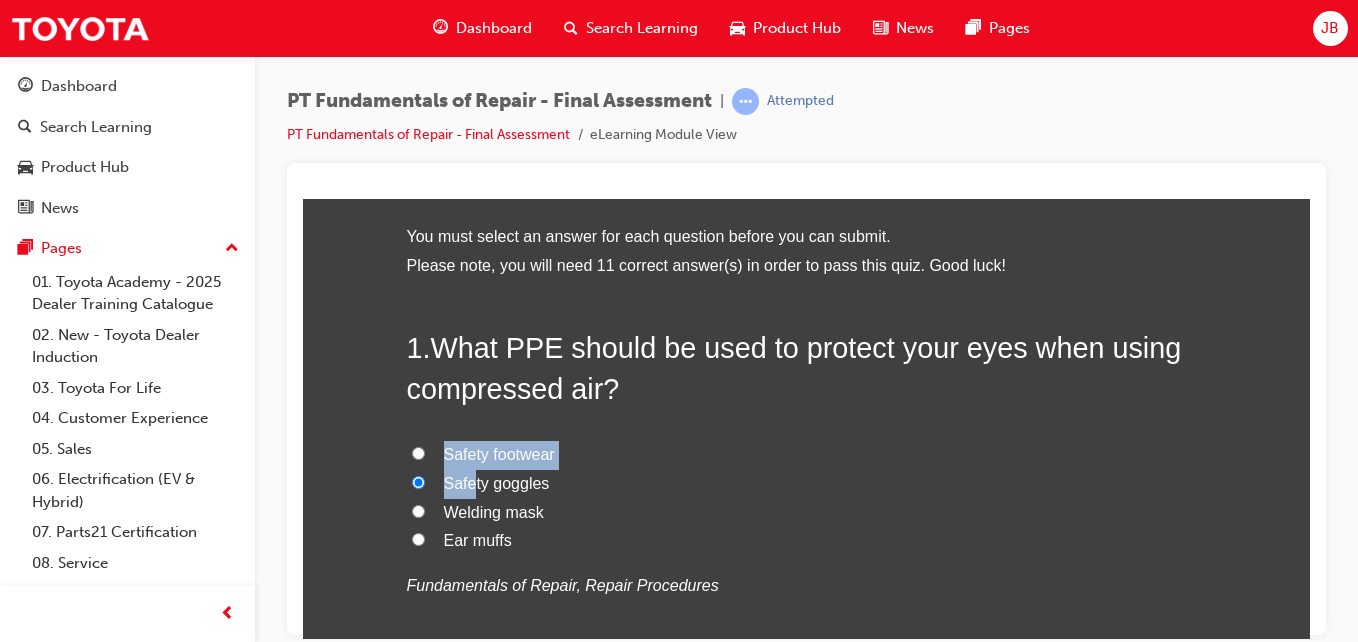 radio on "true" 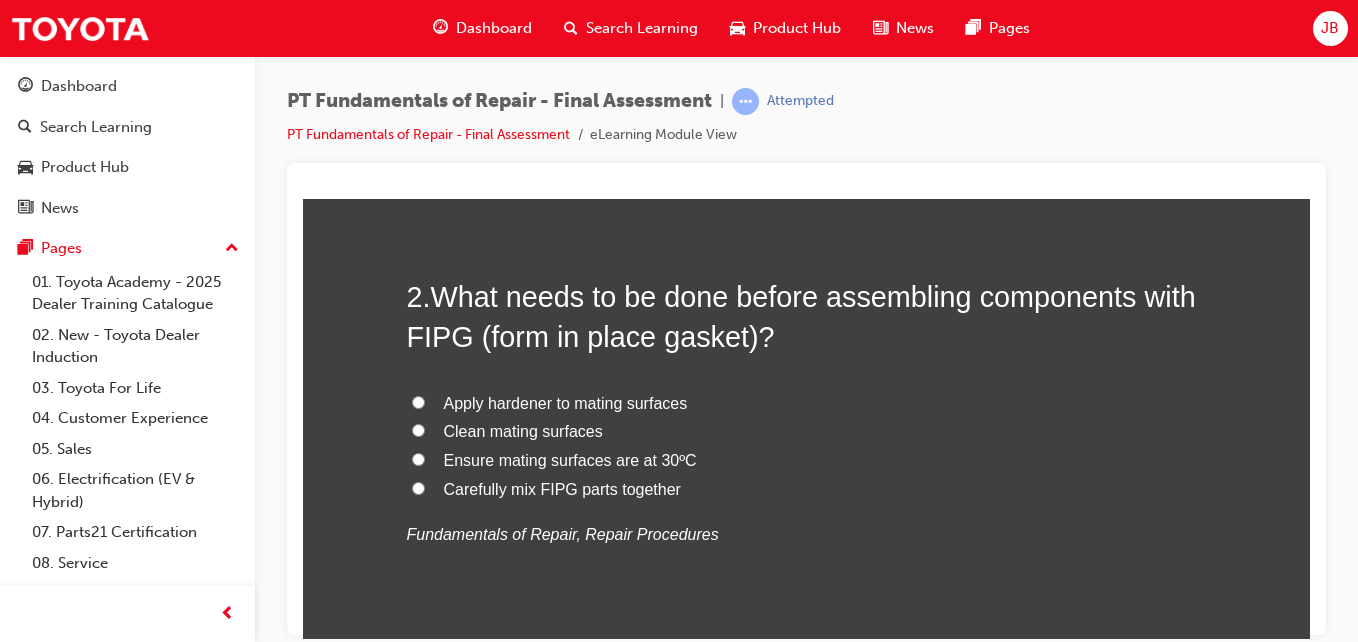 scroll, scrollTop: 602, scrollLeft: 0, axis: vertical 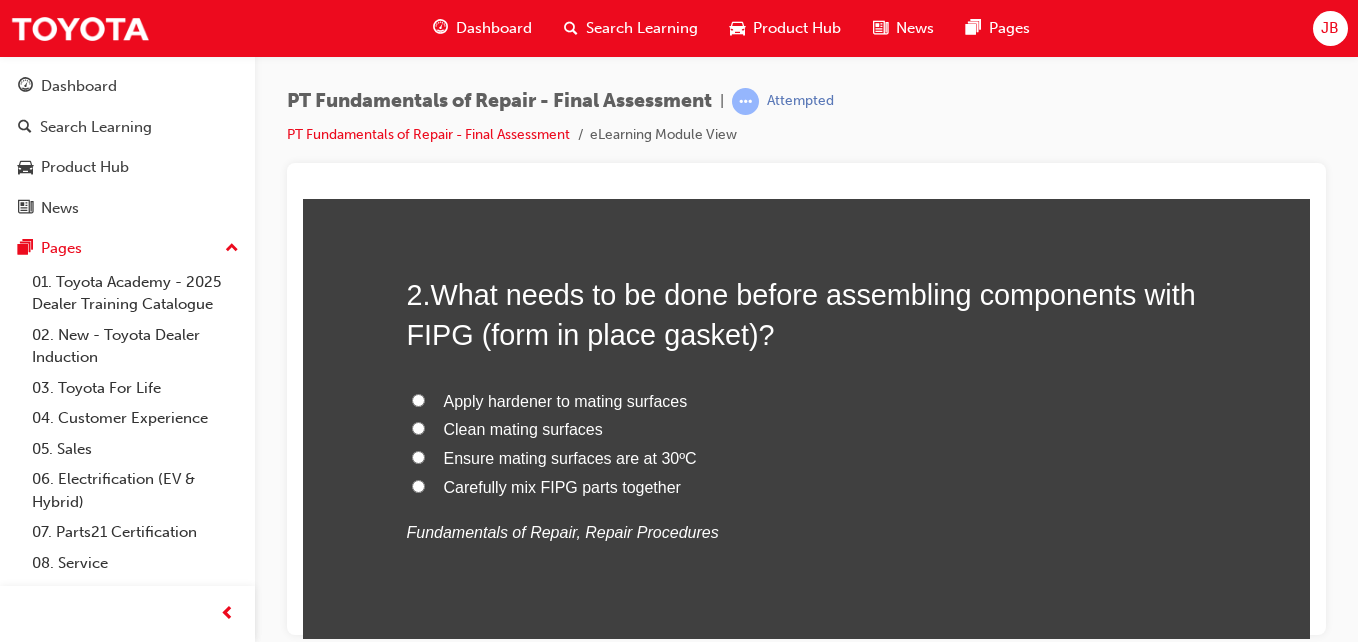 click on "Clean mating surfaces" at bounding box center [418, 427] 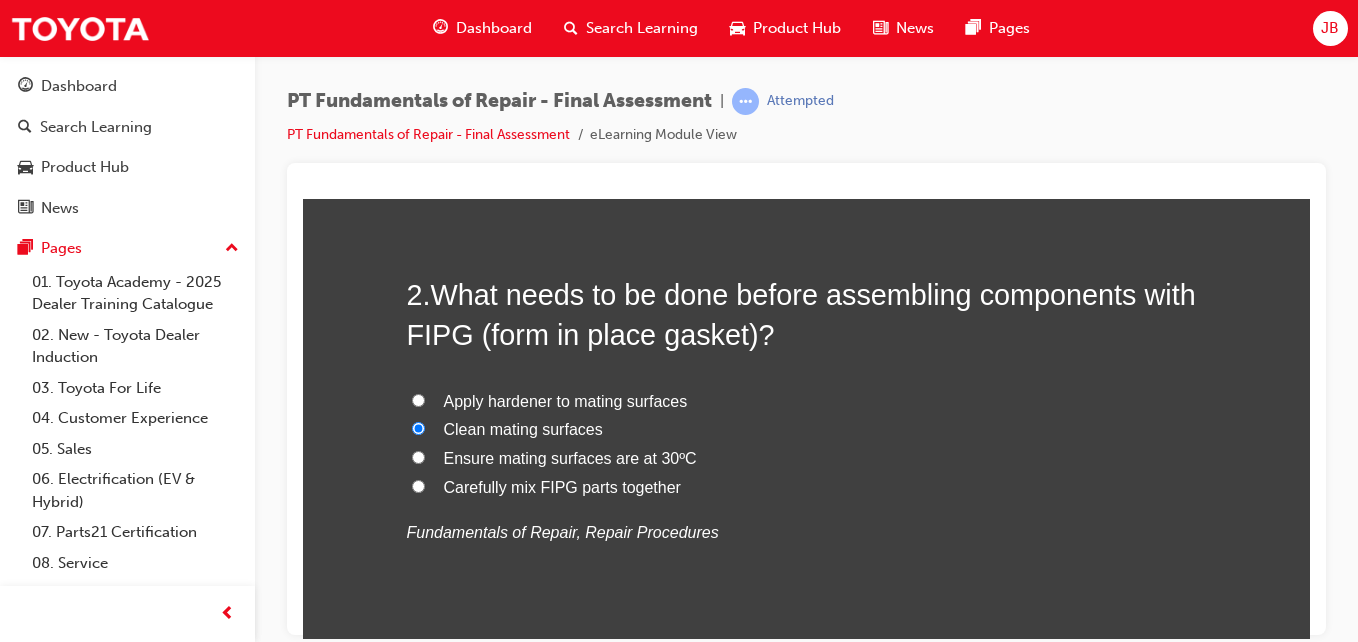 radio on "true" 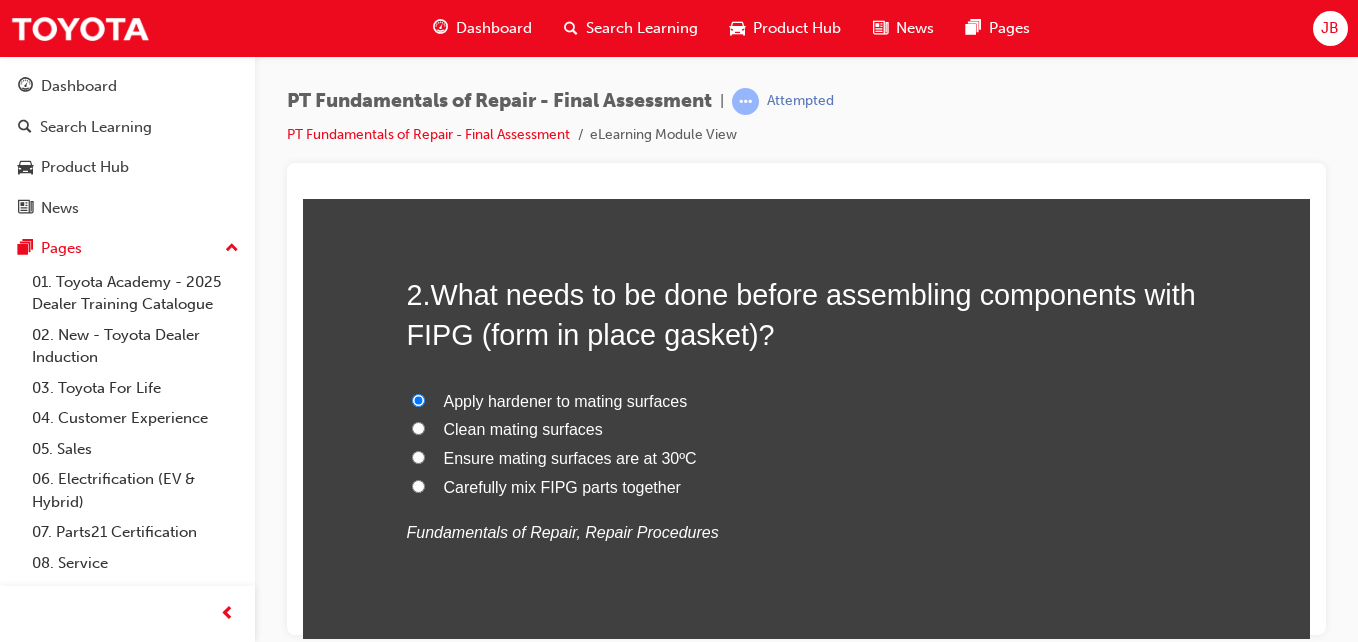 click on "Clean mating surfaces" at bounding box center (418, 427) 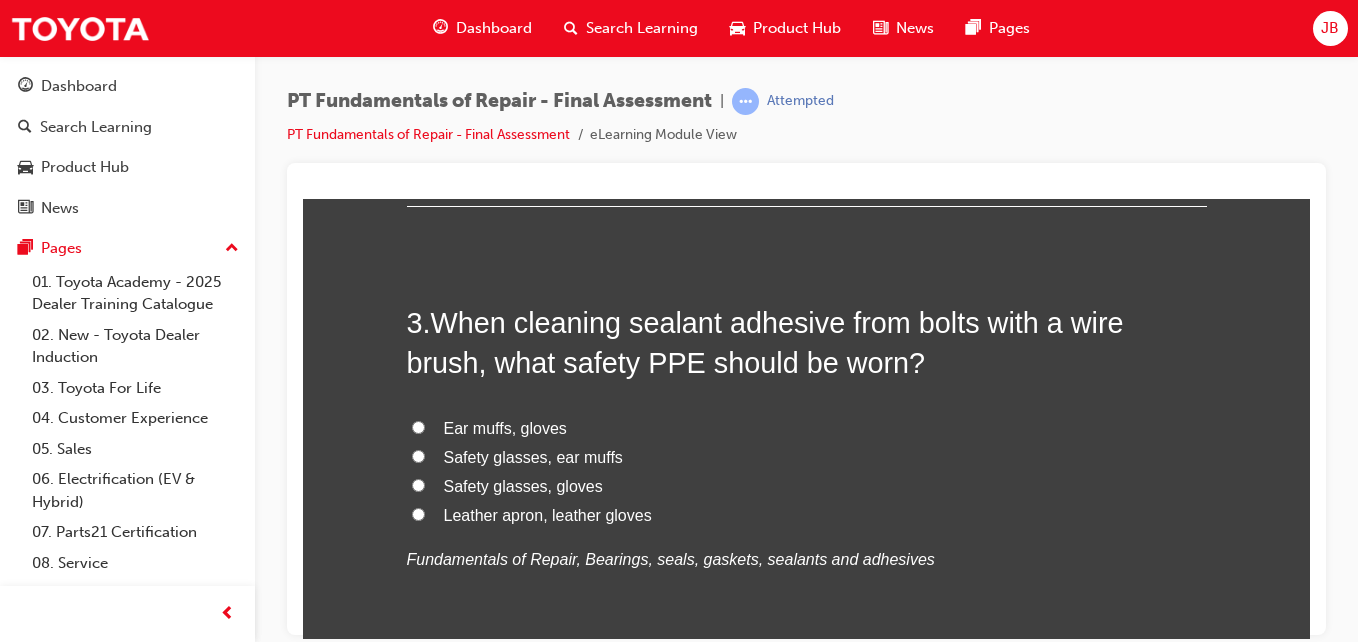 scroll, scrollTop: 1045, scrollLeft: 0, axis: vertical 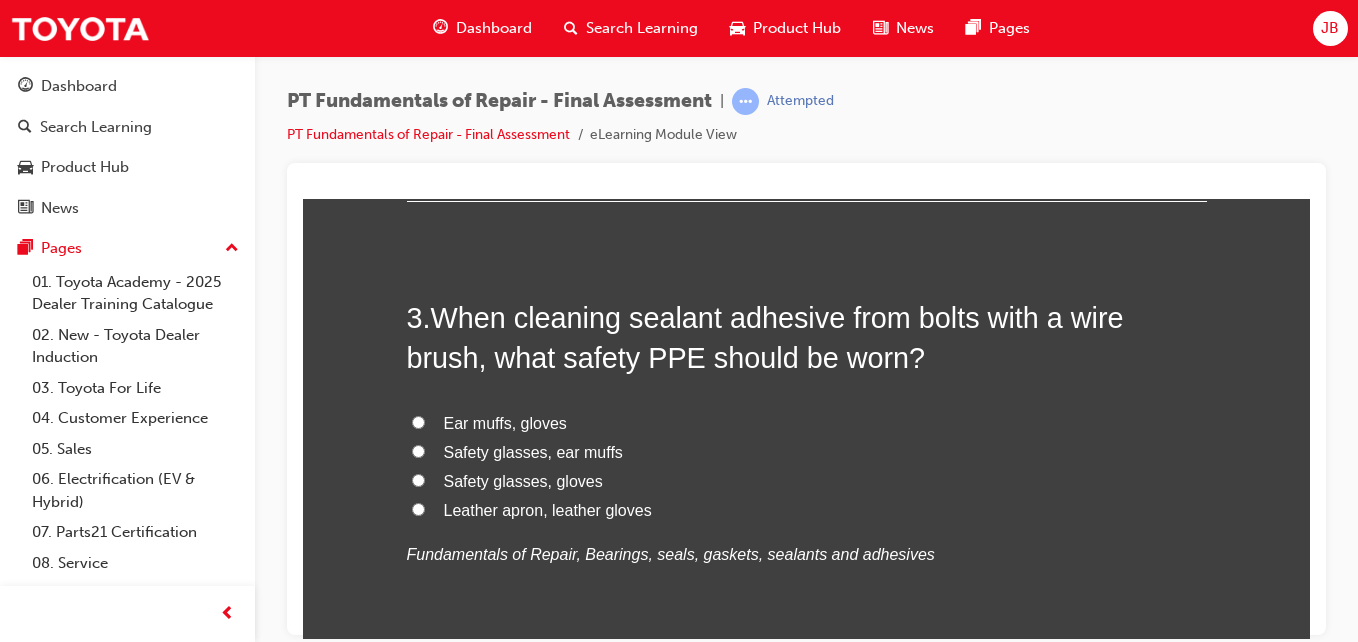 click on "Safety glasses, ear muffs" at bounding box center [418, 450] 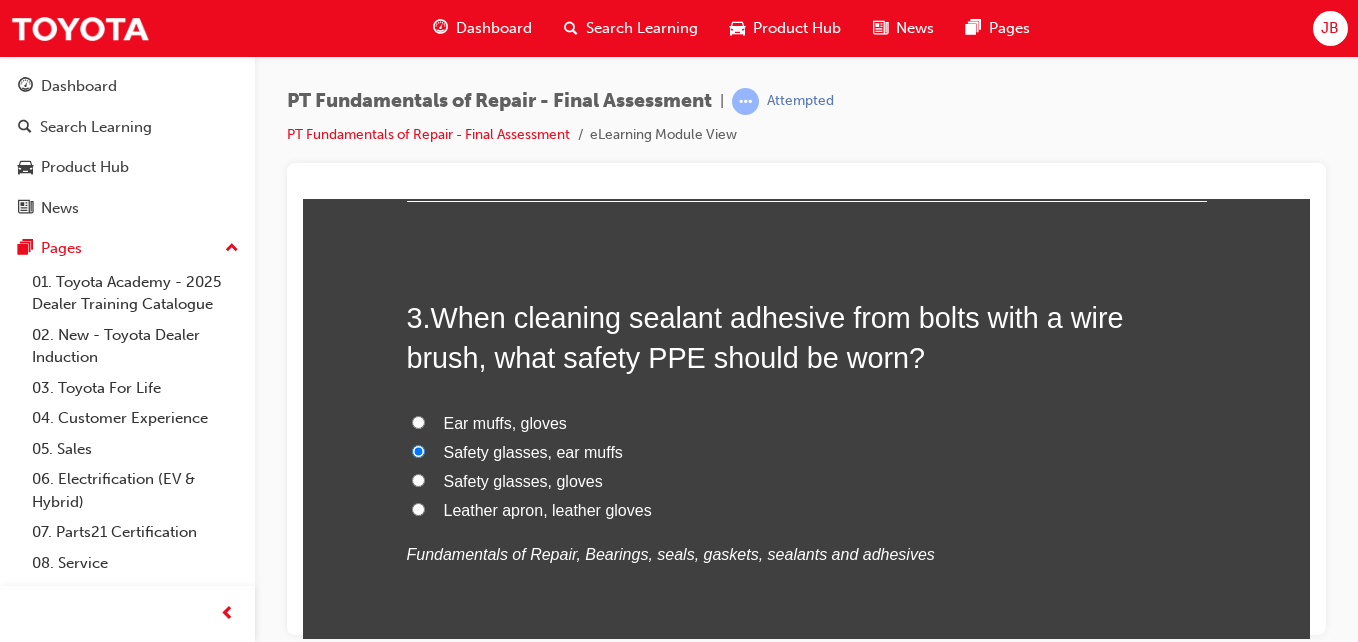 radio on "true" 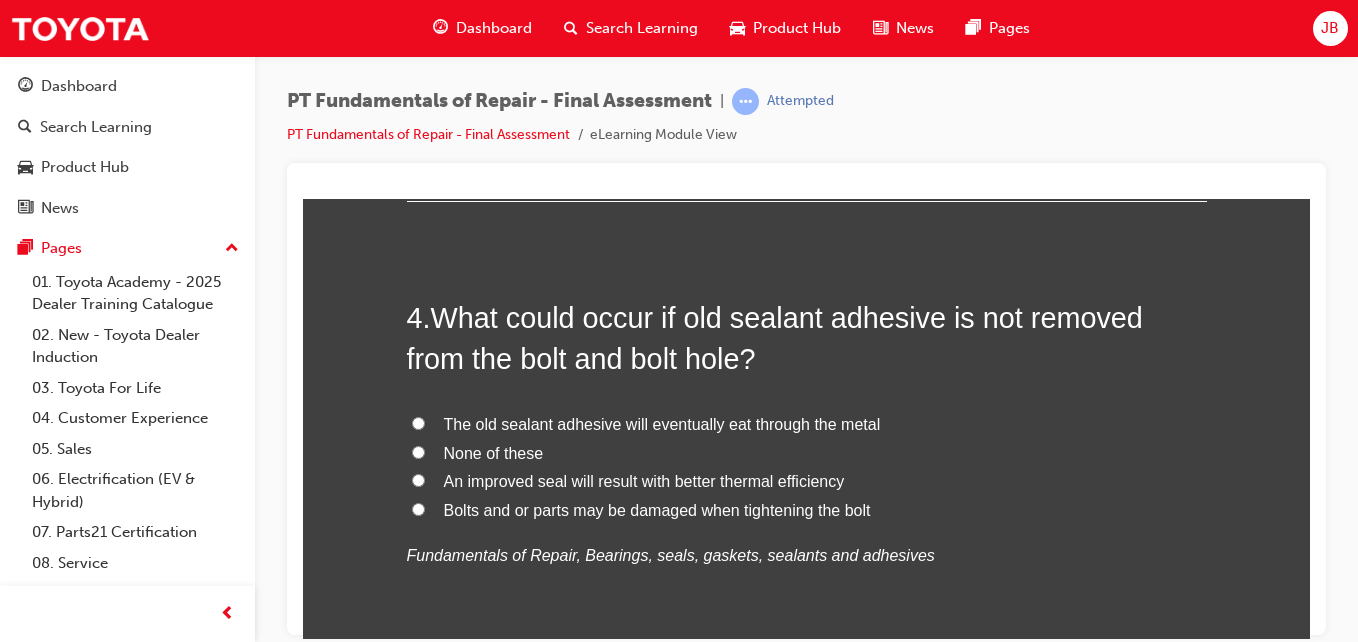 scroll, scrollTop: 1511, scrollLeft: 0, axis: vertical 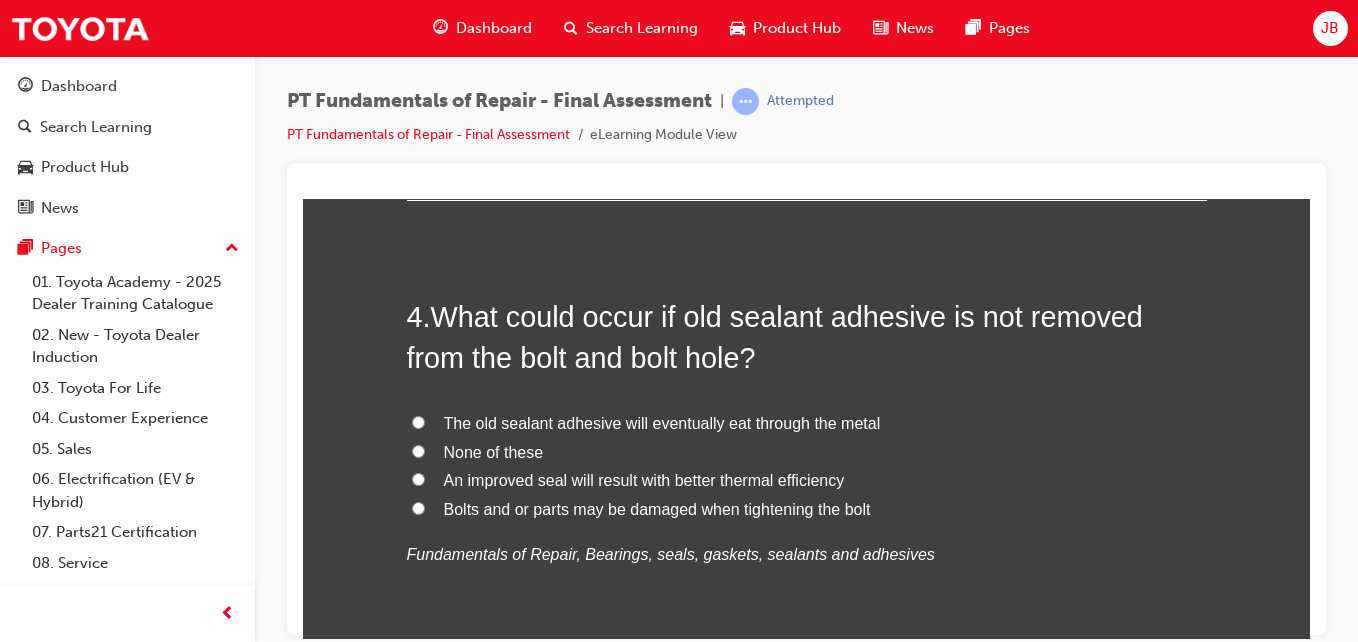 click on "Bolts and or parts may be damaged when tightening the bolt" at bounding box center (418, 507) 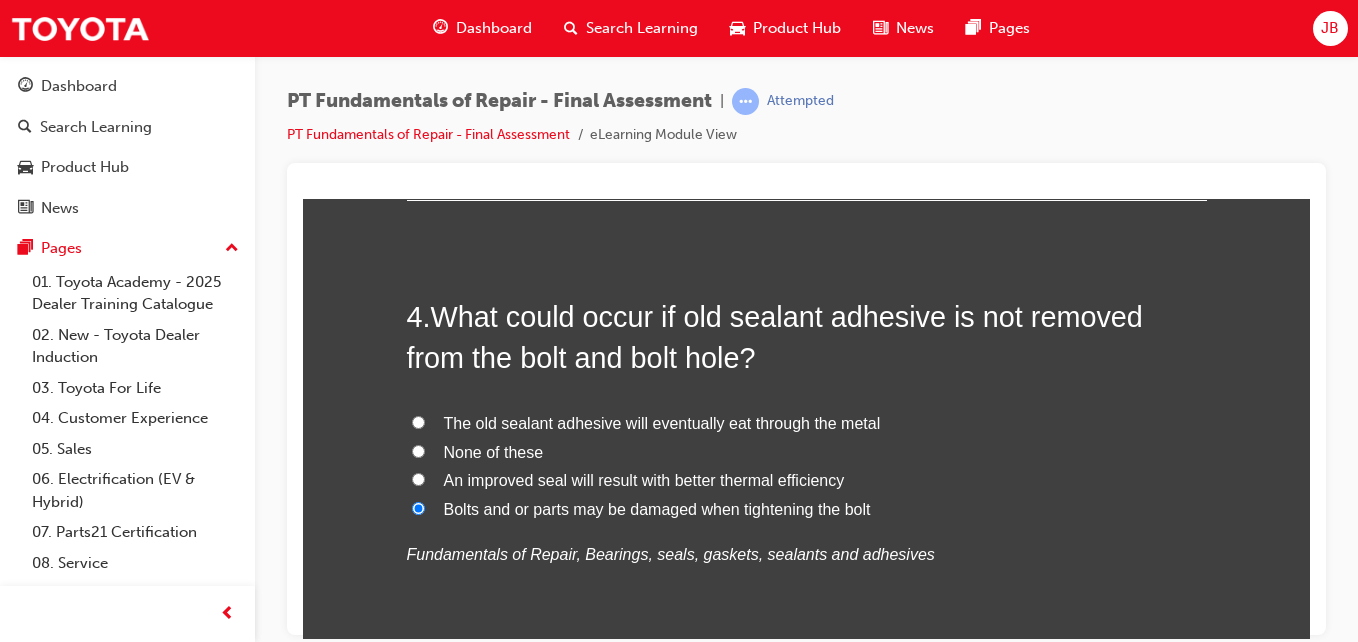 radio on "true" 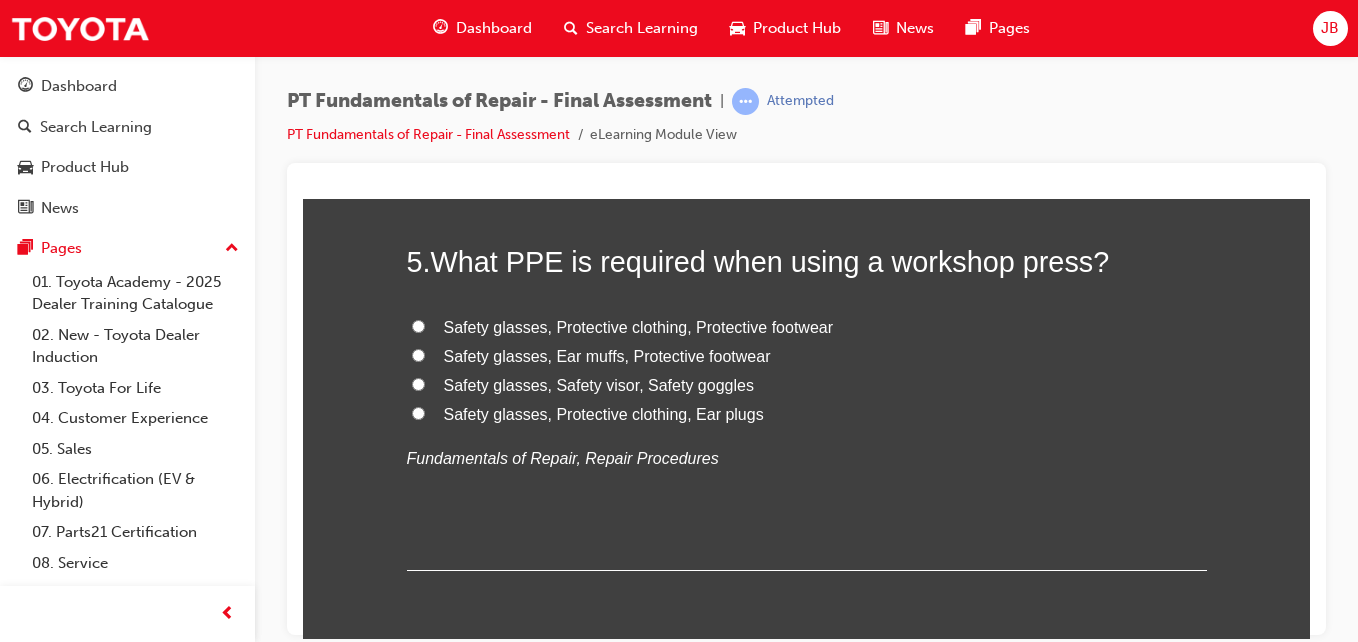 scroll, scrollTop: 2033, scrollLeft: 0, axis: vertical 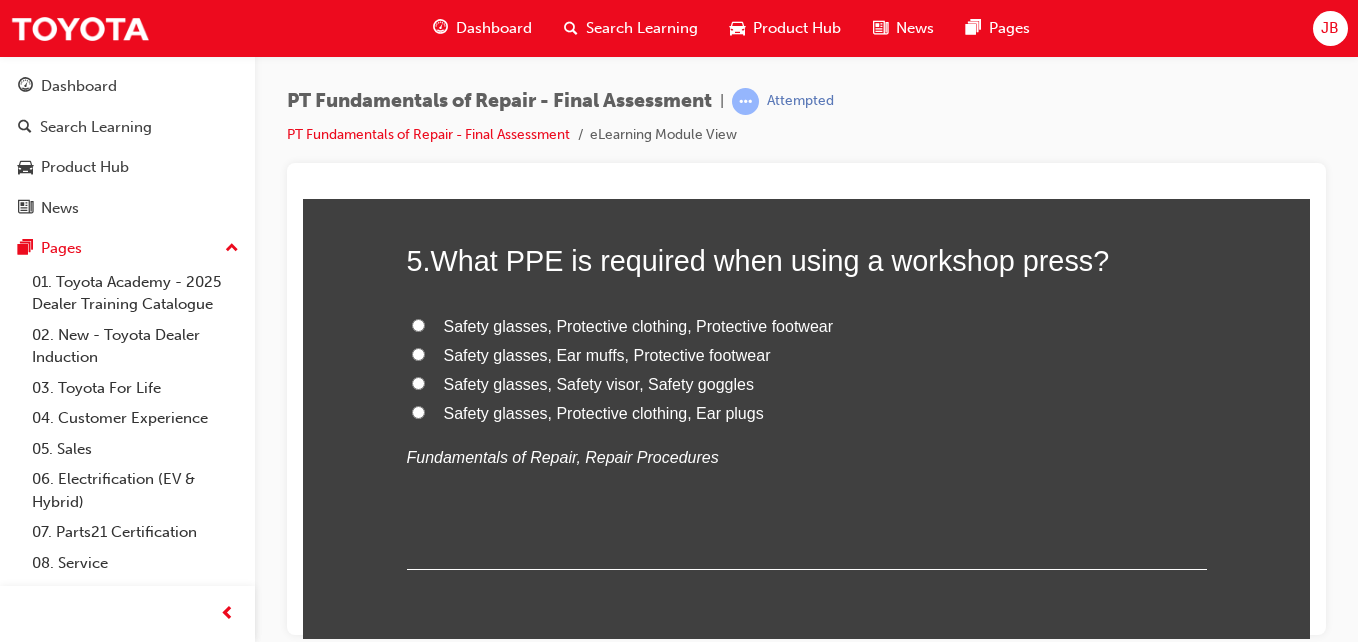 click on "Safety glasses, Protective clothing, Protective footwear" at bounding box center [418, 324] 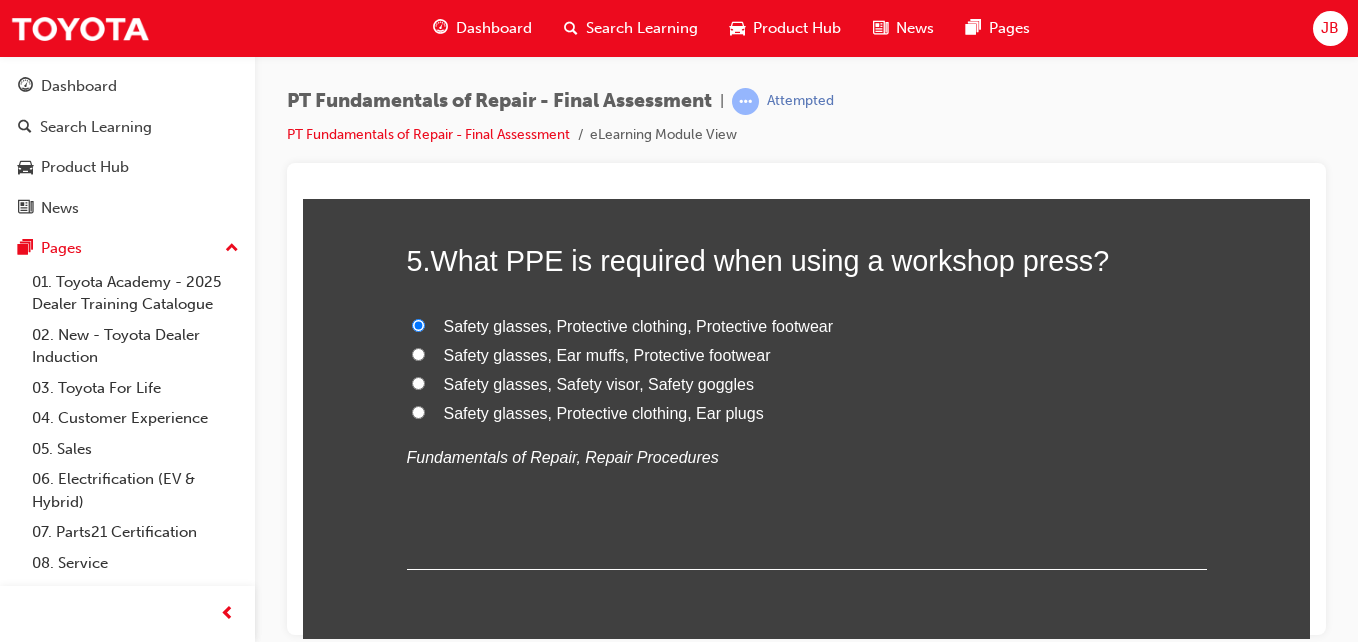 radio on "true" 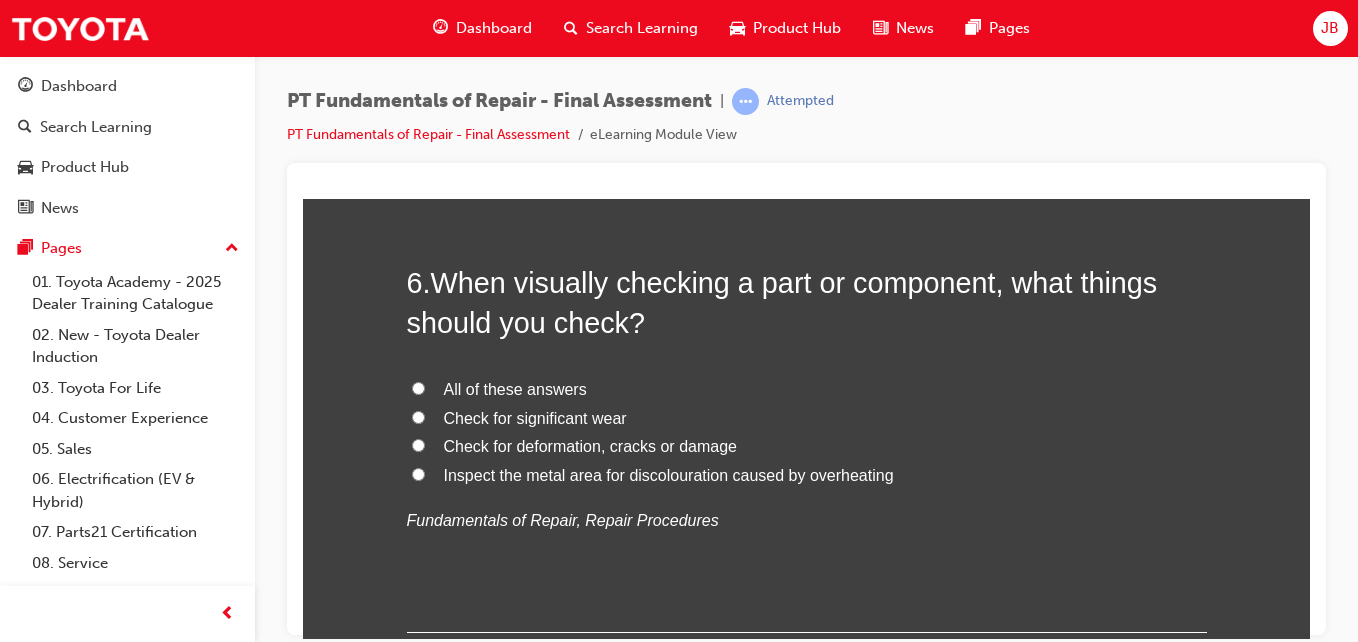 scroll, scrollTop: 2437, scrollLeft: 0, axis: vertical 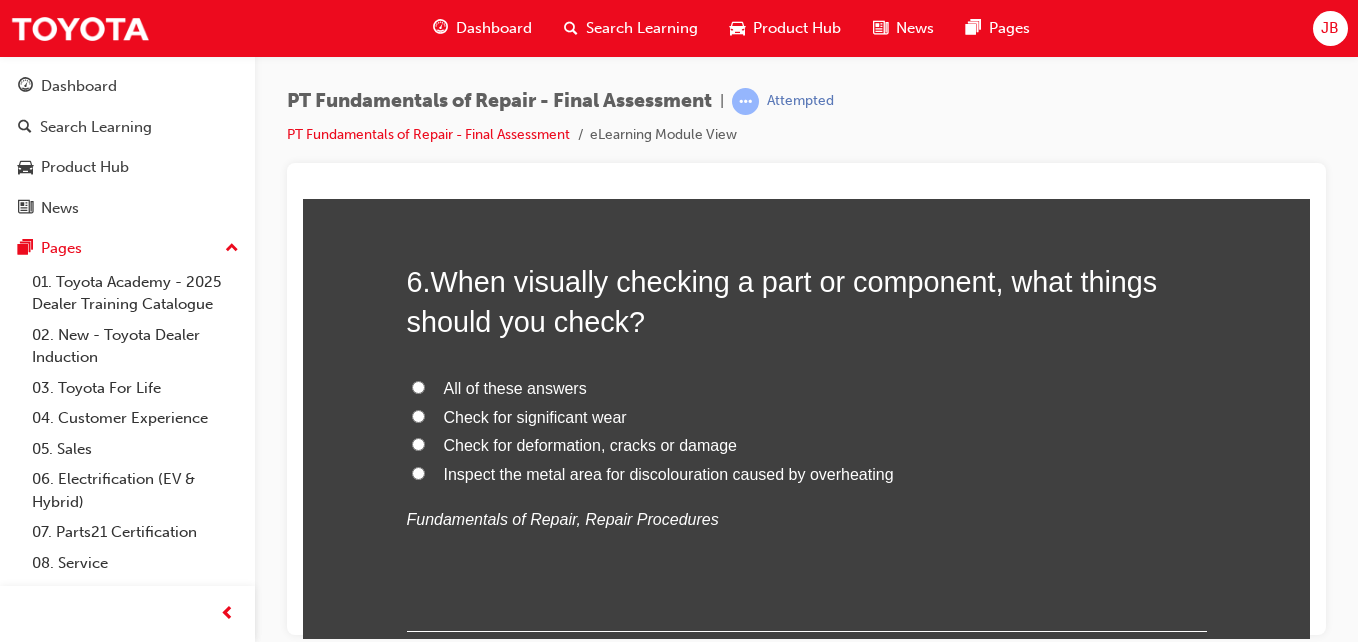 click on "All of these answers" at bounding box center (418, 386) 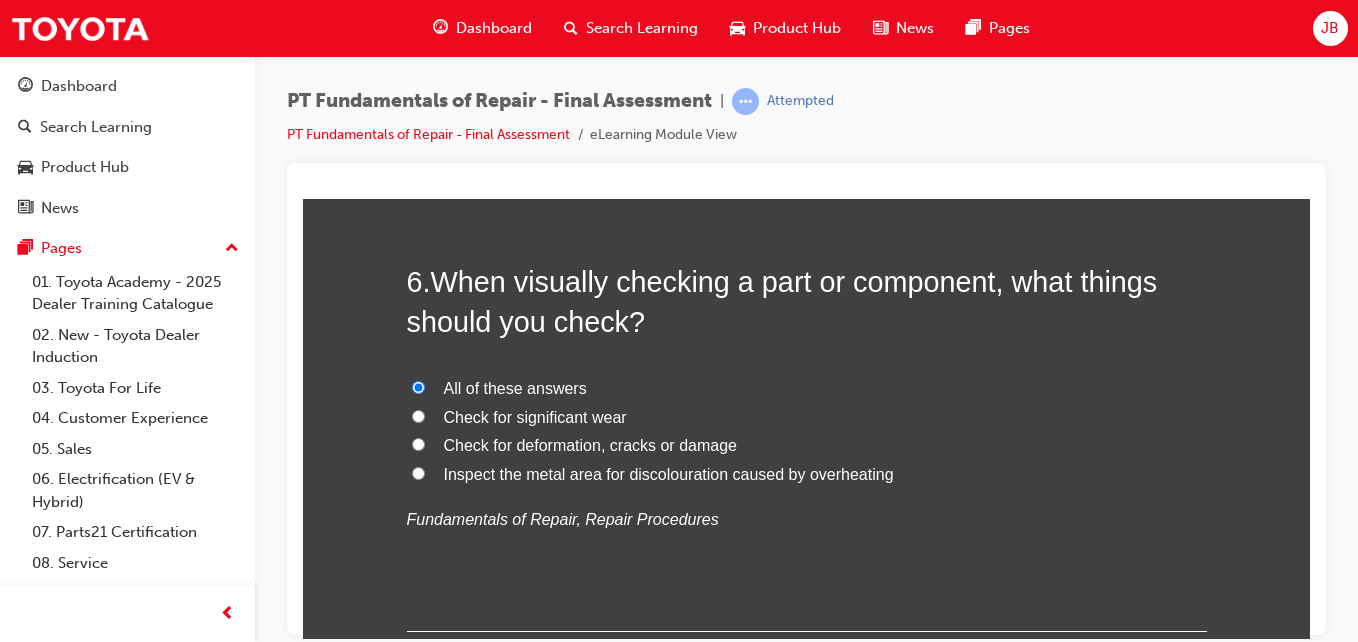 radio on "true" 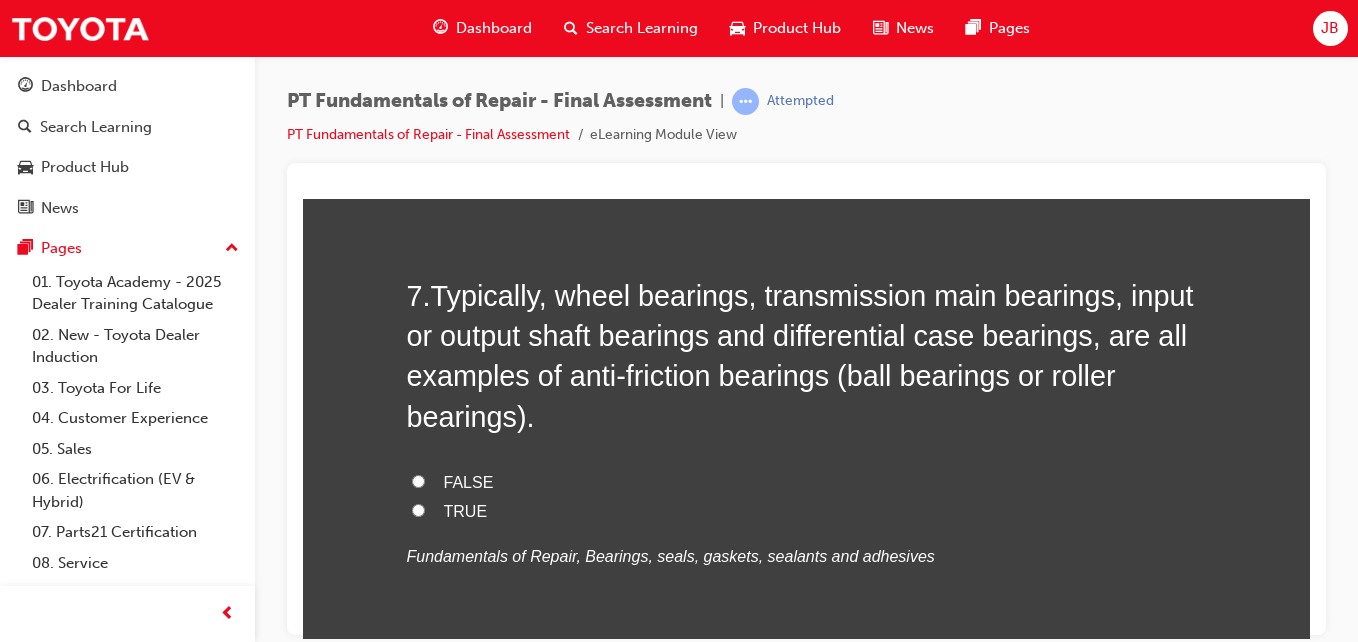 scroll, scrollTop: 2911, scrollLeft: 0, axis: vertical 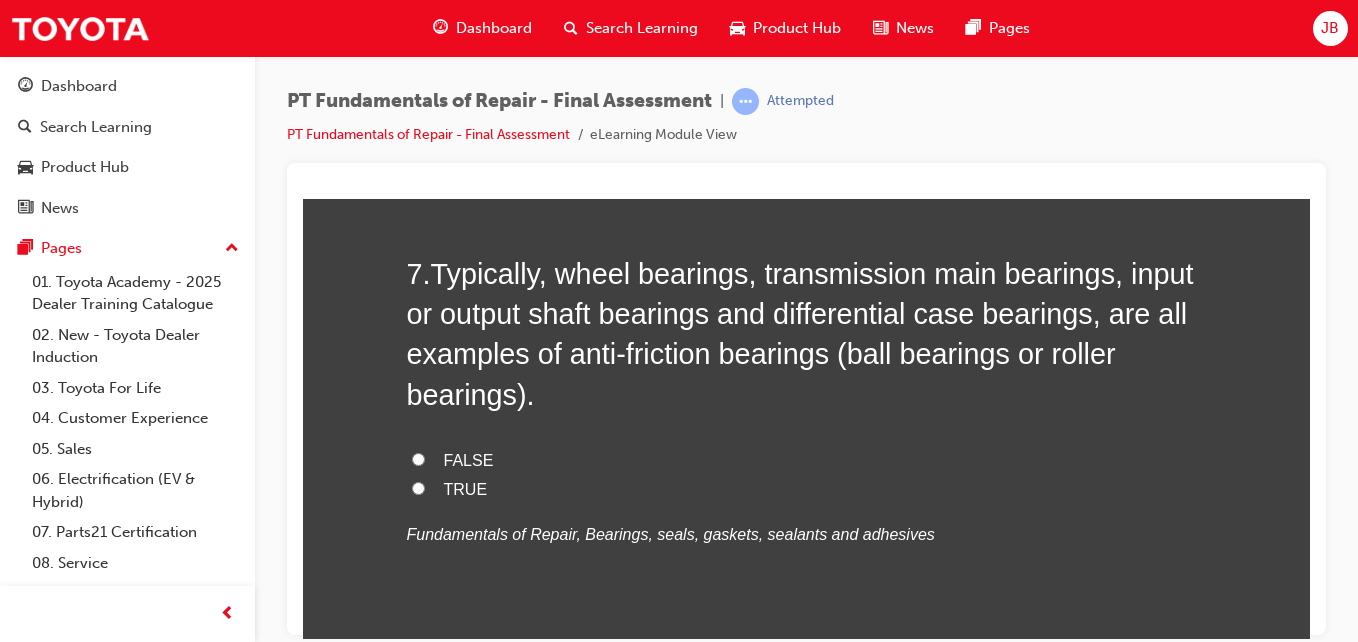 click on "TRUE" at bounding box center (418, 487) 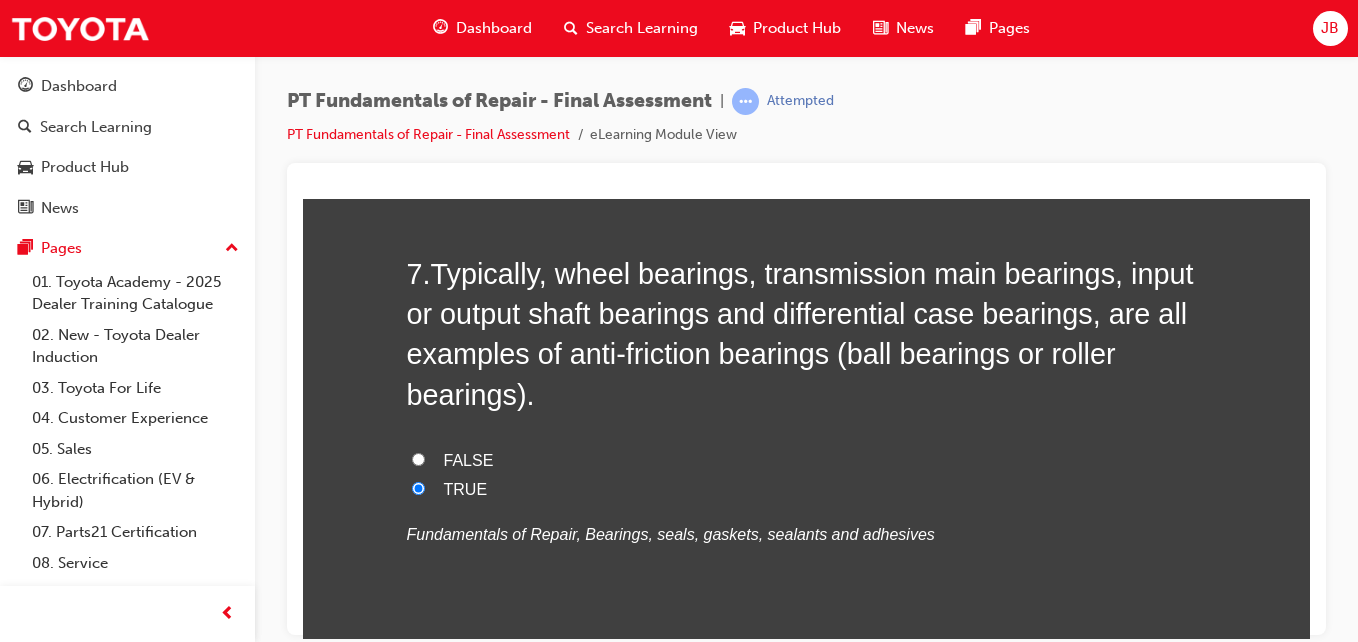 radio on "true" 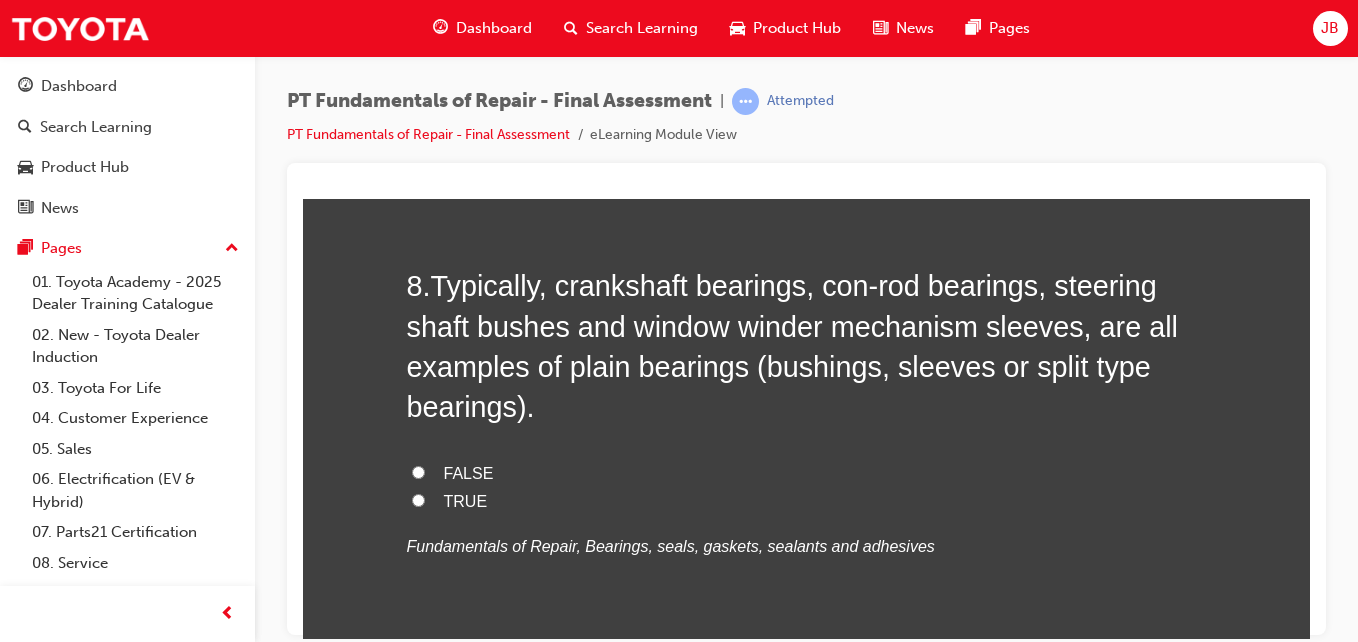 scroll, scrollTop: 3390, scrollLeft: 0, axis: vertical 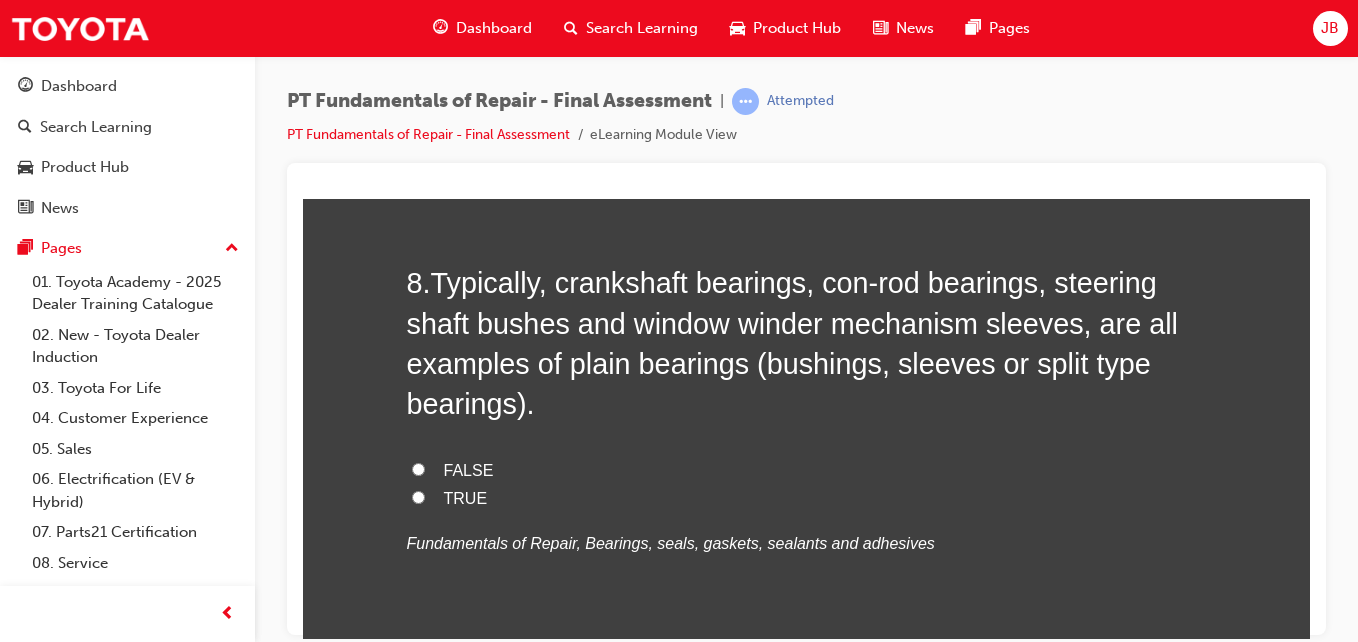 click on "TRUE" at bounding box center (418, 496) 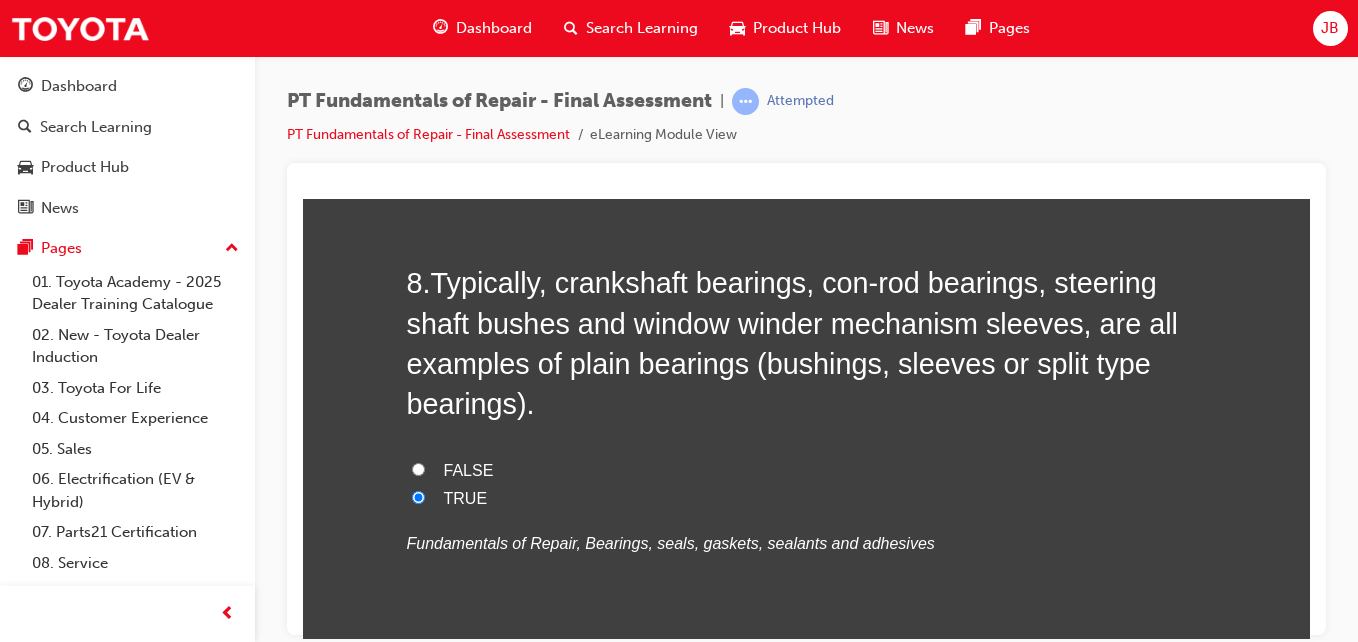 radio on "true" 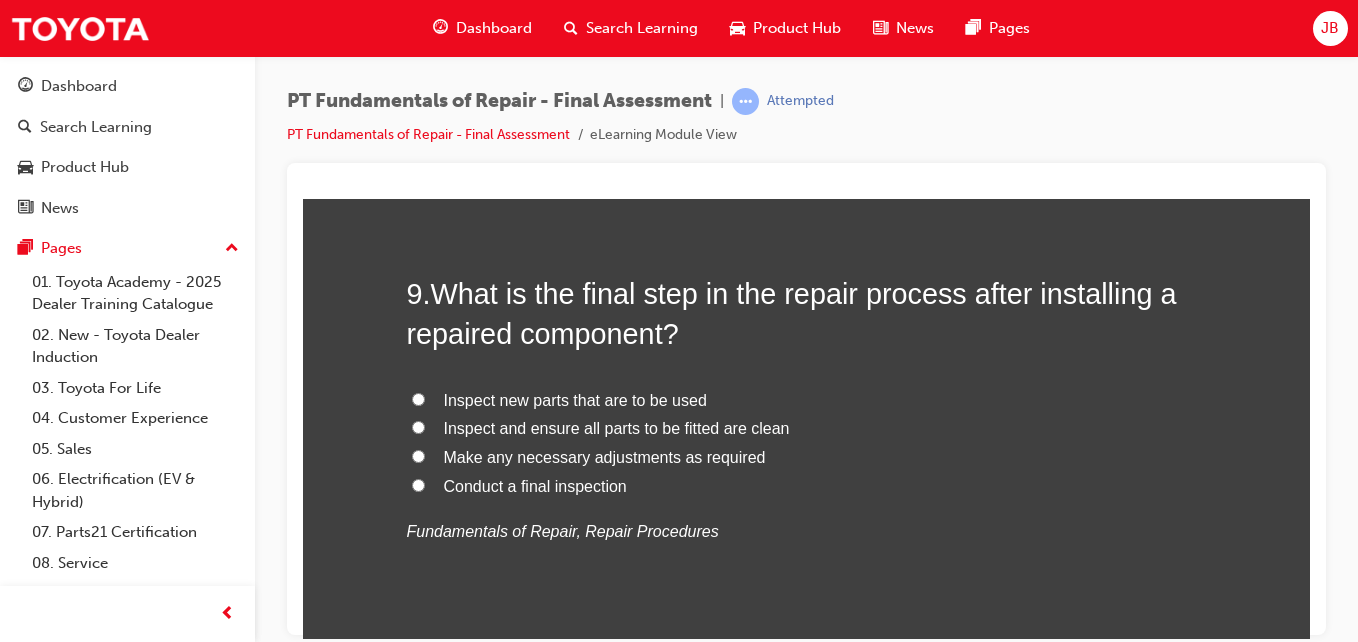 scroll, scrollTop: 3871, scrollLeft: 0, axis: vertical 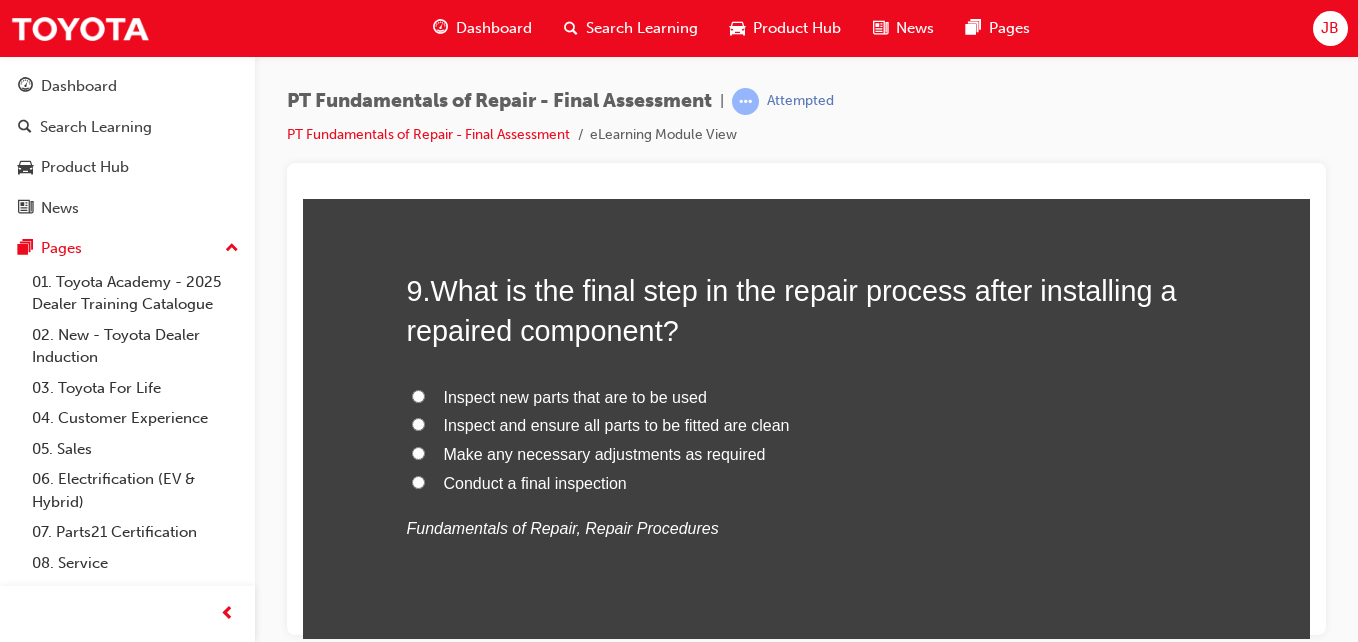 click on "Make any necessary adjustments as required" at bounding box center [418, 452] 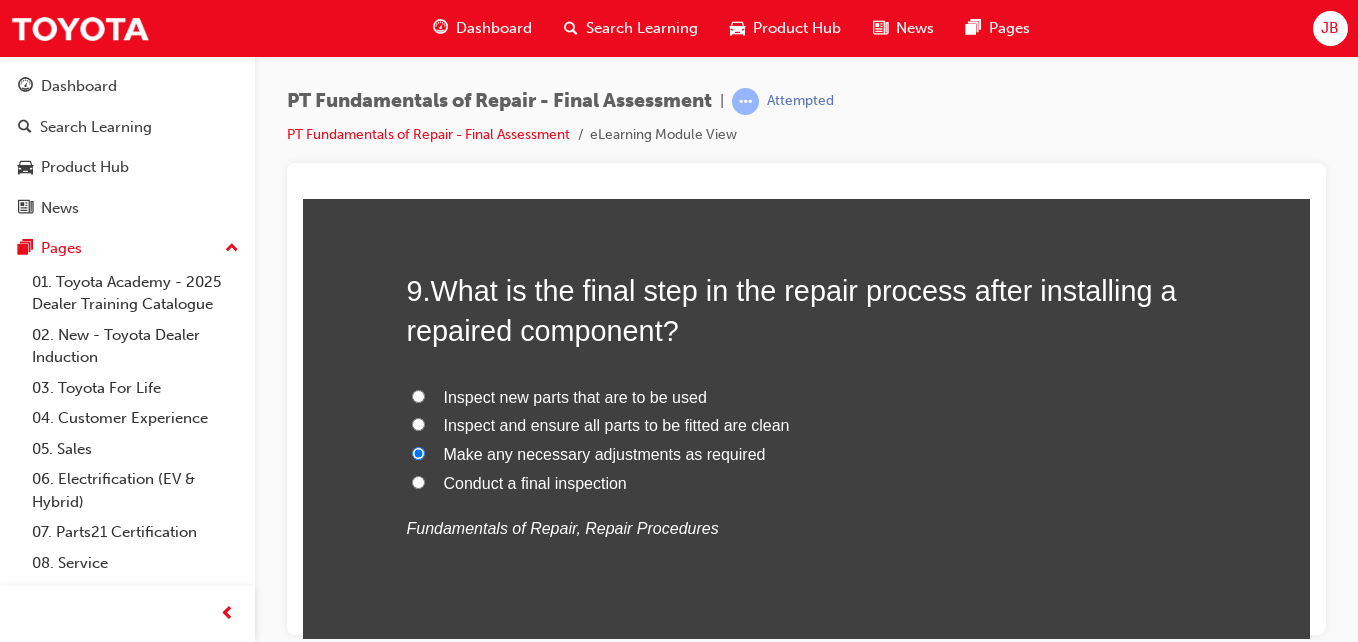 radio on "true" 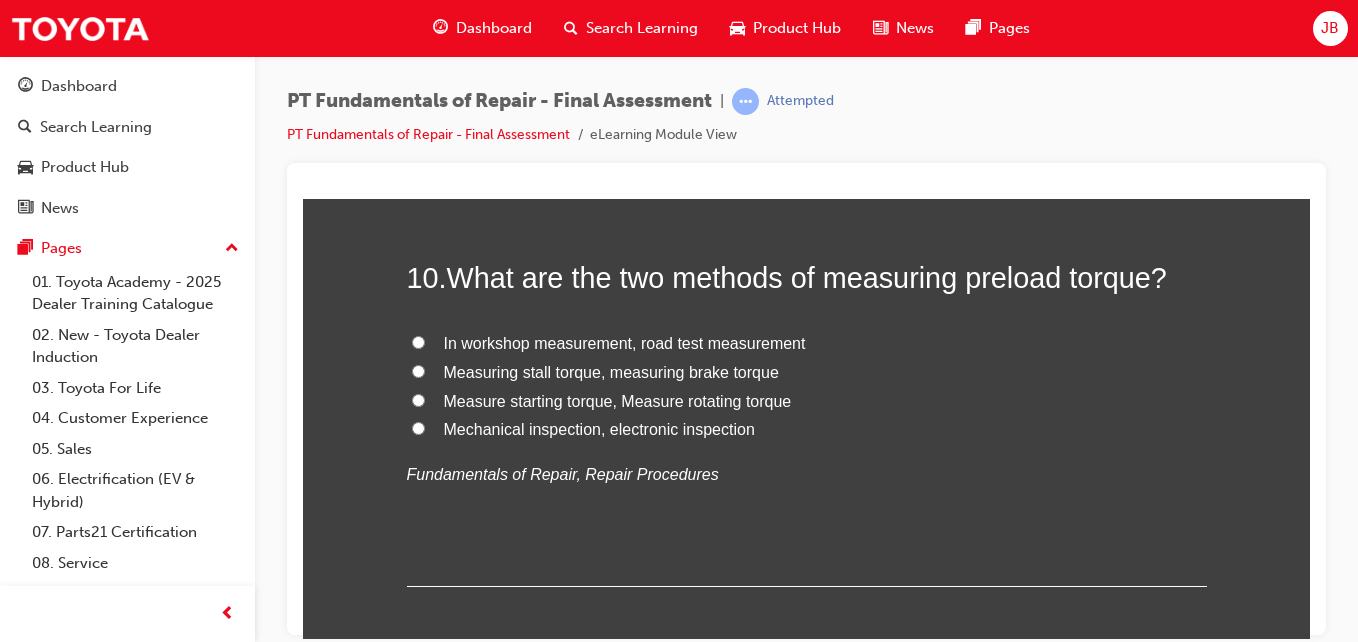 scroll, scrollTop: 4351, scrollLeft: 0, axis: vertical 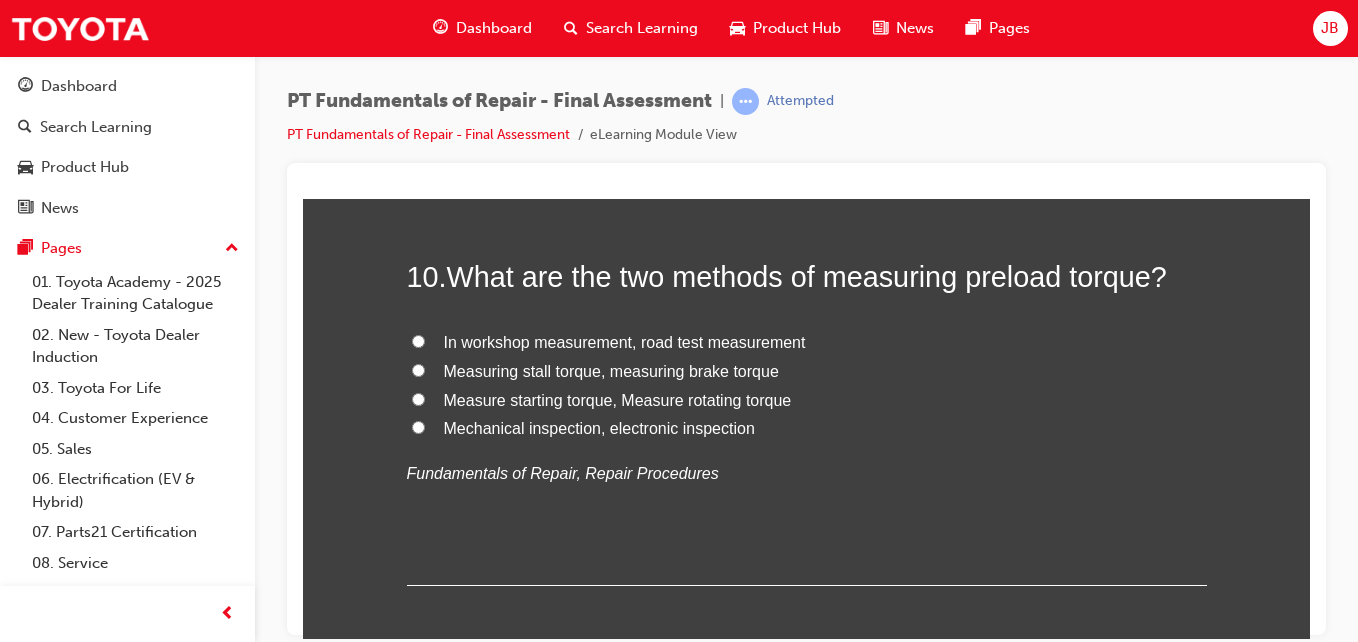 click on "Measure starting torque, Measure rotating torque" at bounding box center (418, 398) 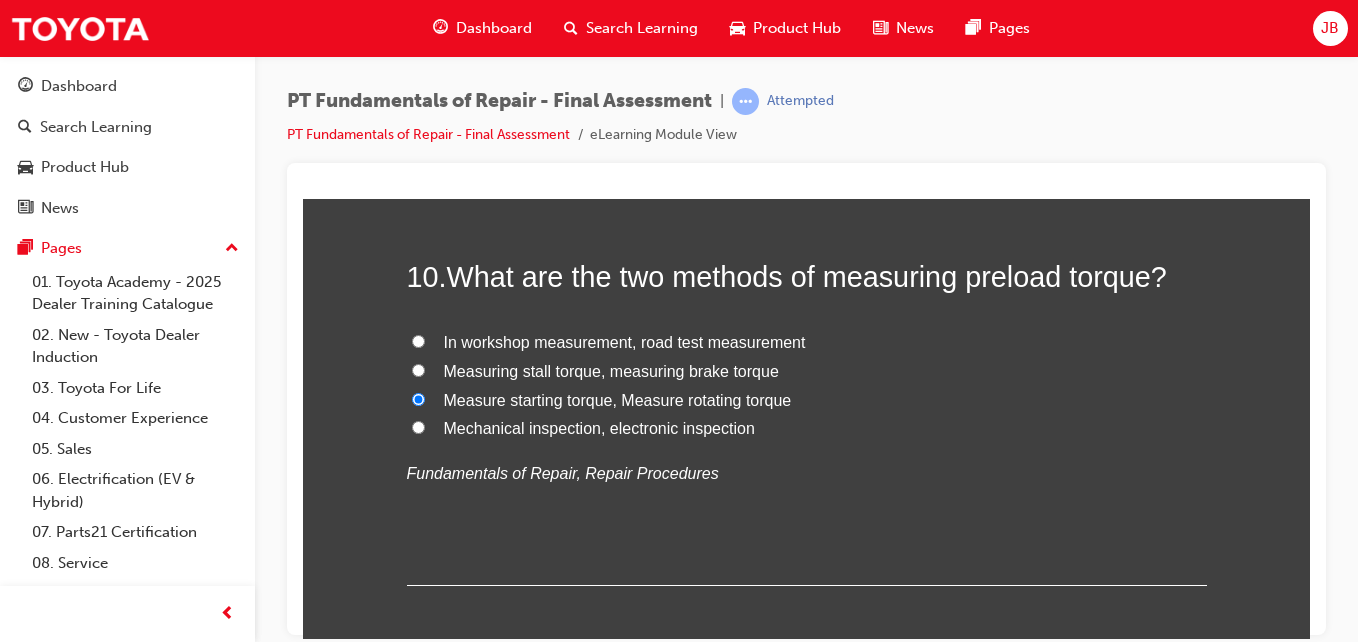 radio on "true" 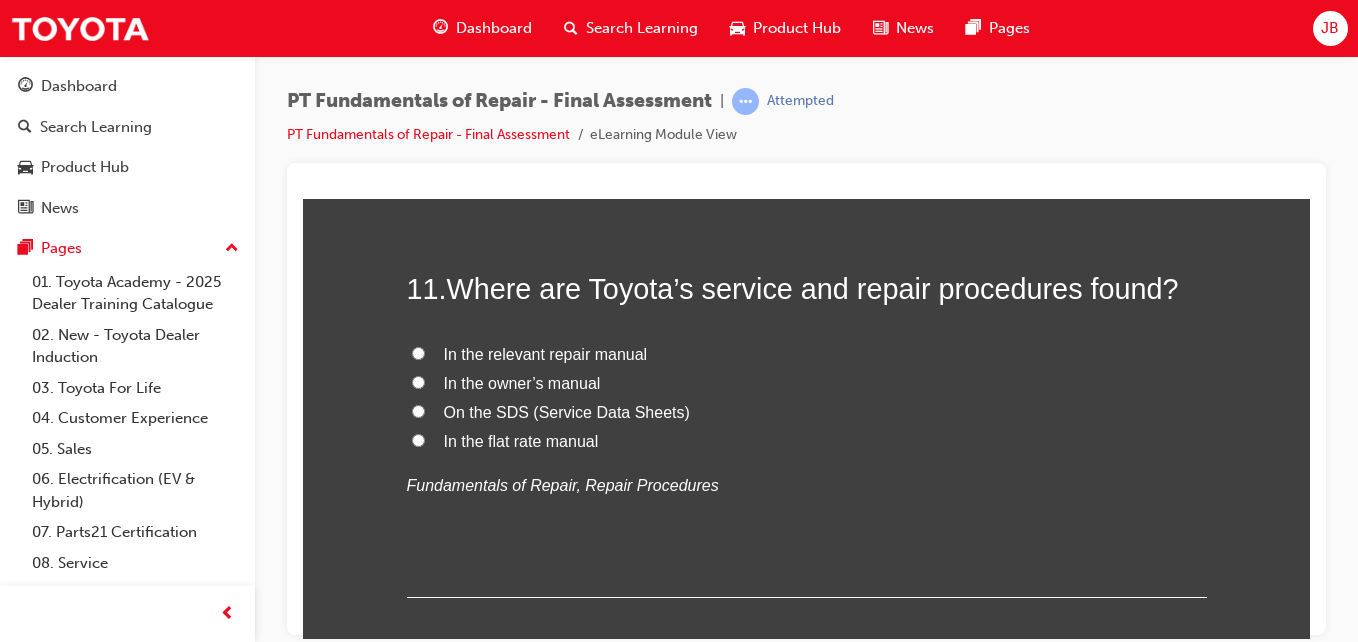 scroll, scrollTop: 4767, scrollLeft: 0, axis: vertical 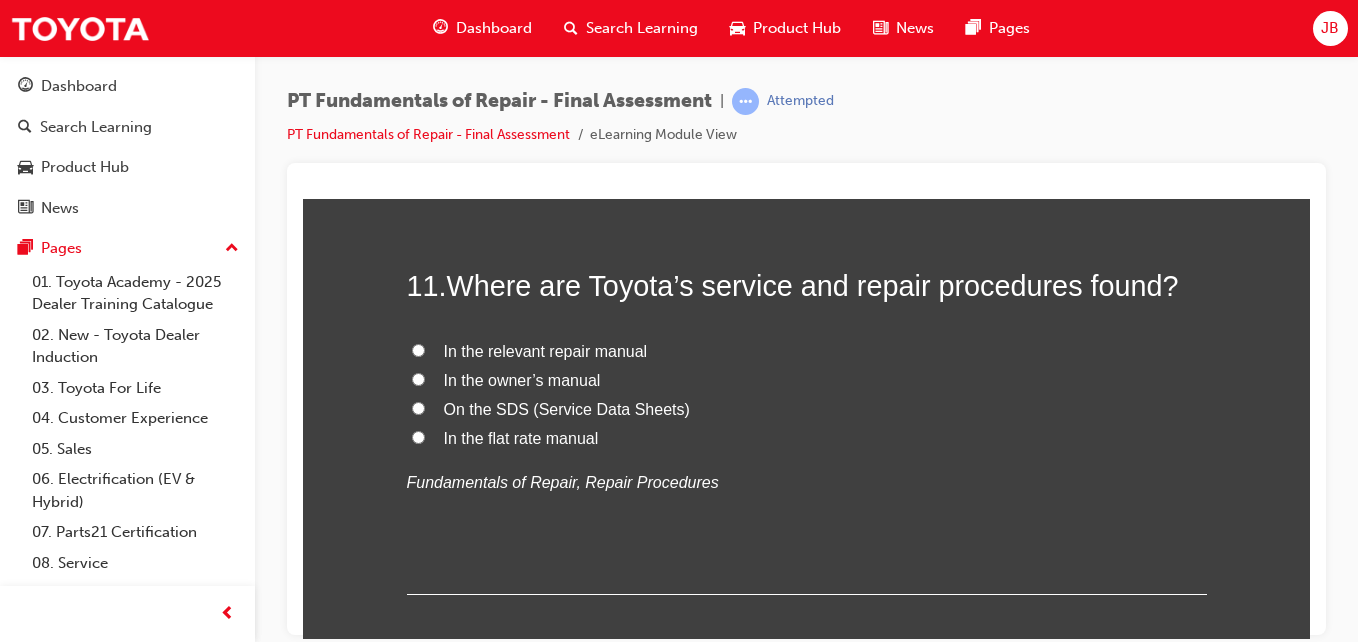 click on "In the relevant repair manual" at bounding box center [418, 349] 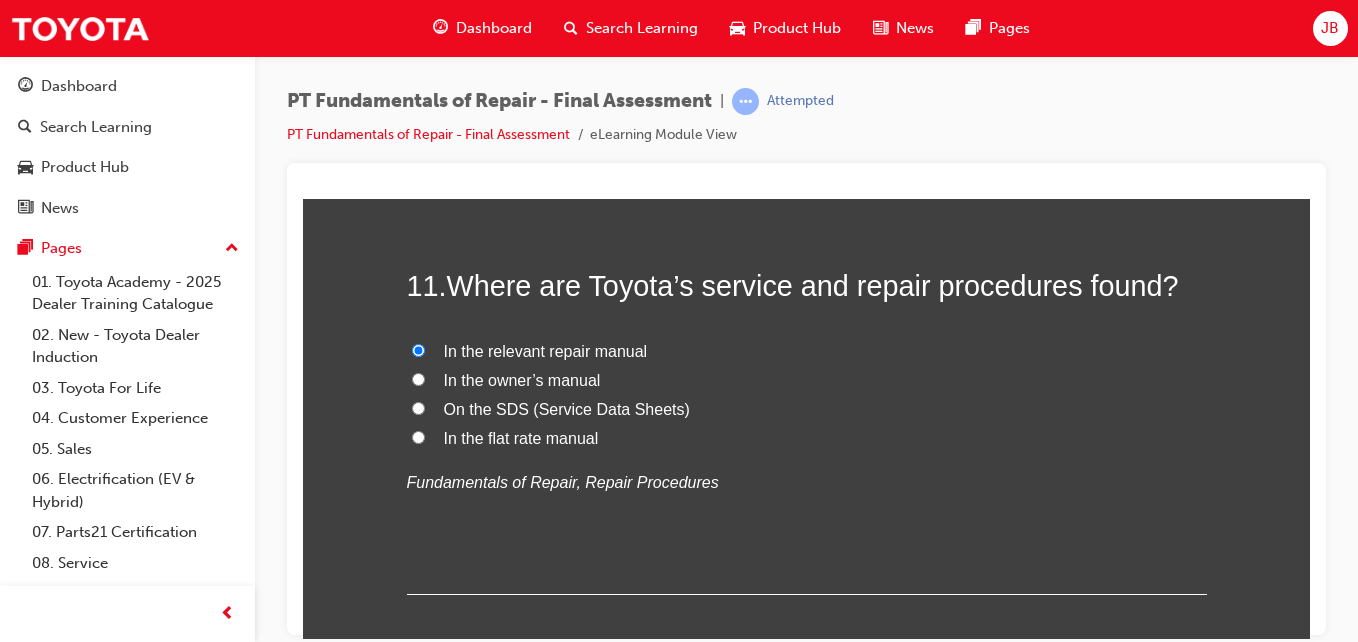 radio on "true" 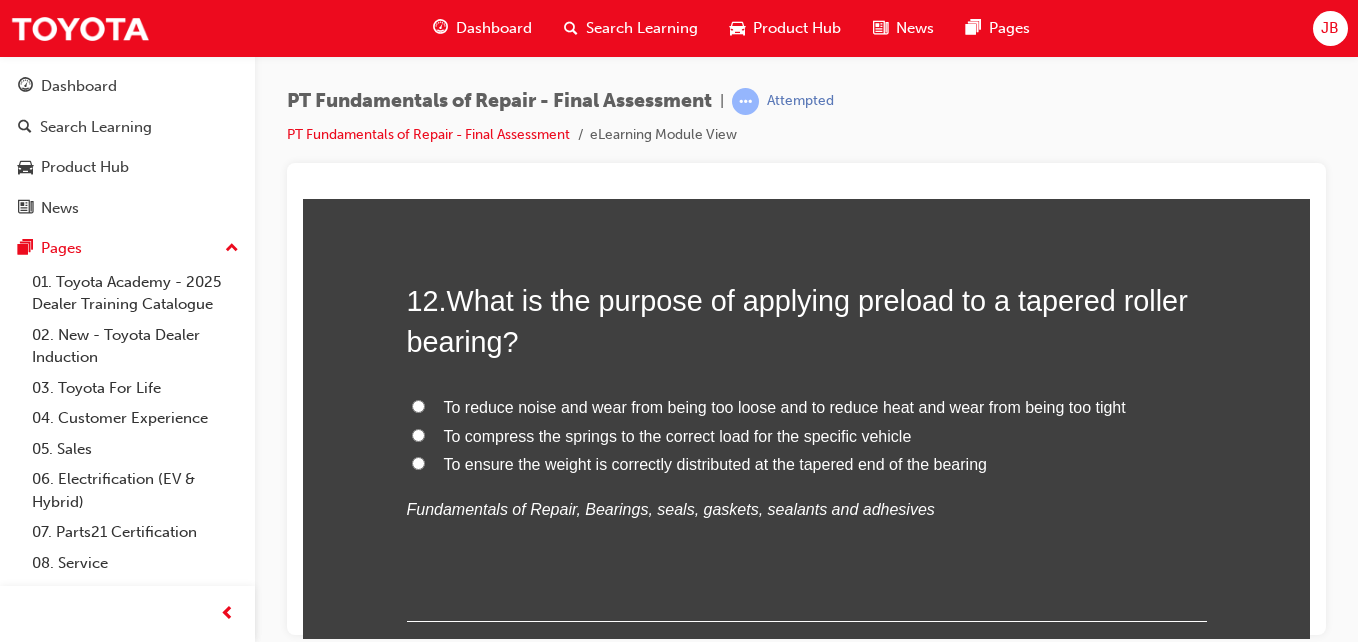scroll, scrollTop: 5181, scrollLeft: 0, axis: vertical 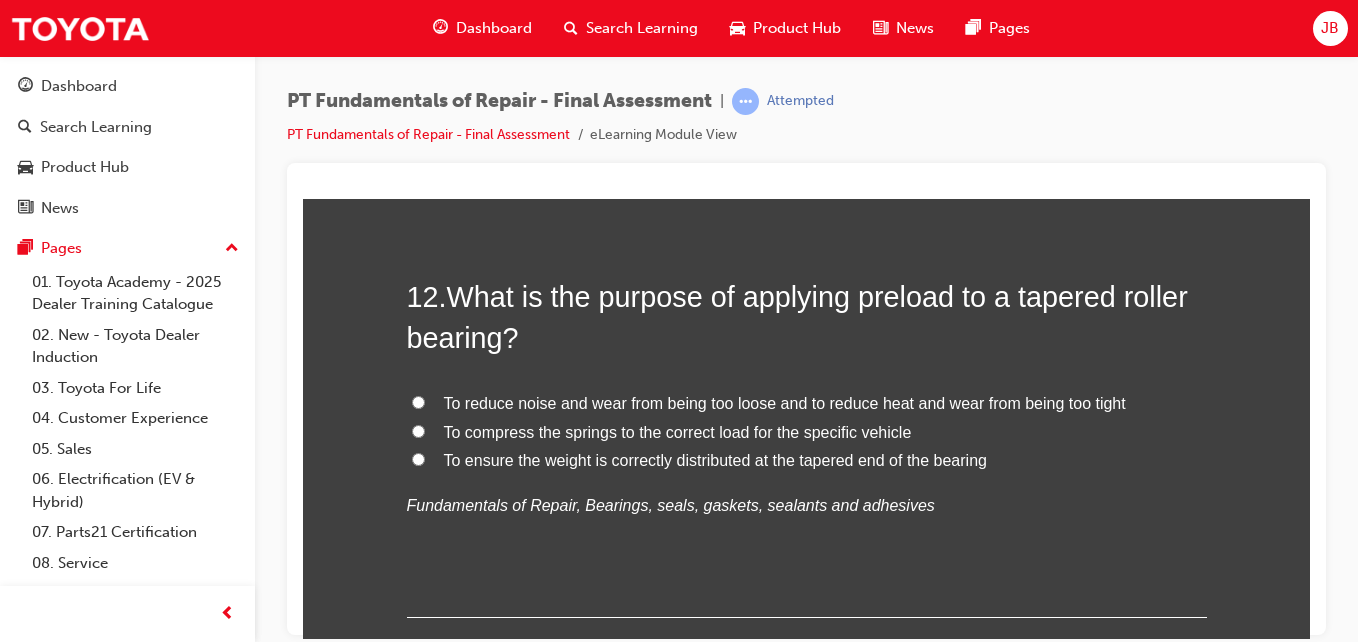 click on "To reduce noise and wear from being too loose and to reduce heat and wear from being too tight" at bounding box center [418, 401] 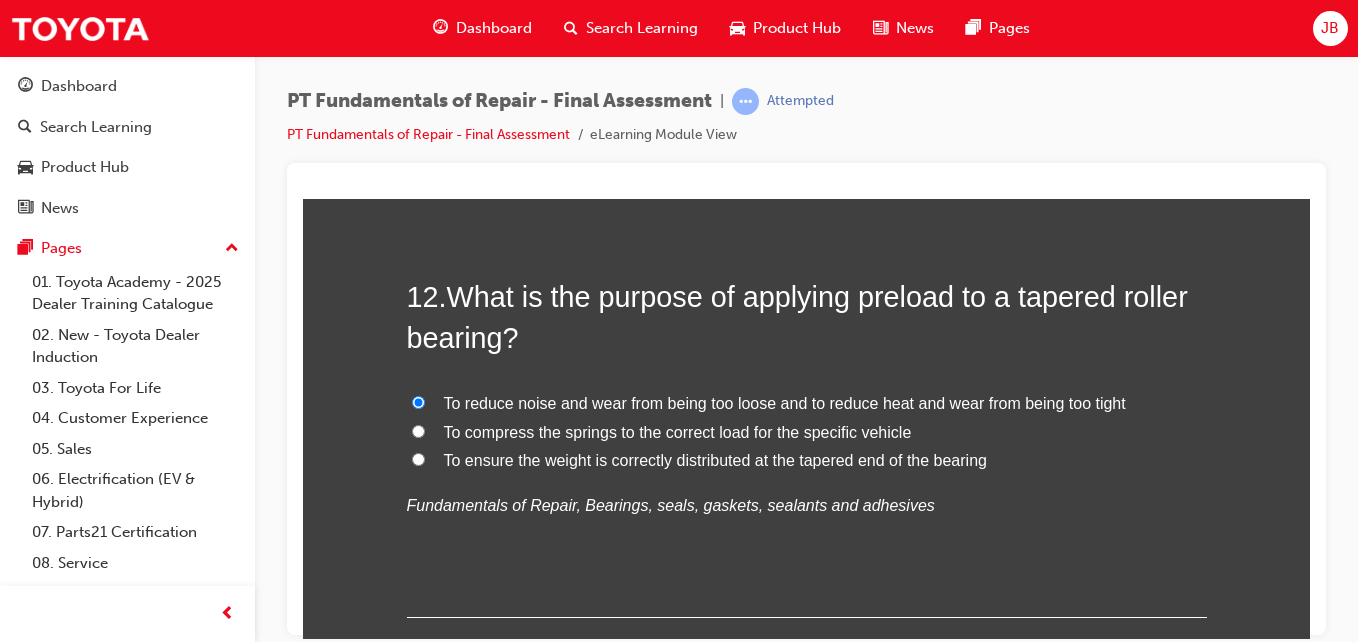 radio on "true" 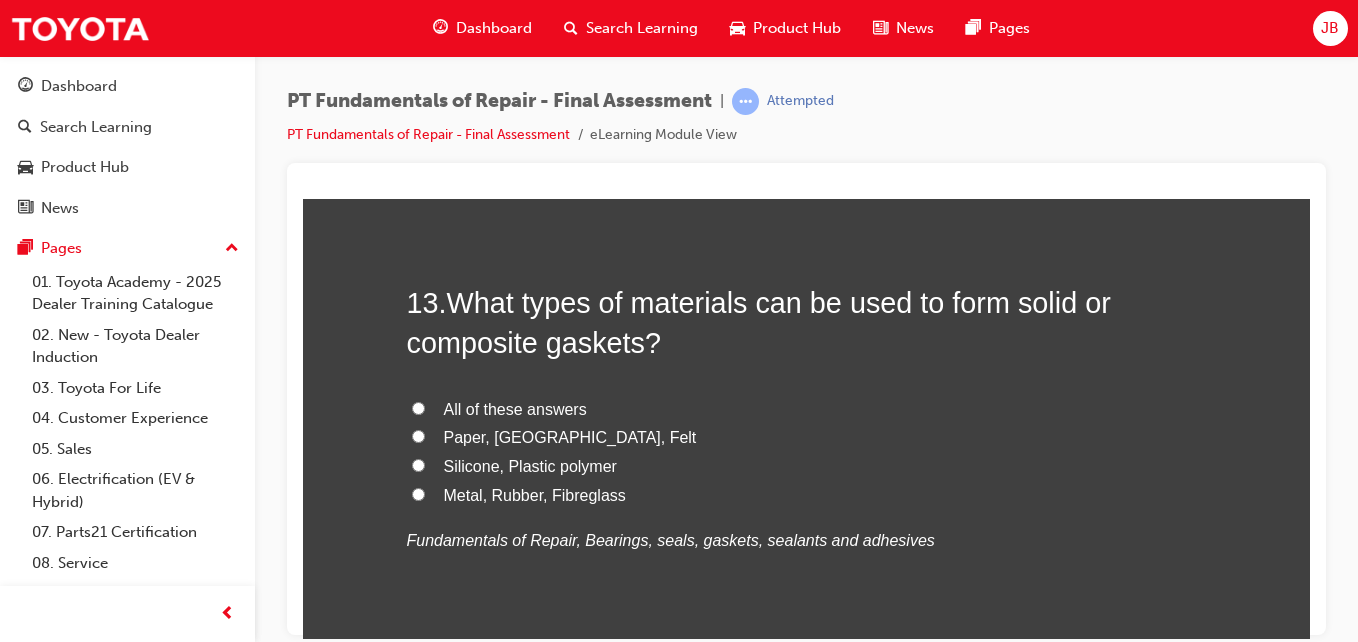 scroll, scrollTop: 5613, scrollLeft: 0, axis: vertical 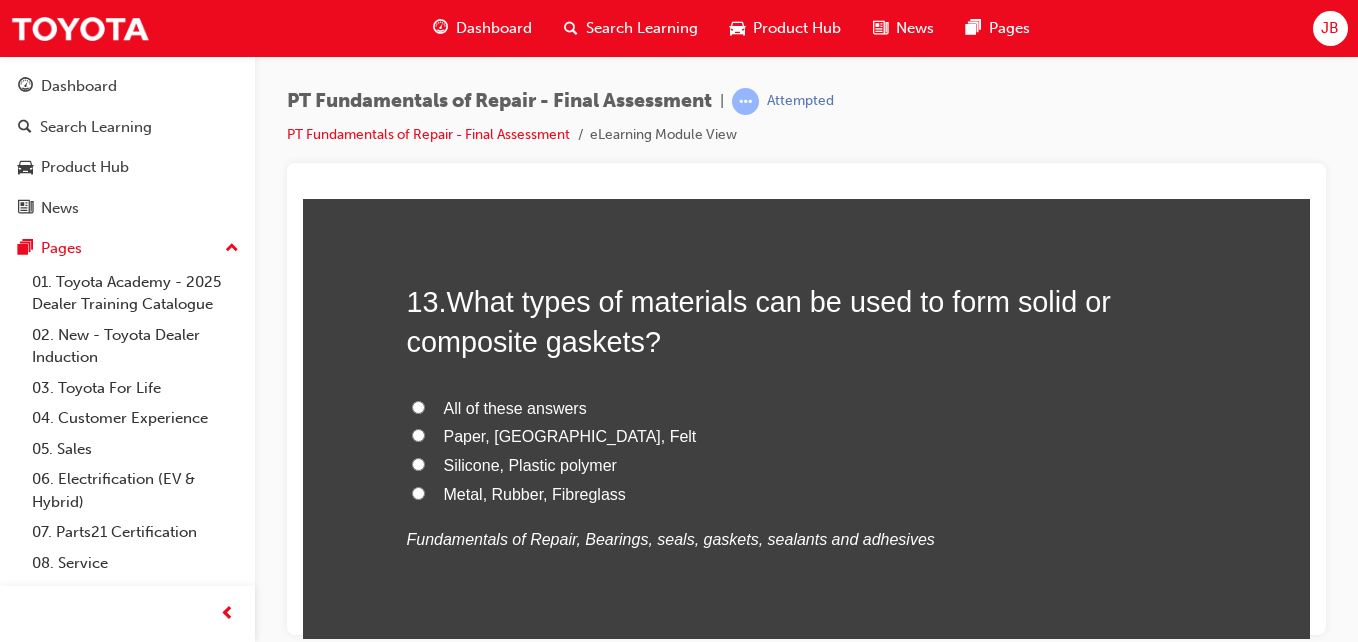 click on "All of these answers" at bounding box center [418, 406] 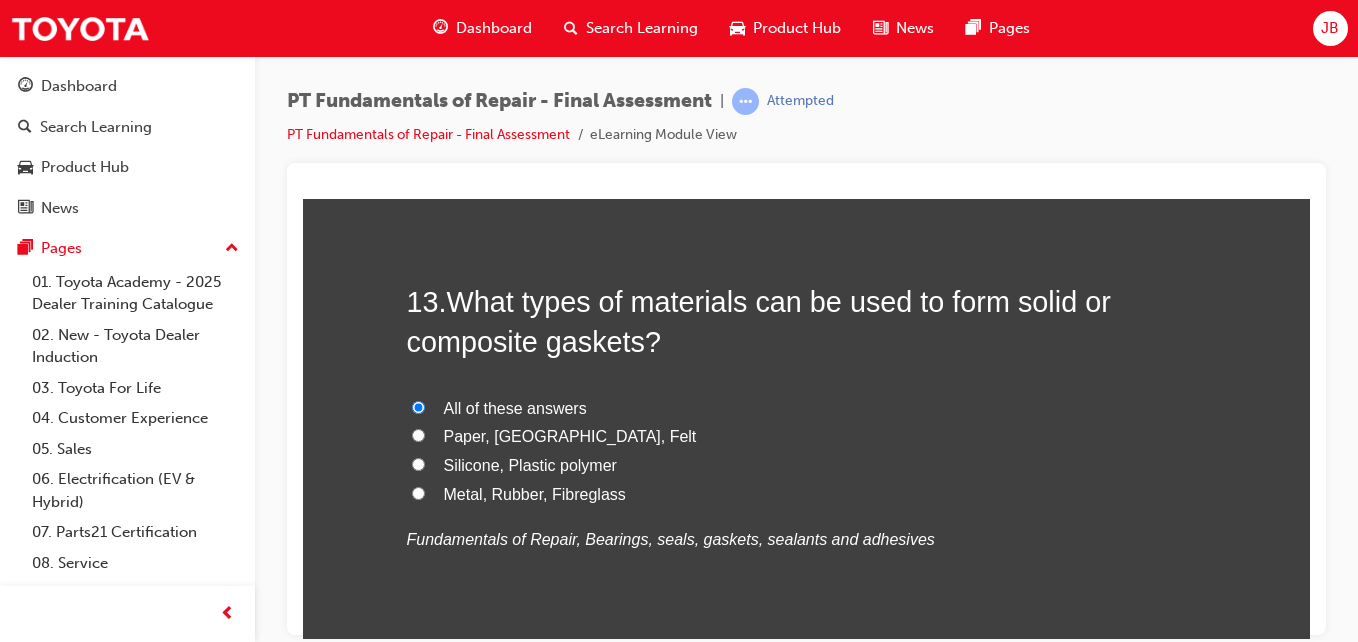 radio on "true" 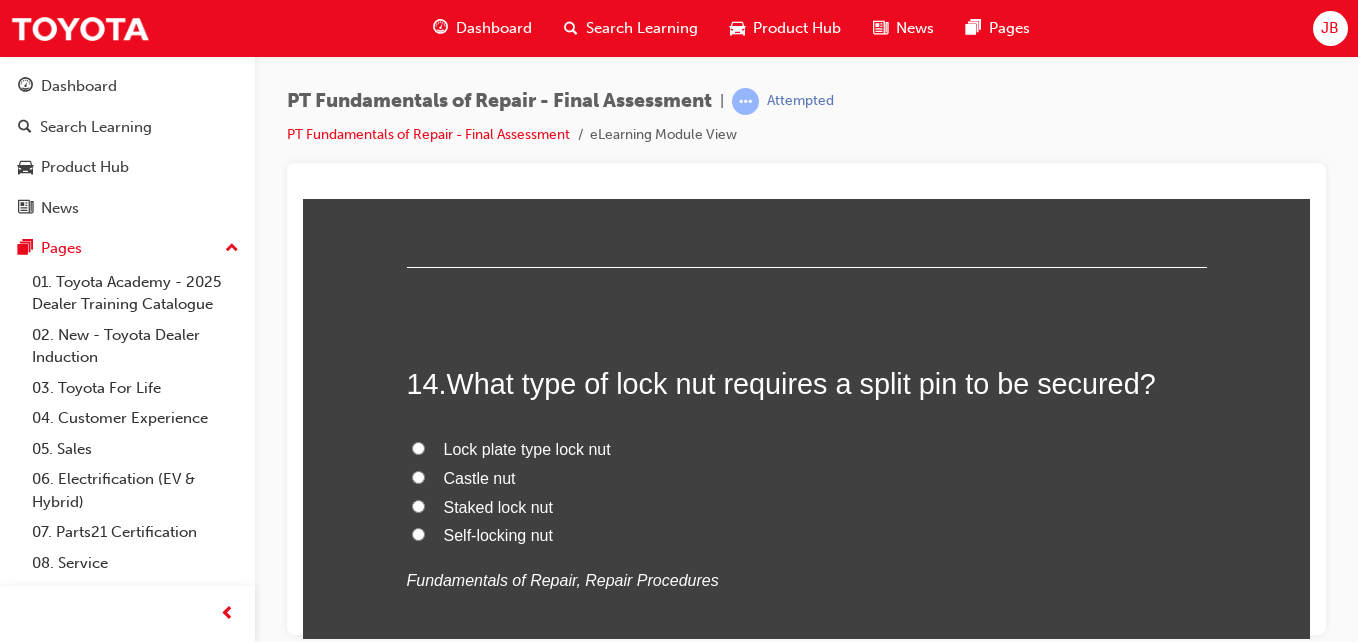 scroll, scrollTop: 6003, scrollLeft: 0, axis: vertical 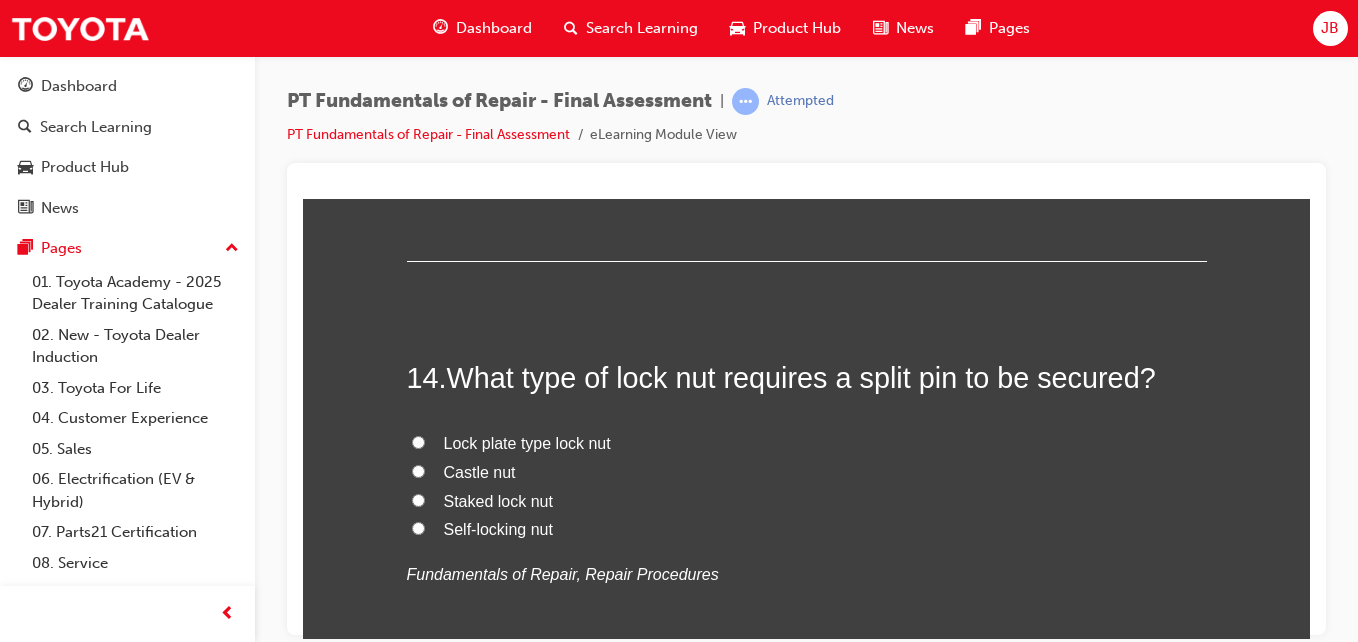click on "Castle nut" at bounding box center (418, 470) 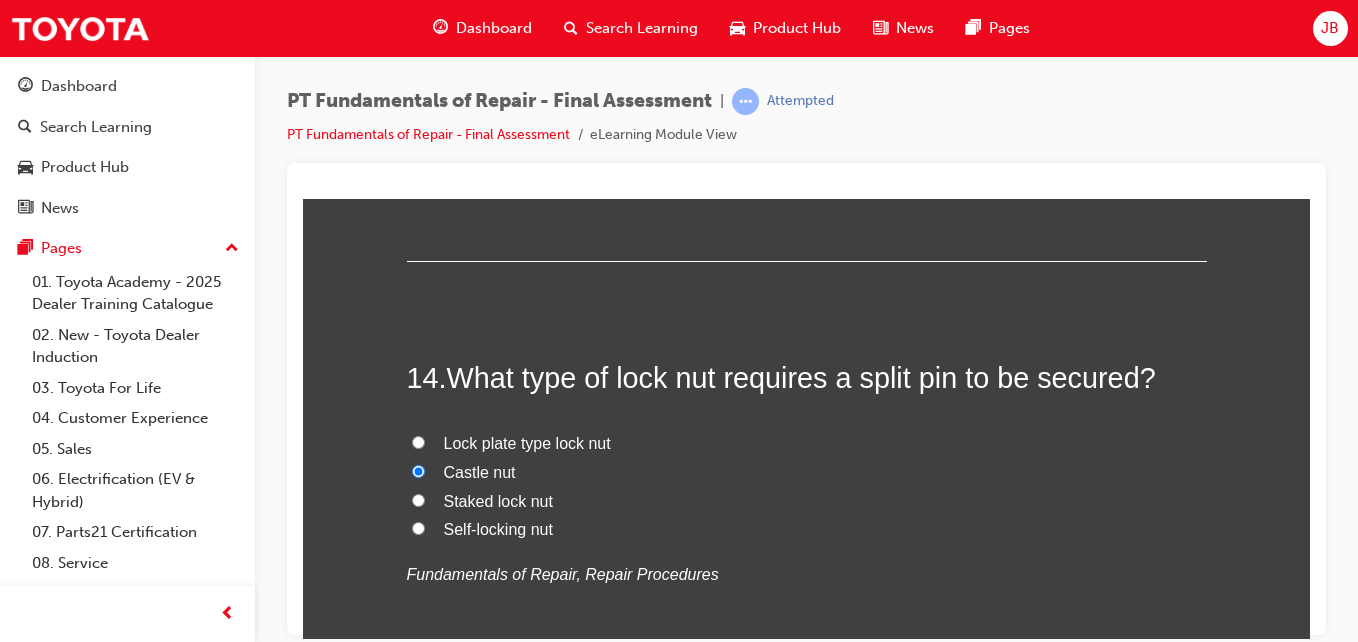radio on "true" 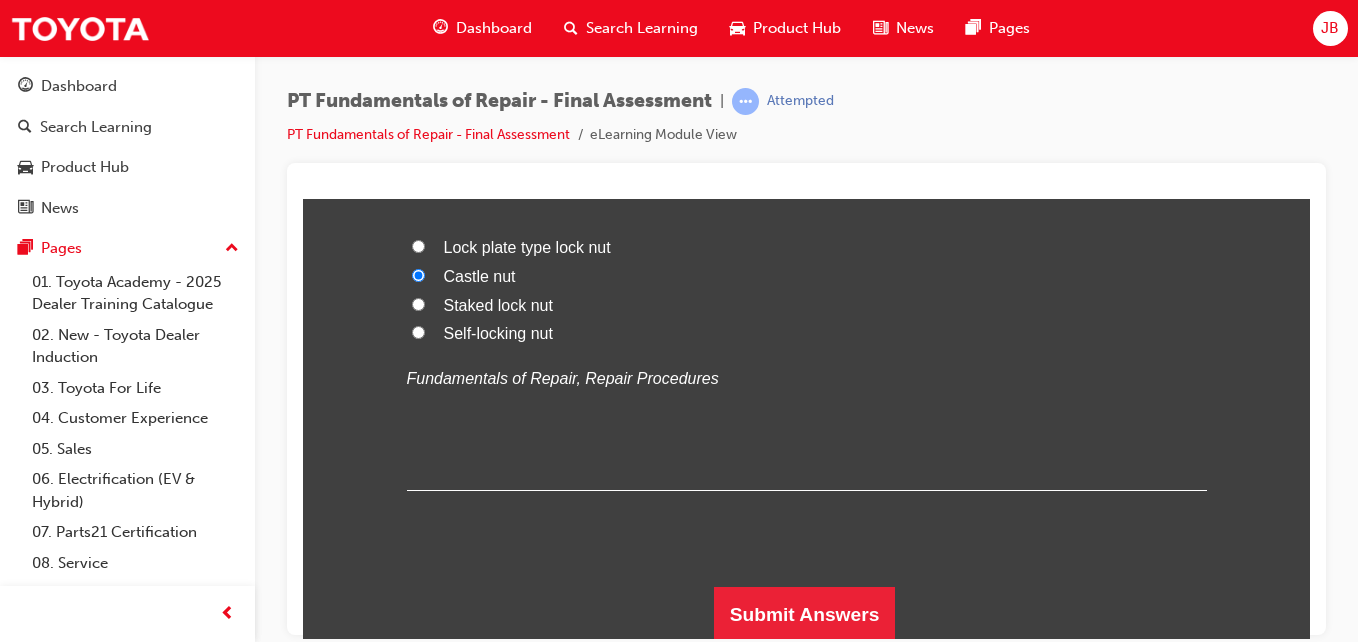 scroll, scrollTop: 6202, scrollLeft: 0, axis: vertical 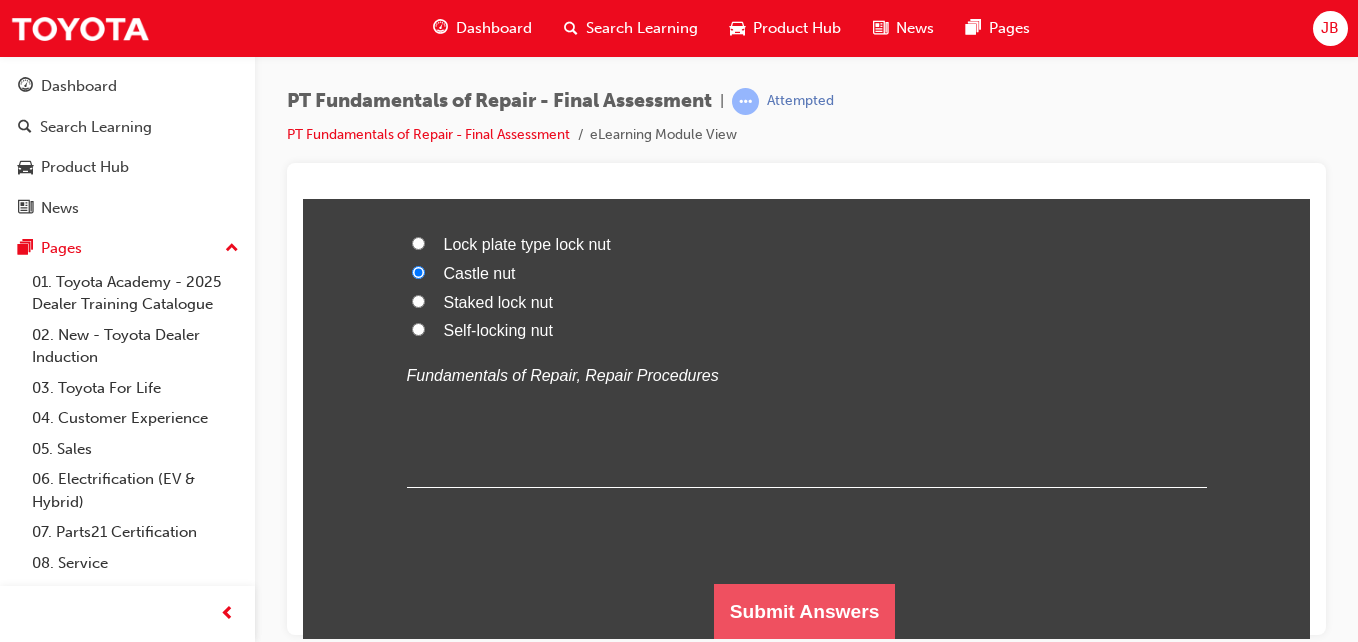 click on "Submit Answers" at bounding box center (805, 611) 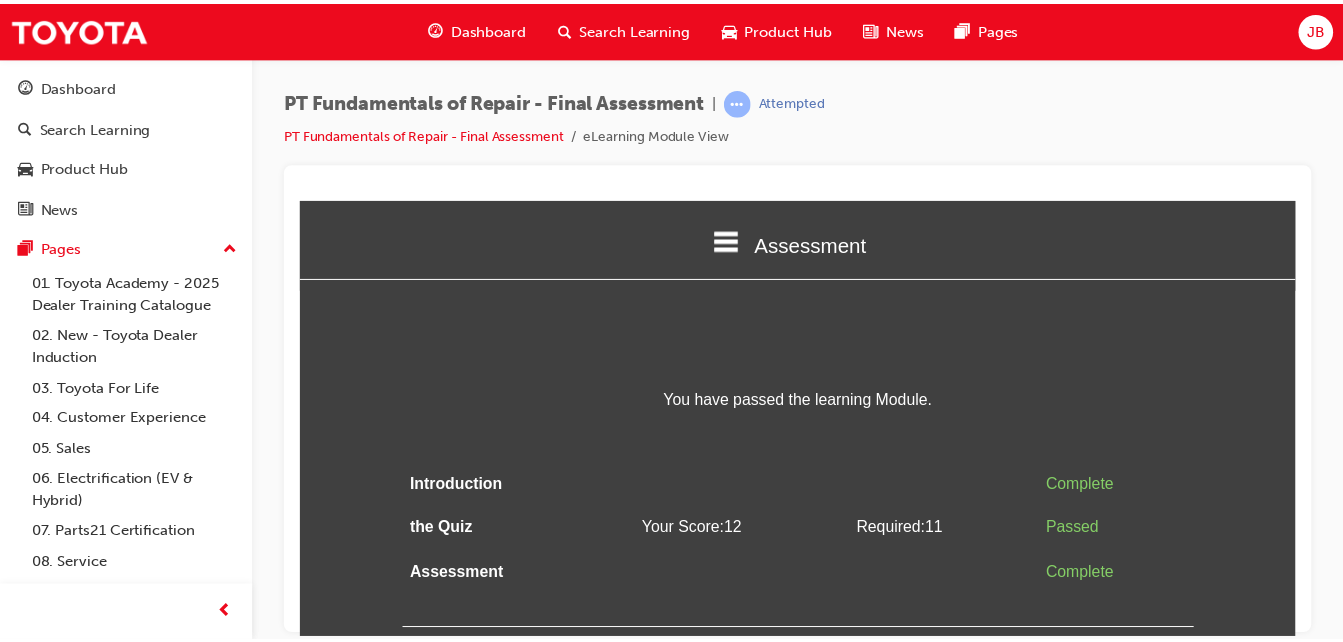 scroll, scrollTop: 0, scrollLeft: 0, axis: both 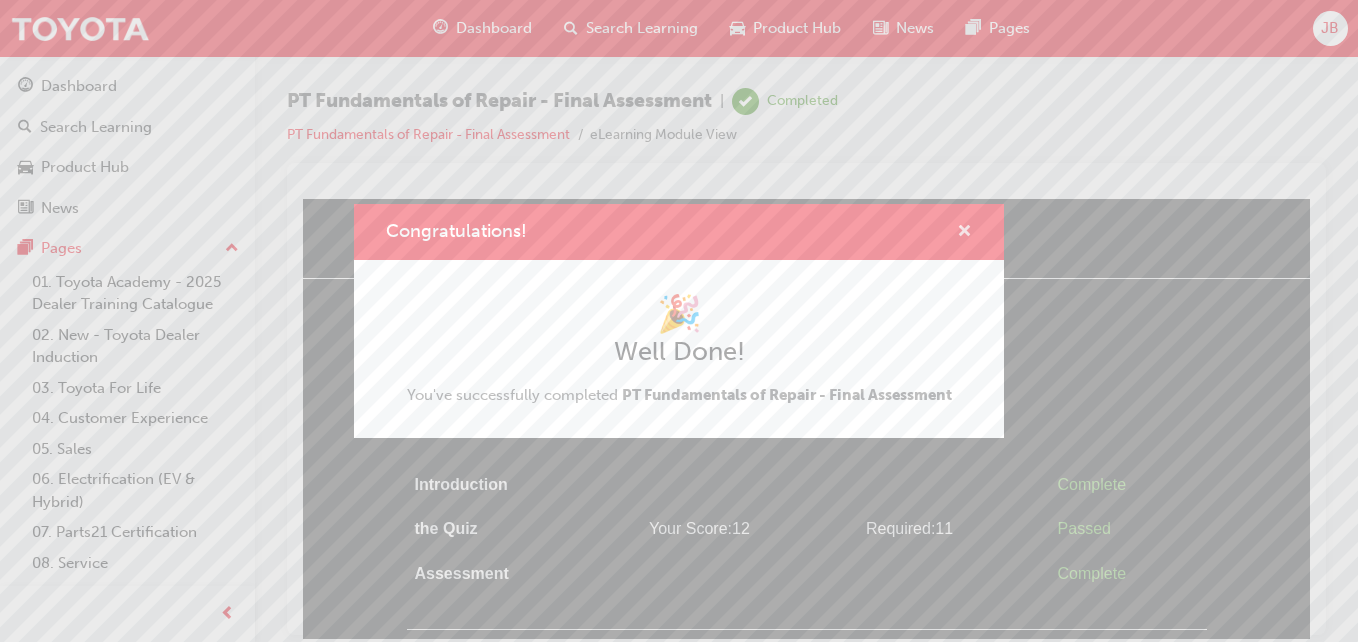 click at bounding box center (964, 233) 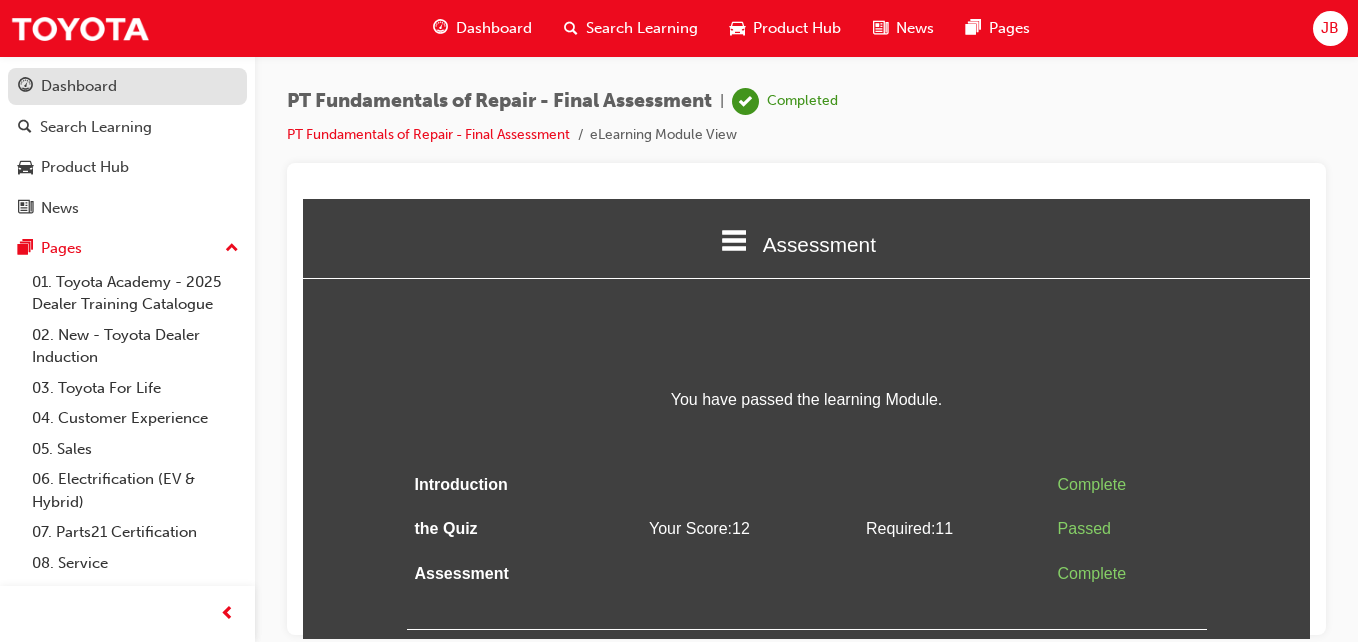 click on "Dashboard" at bounding box center [127, 86] 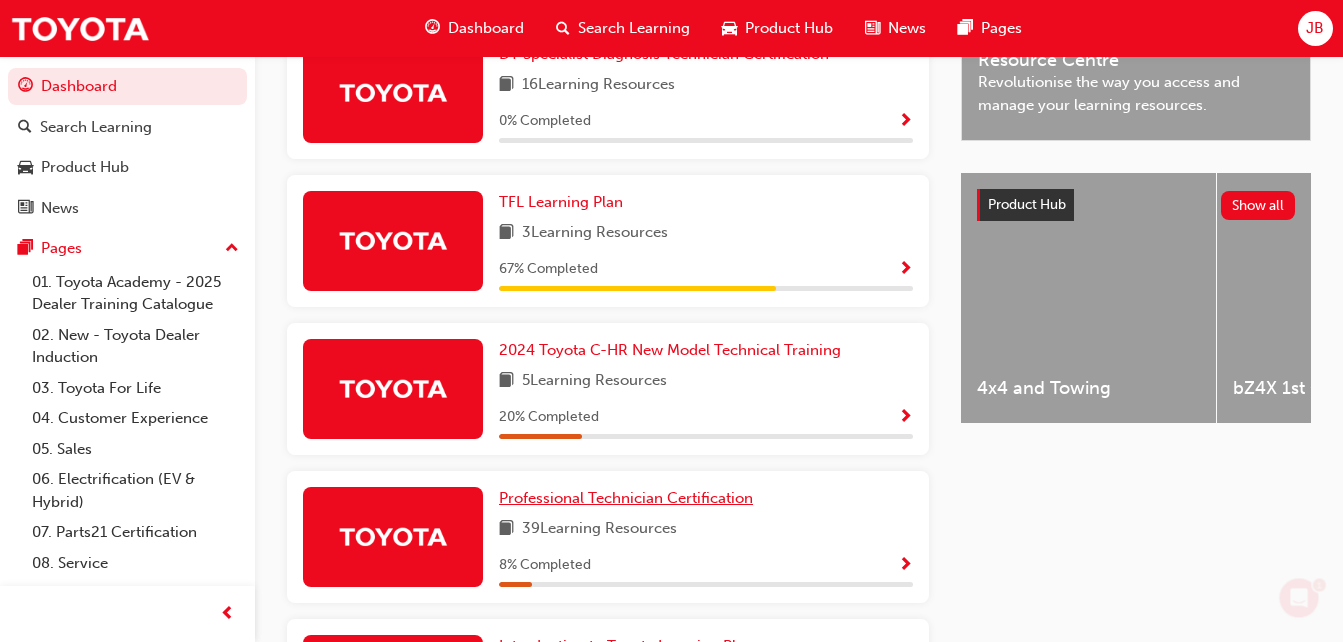 scroll, scrollTop: 676, scrollLeft: 0, axis: vertical 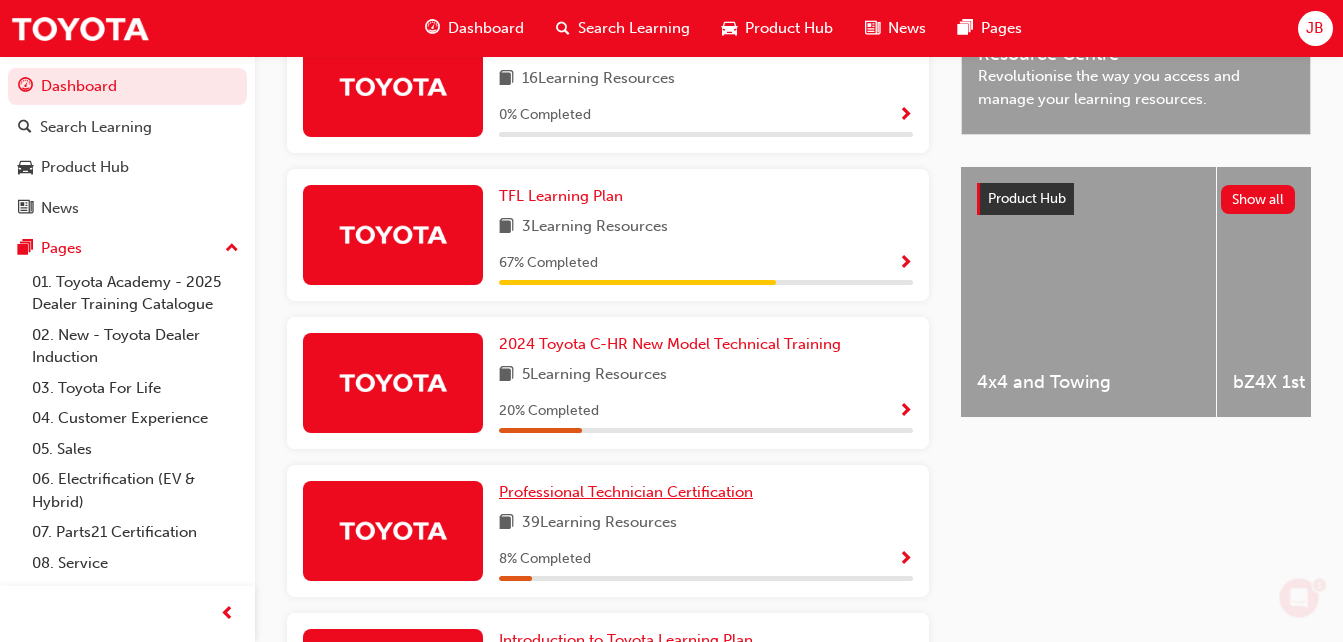 click on "Professional Technician Certification" at bounding box center (626, 492) 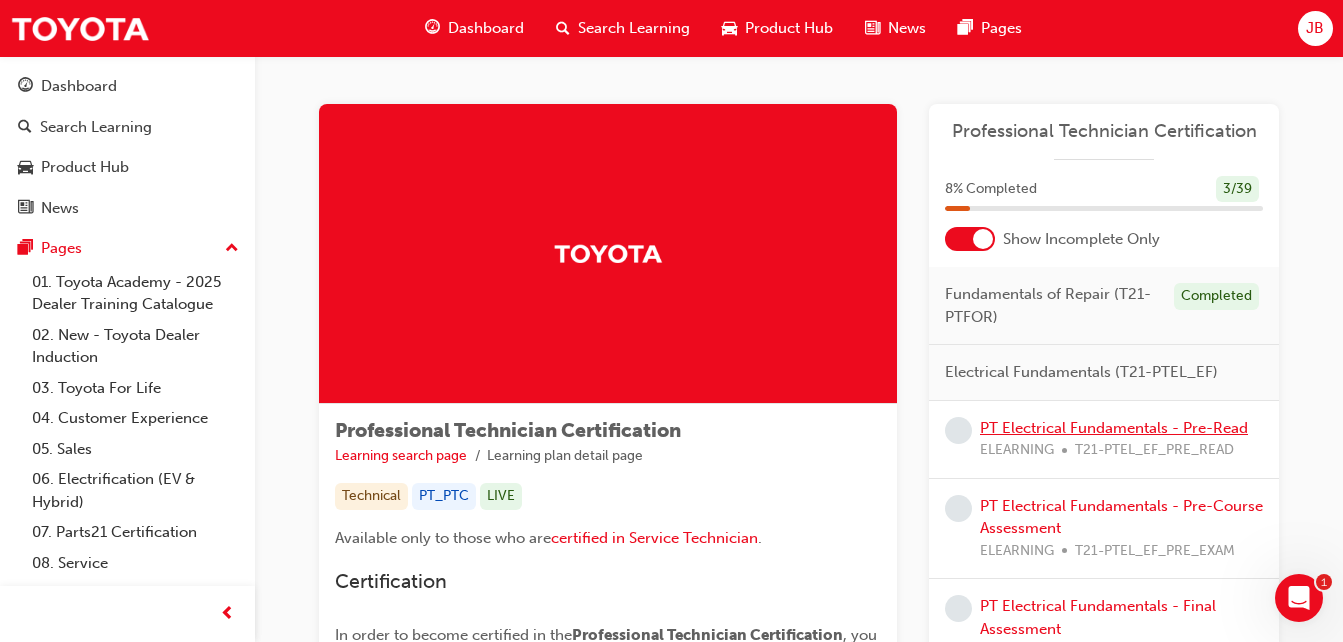 click on "PT Electrical Fundamentals - Pre-Read" at bounding box center [1114, 428] 